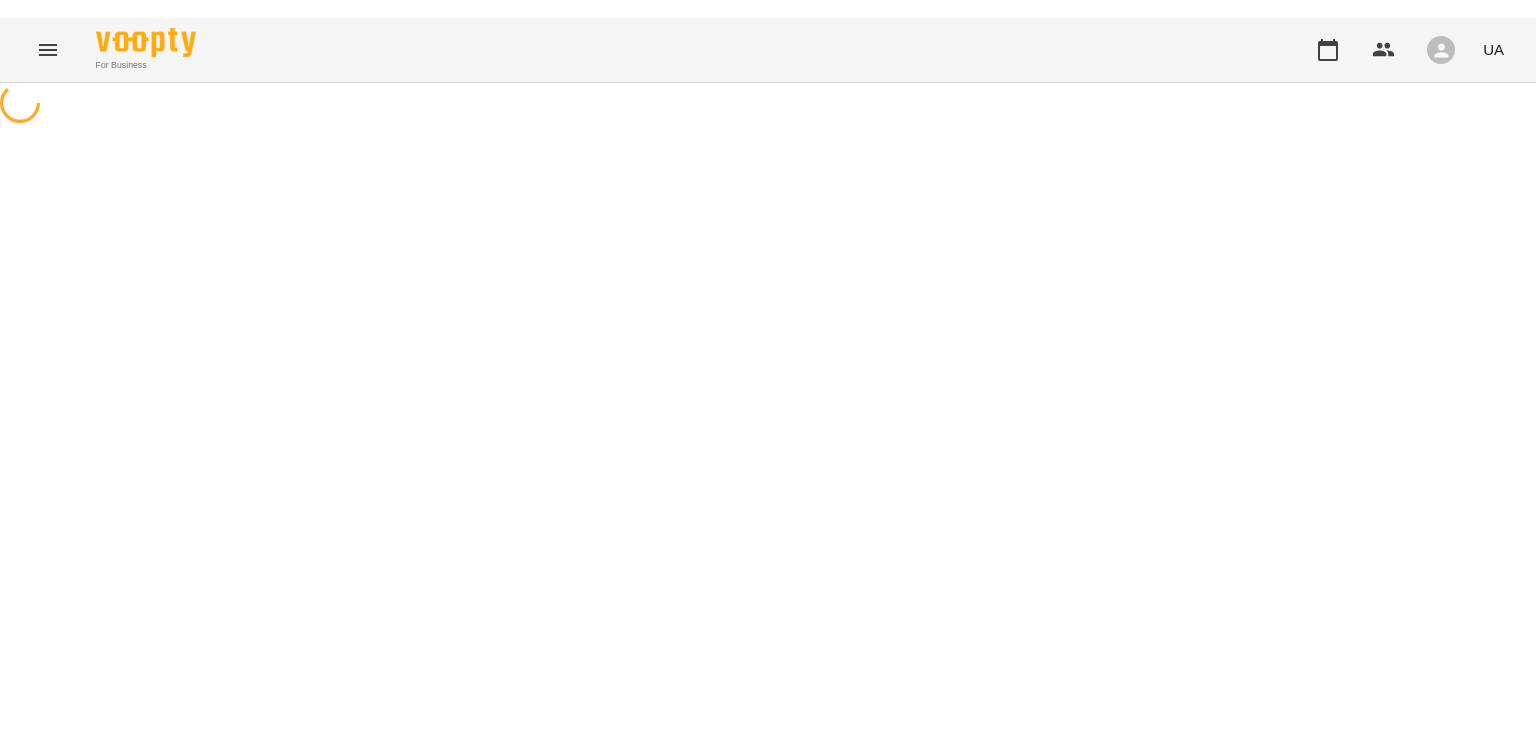 scroll, scrollTop: 0, scrollLeft: 0, axis: both 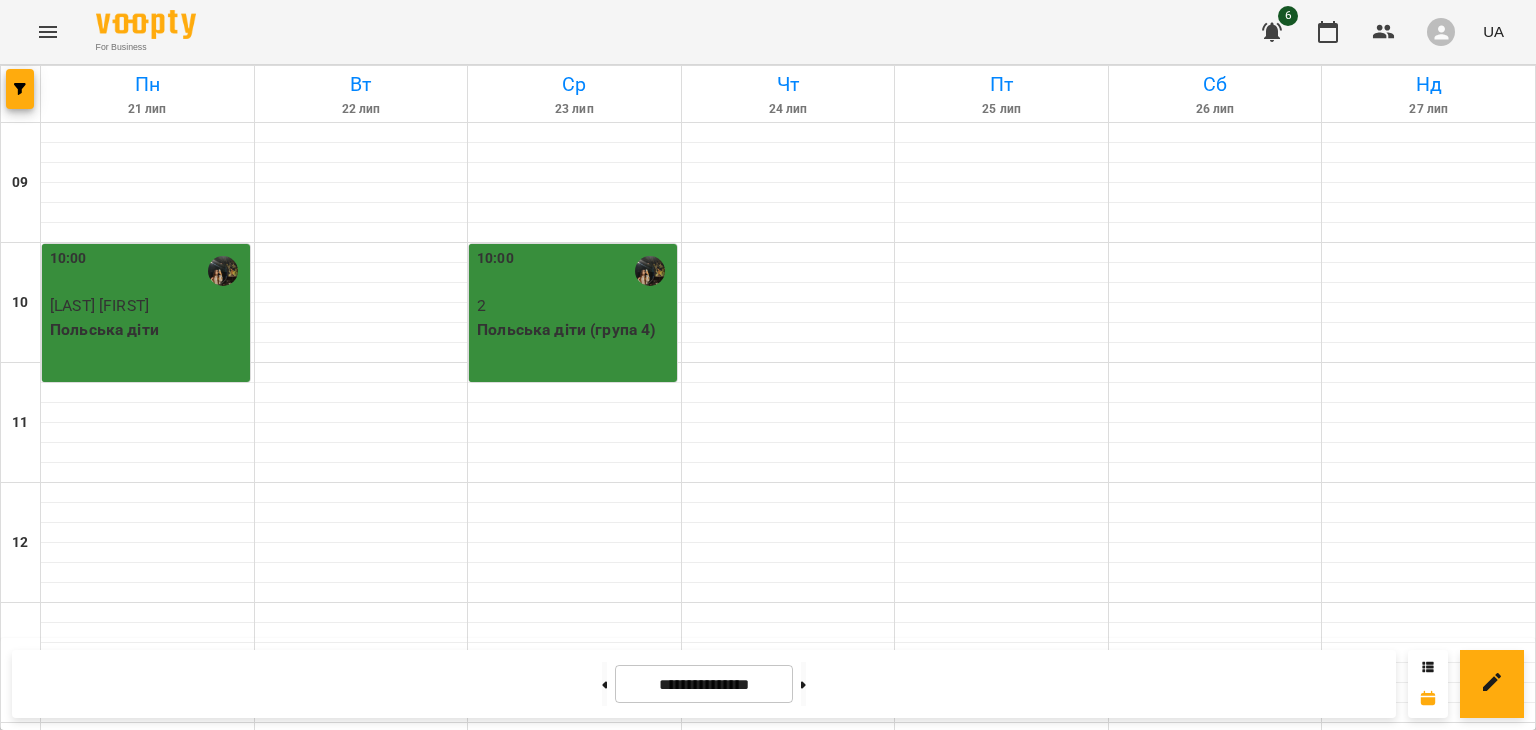 click at bounding box center [788, 1393] 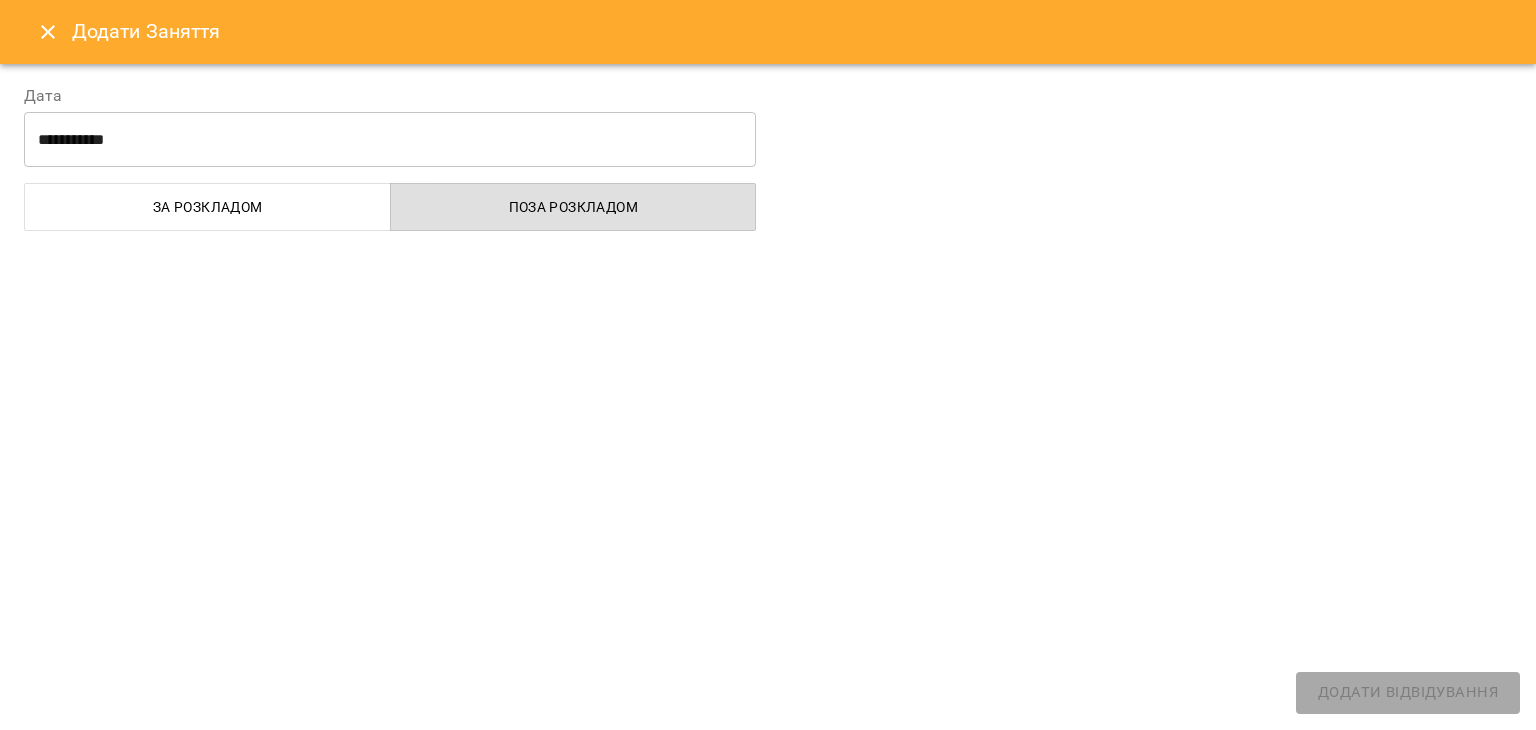 select 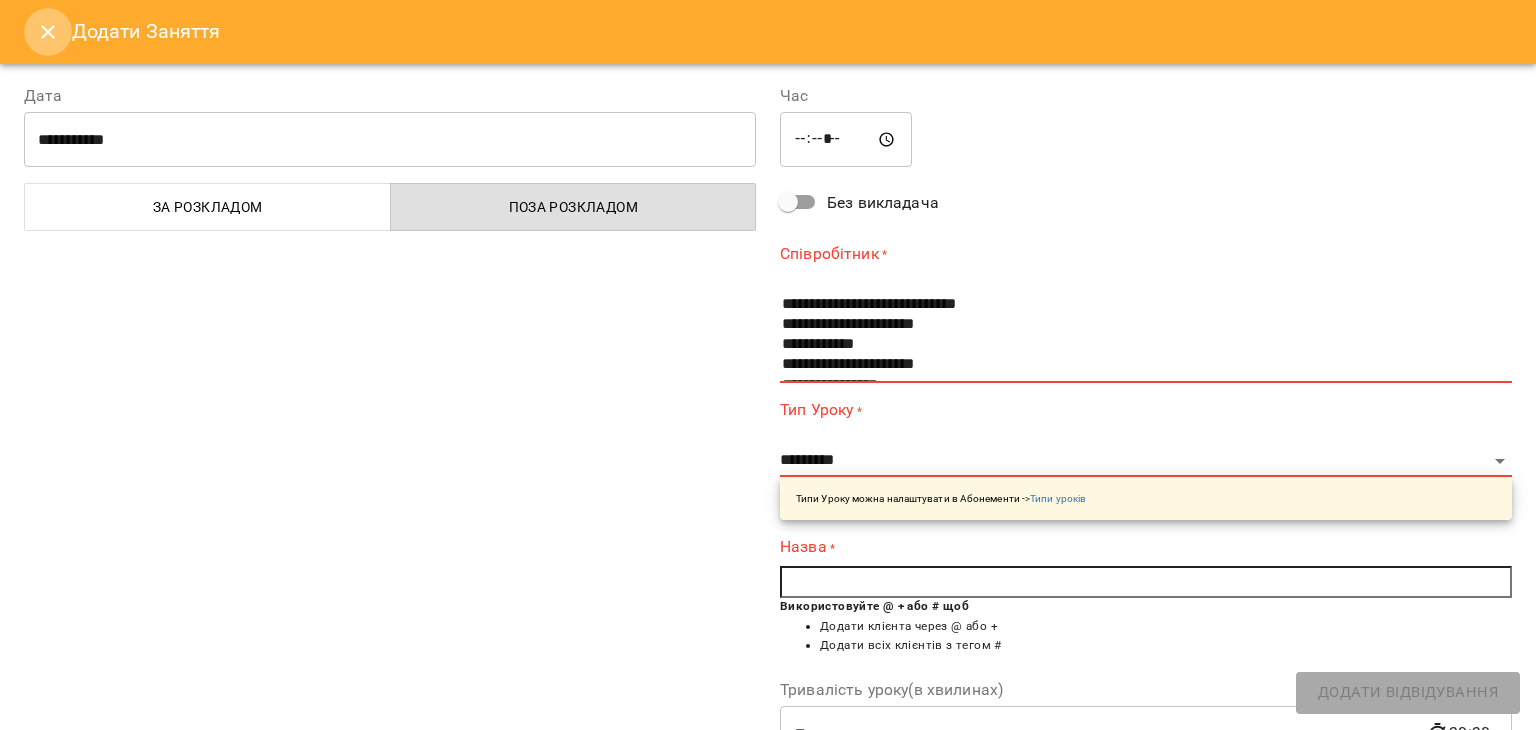 click 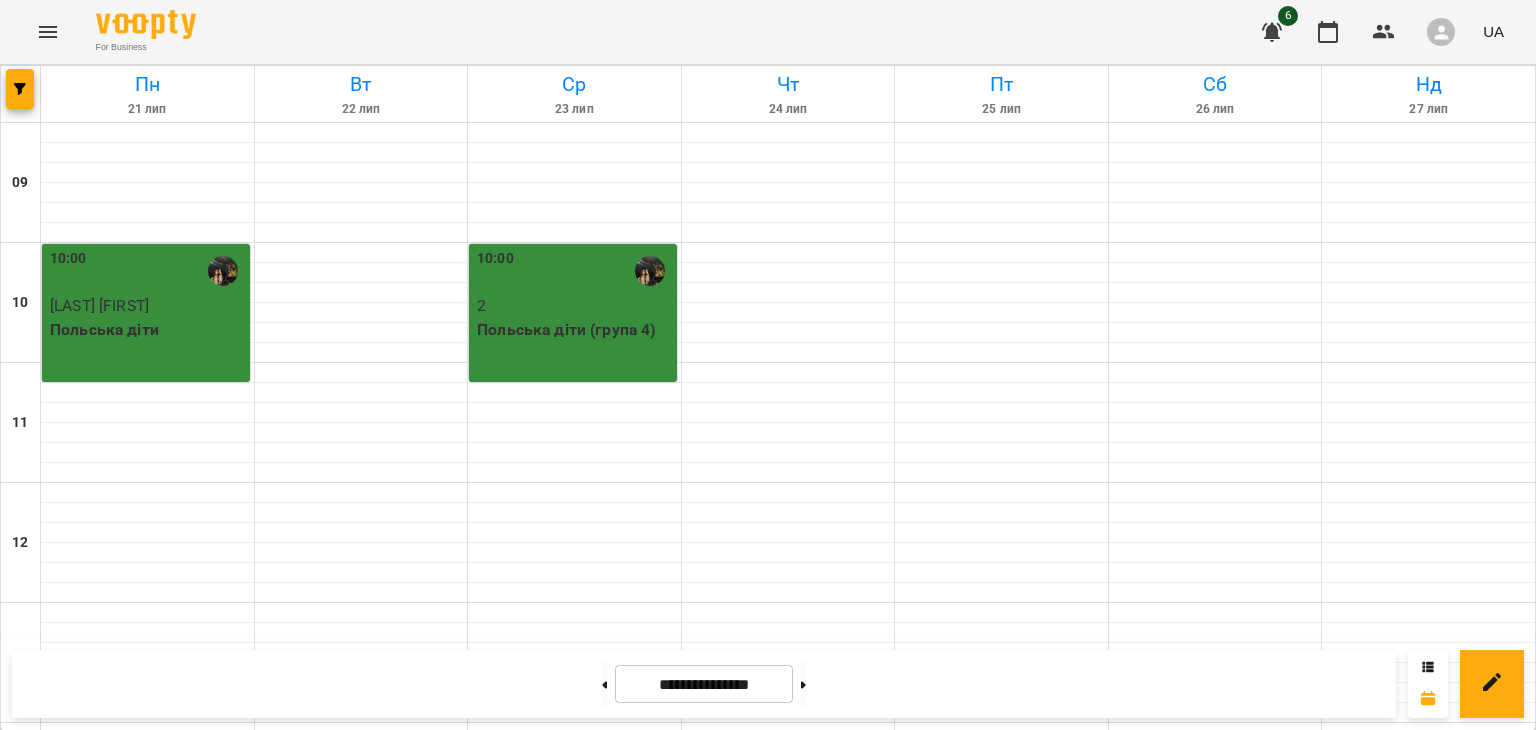 click at bounding box center (1215, 1513) 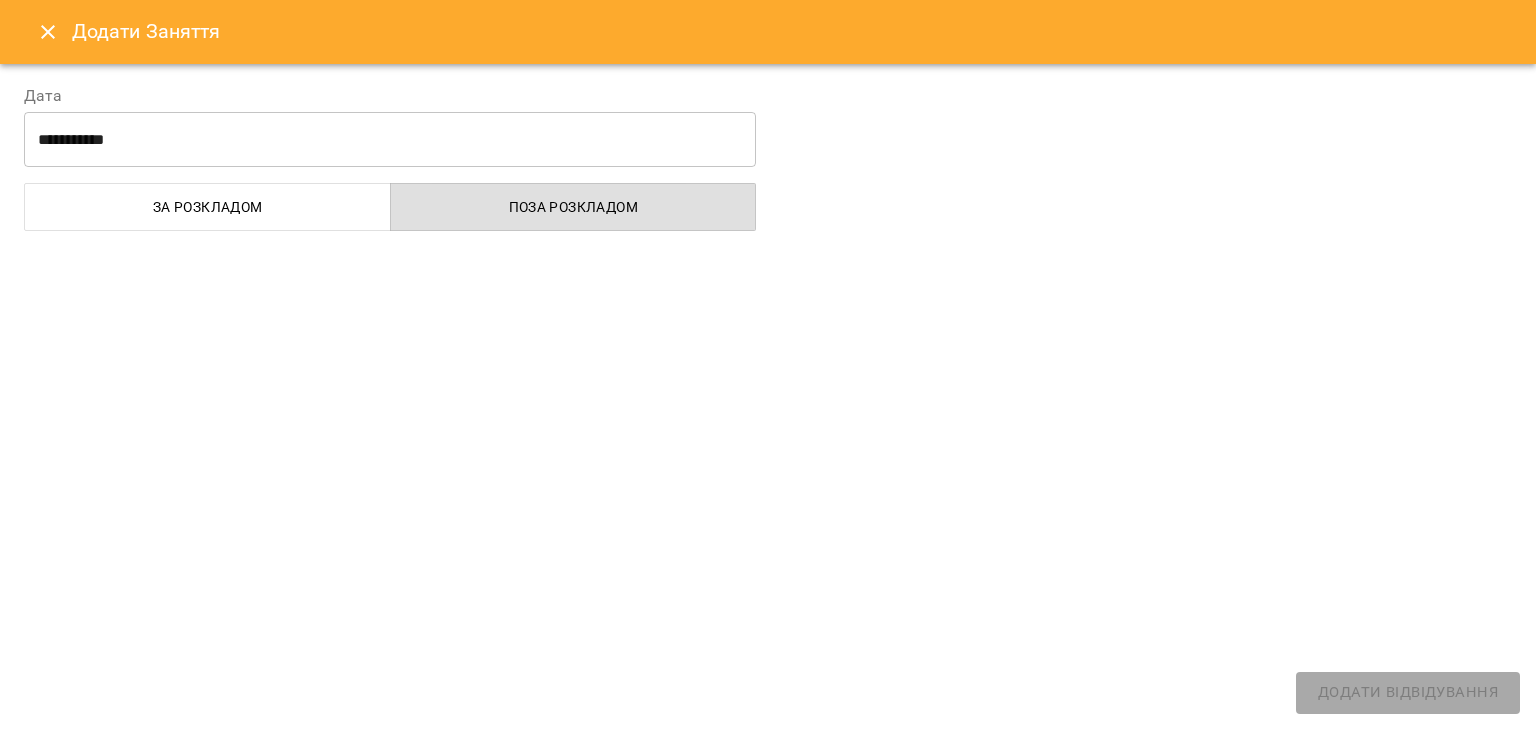 select 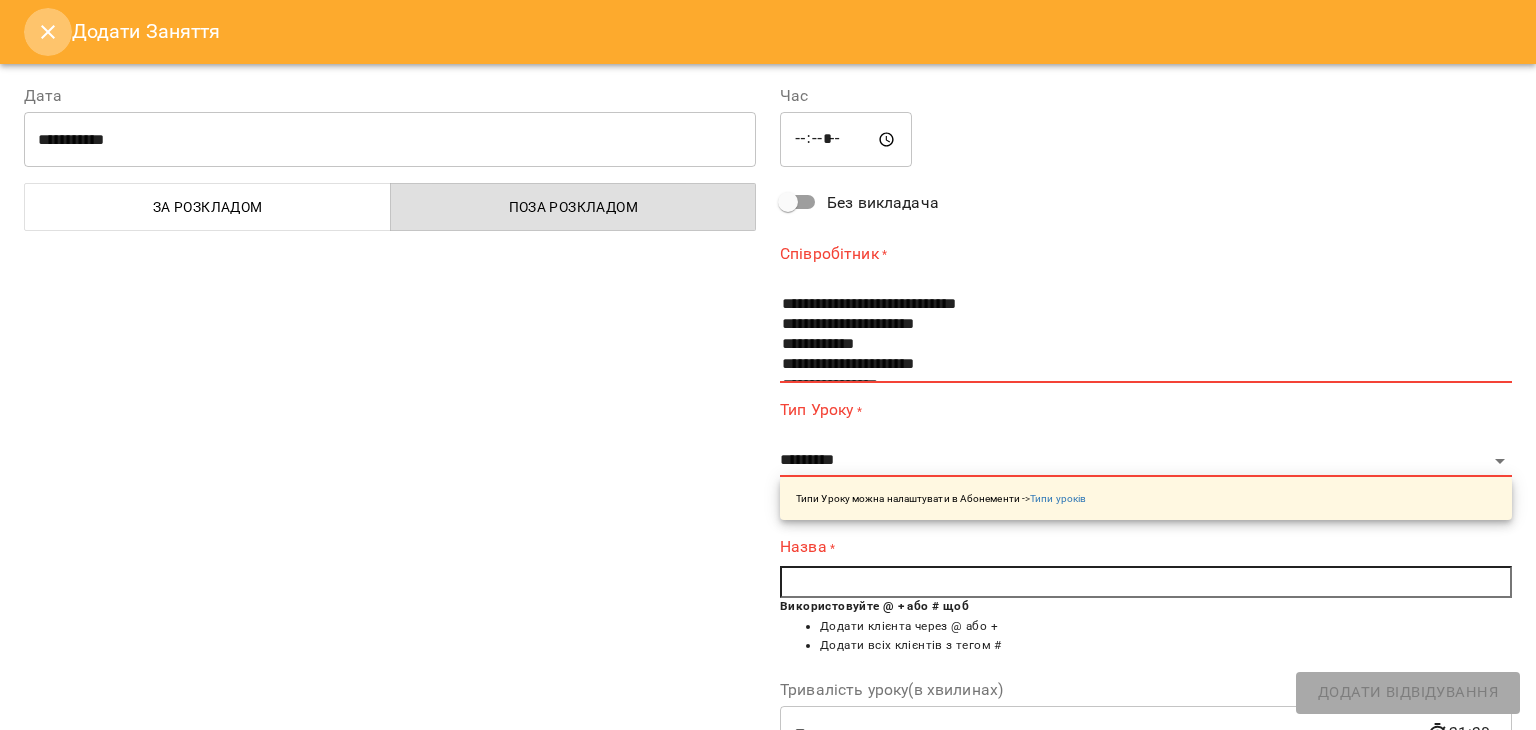 click 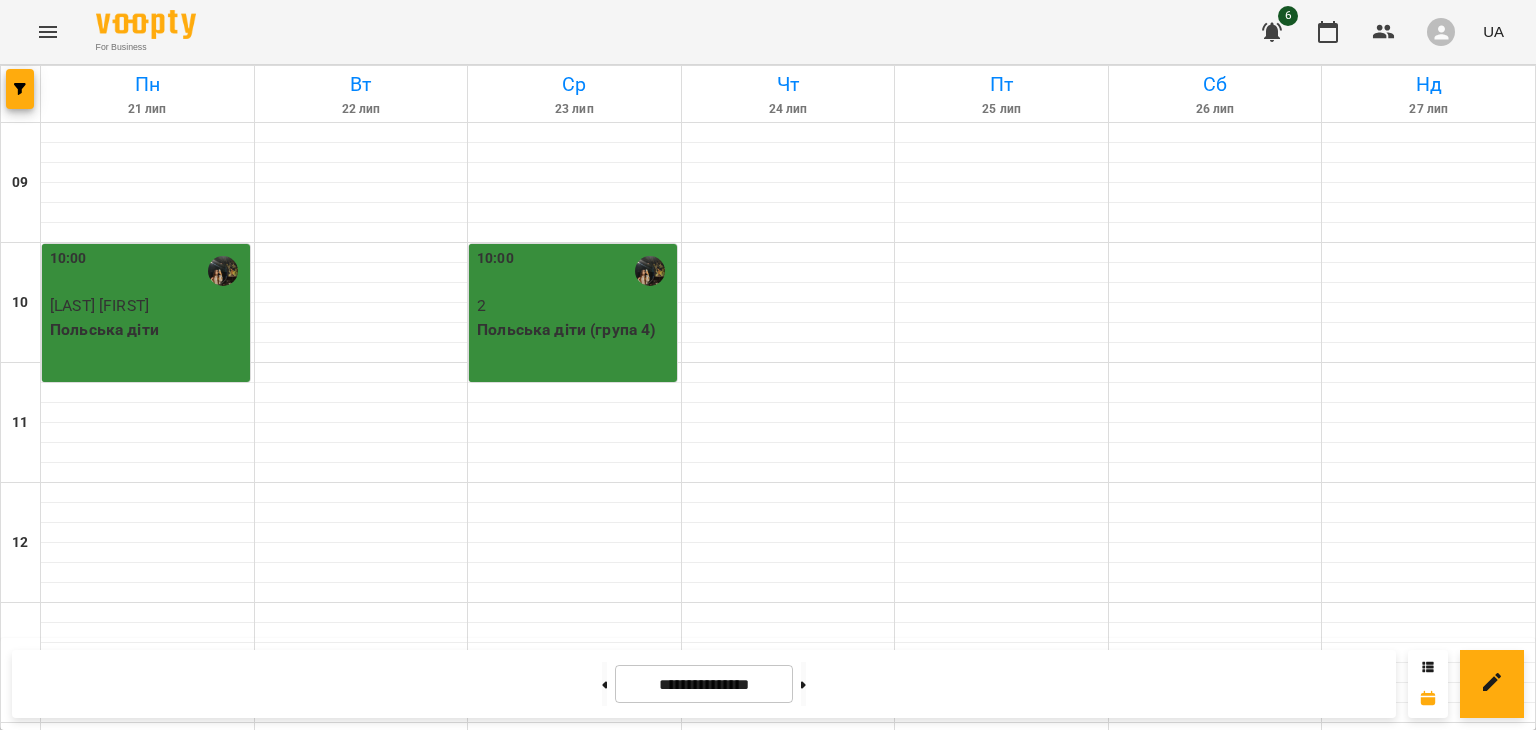 scroll, scrollTop: 567, scrollLeft: 0, axis: vertical 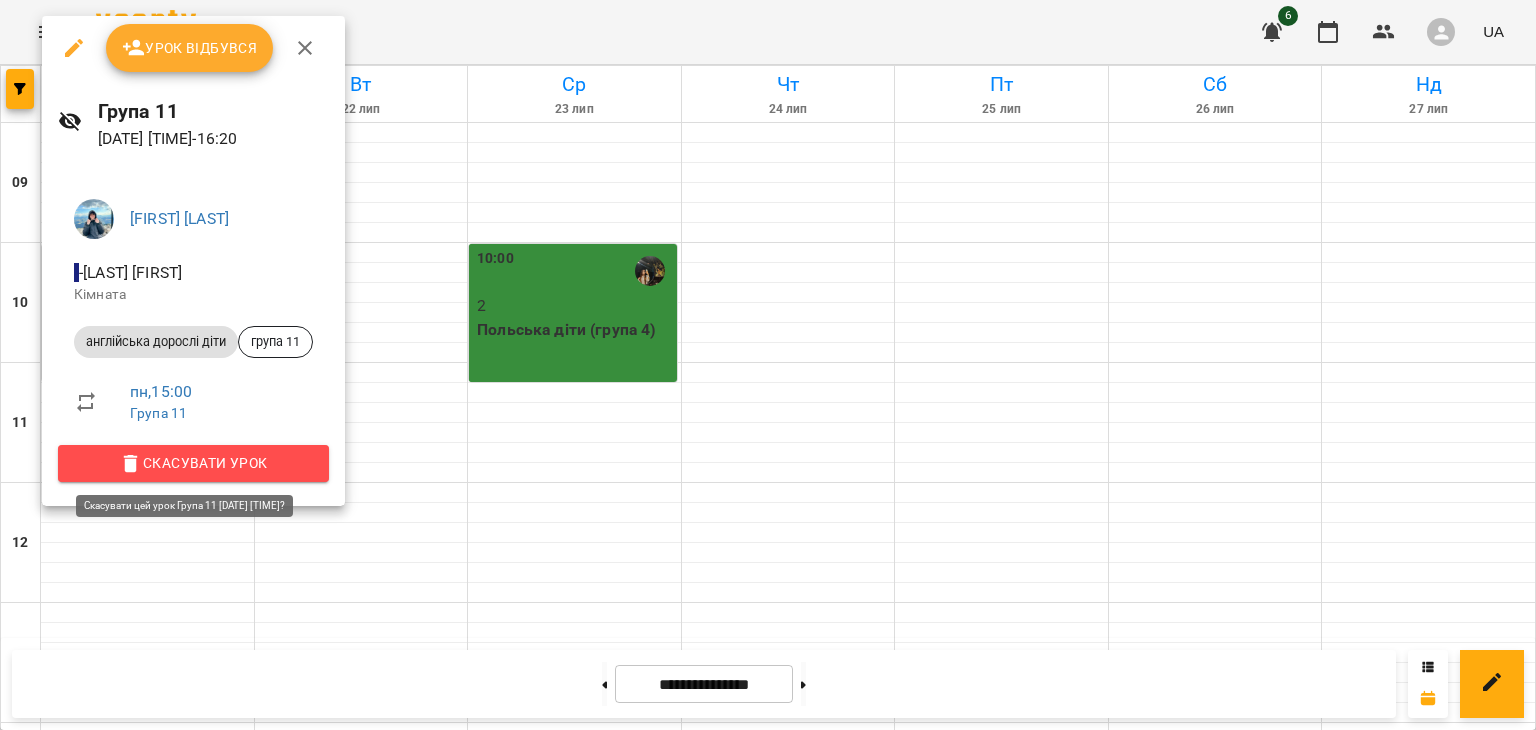 click on "Скасувати Урок" at bounding box center [193, 463] 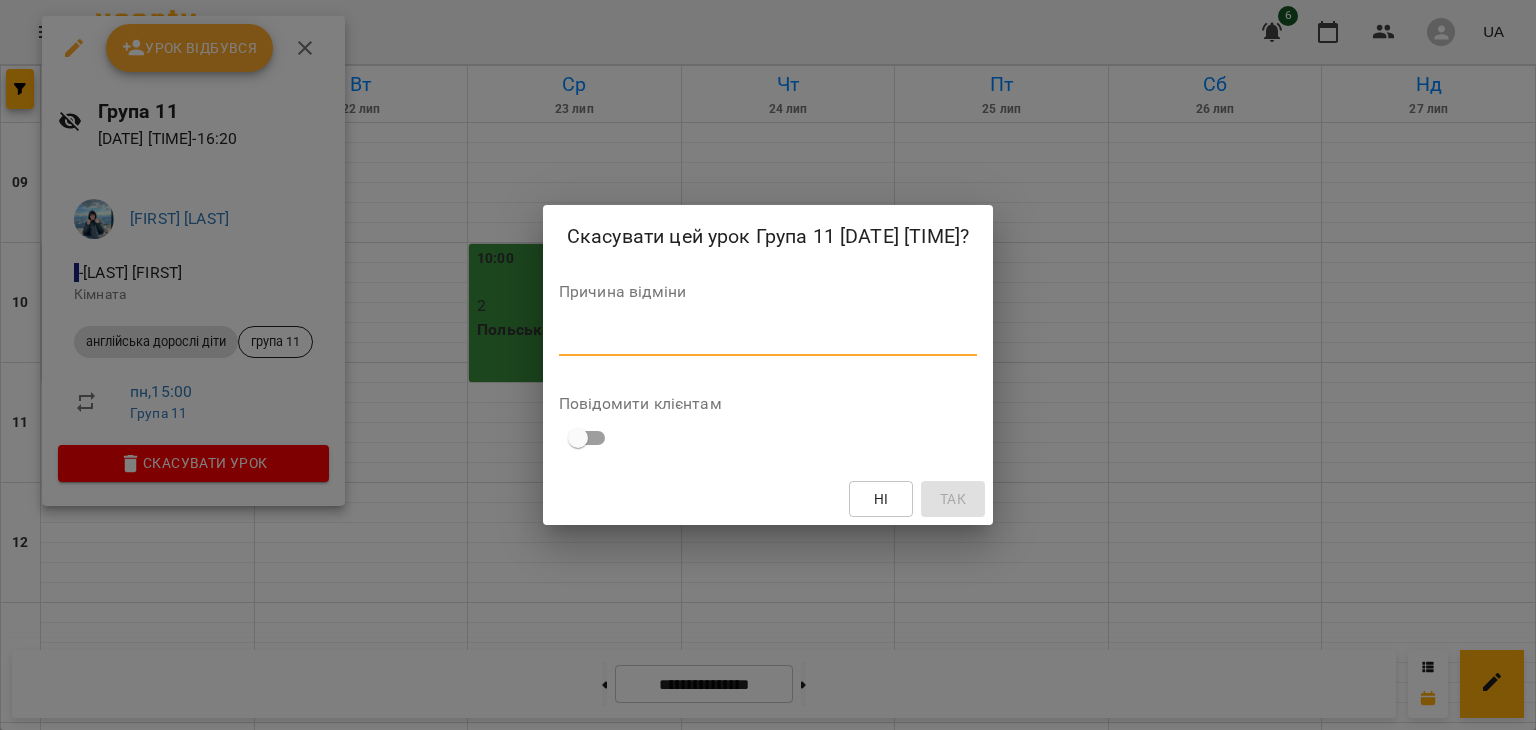 click at bounding box center [768, 339] 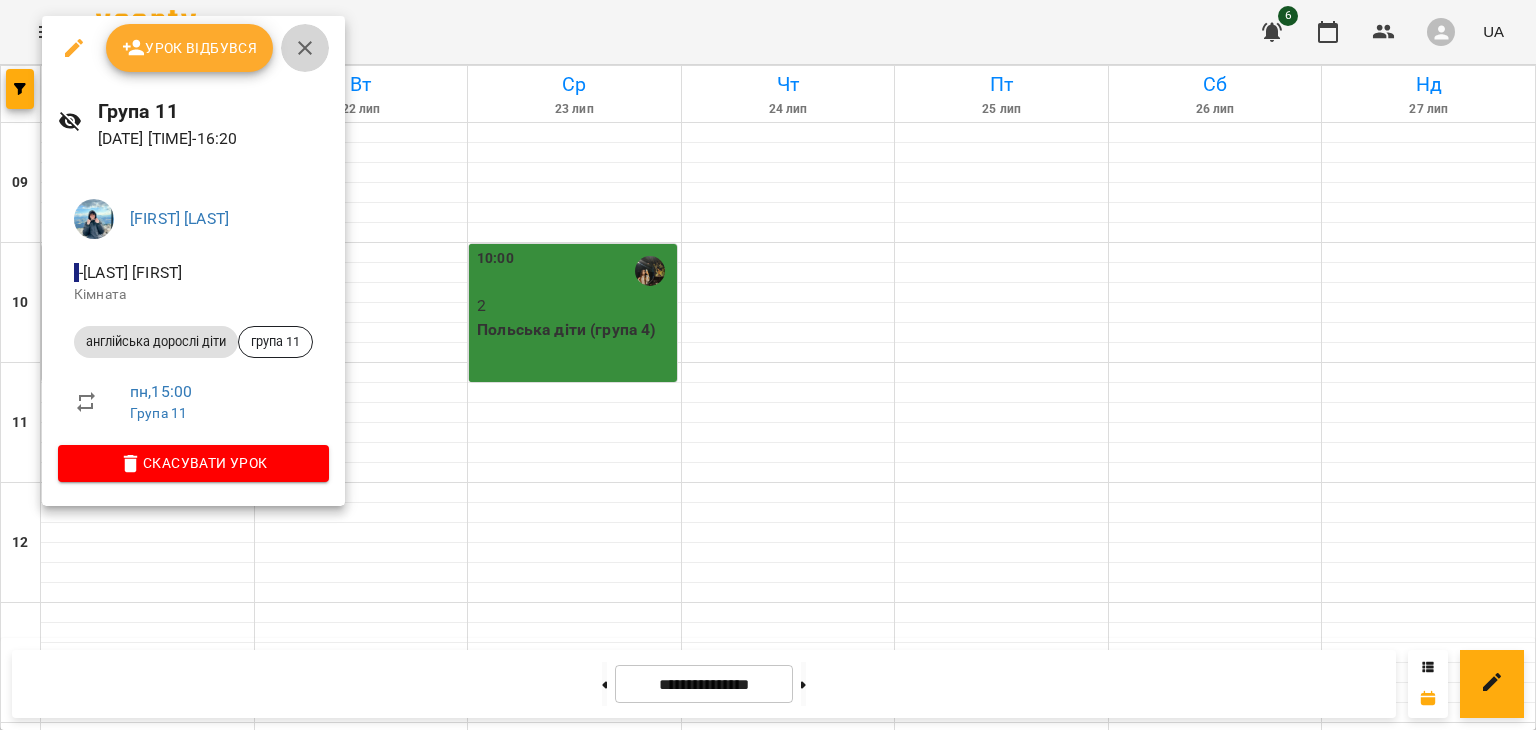 click at bounding box center (305, 48) 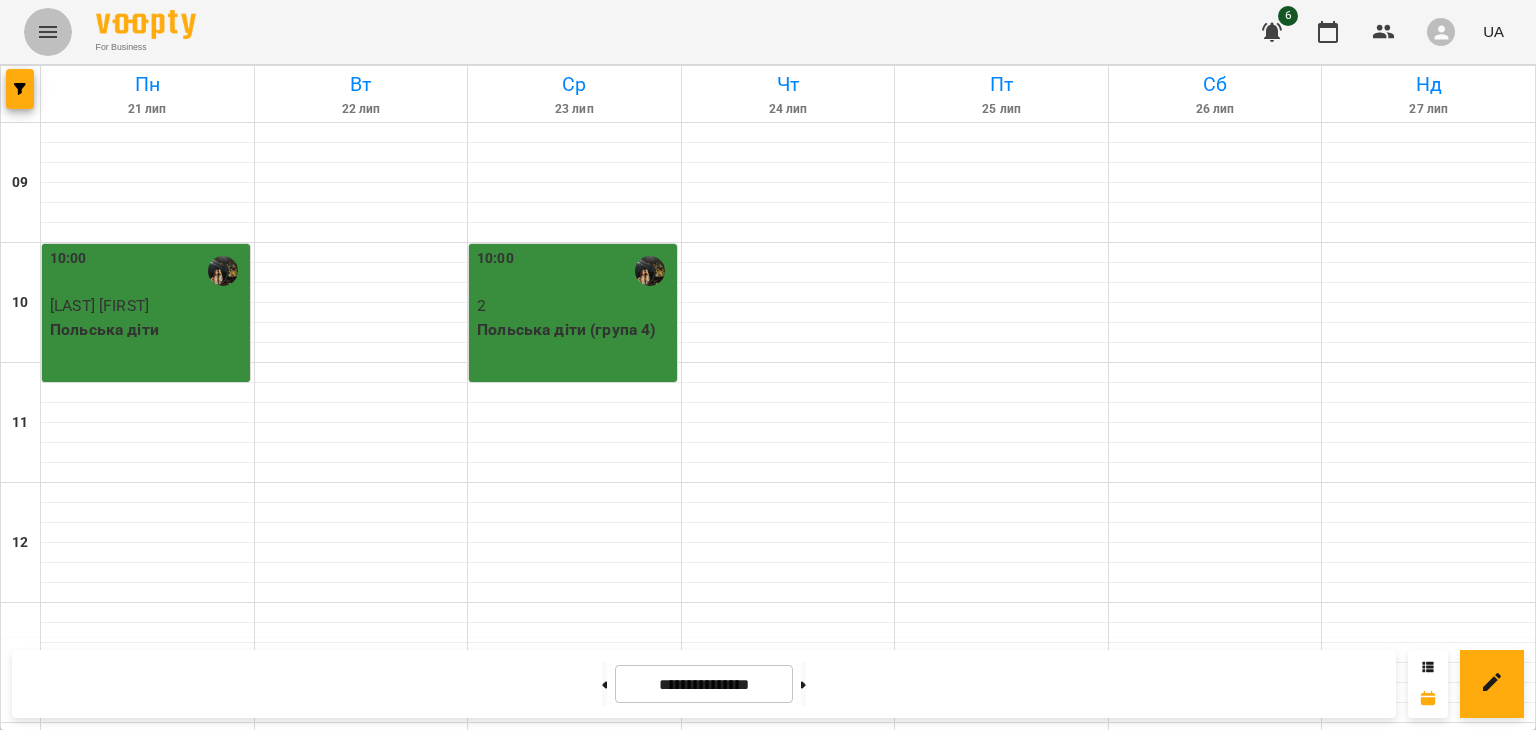 click at bounding box center [48, 32] 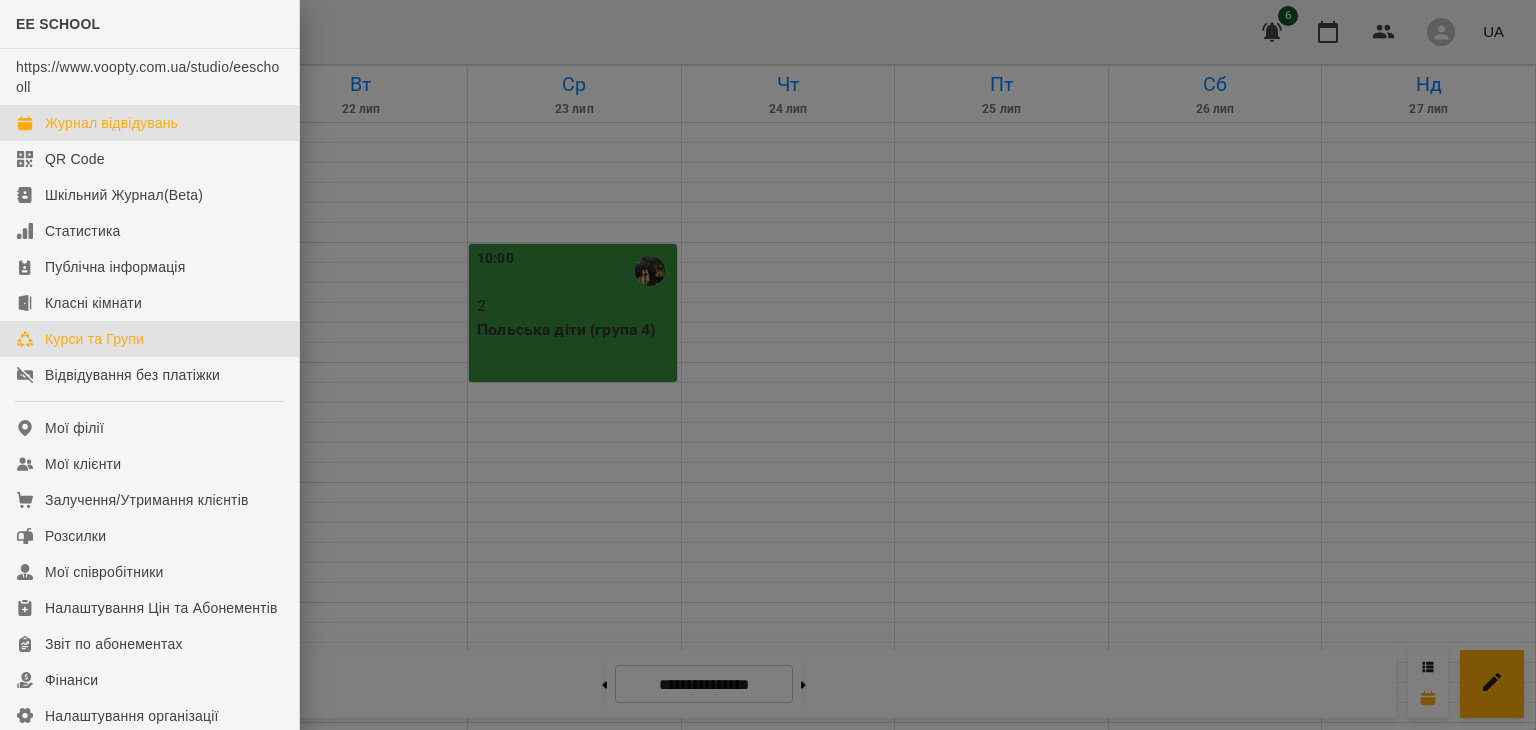 click on "Курси та Групи" at bounding box center [94, 339] 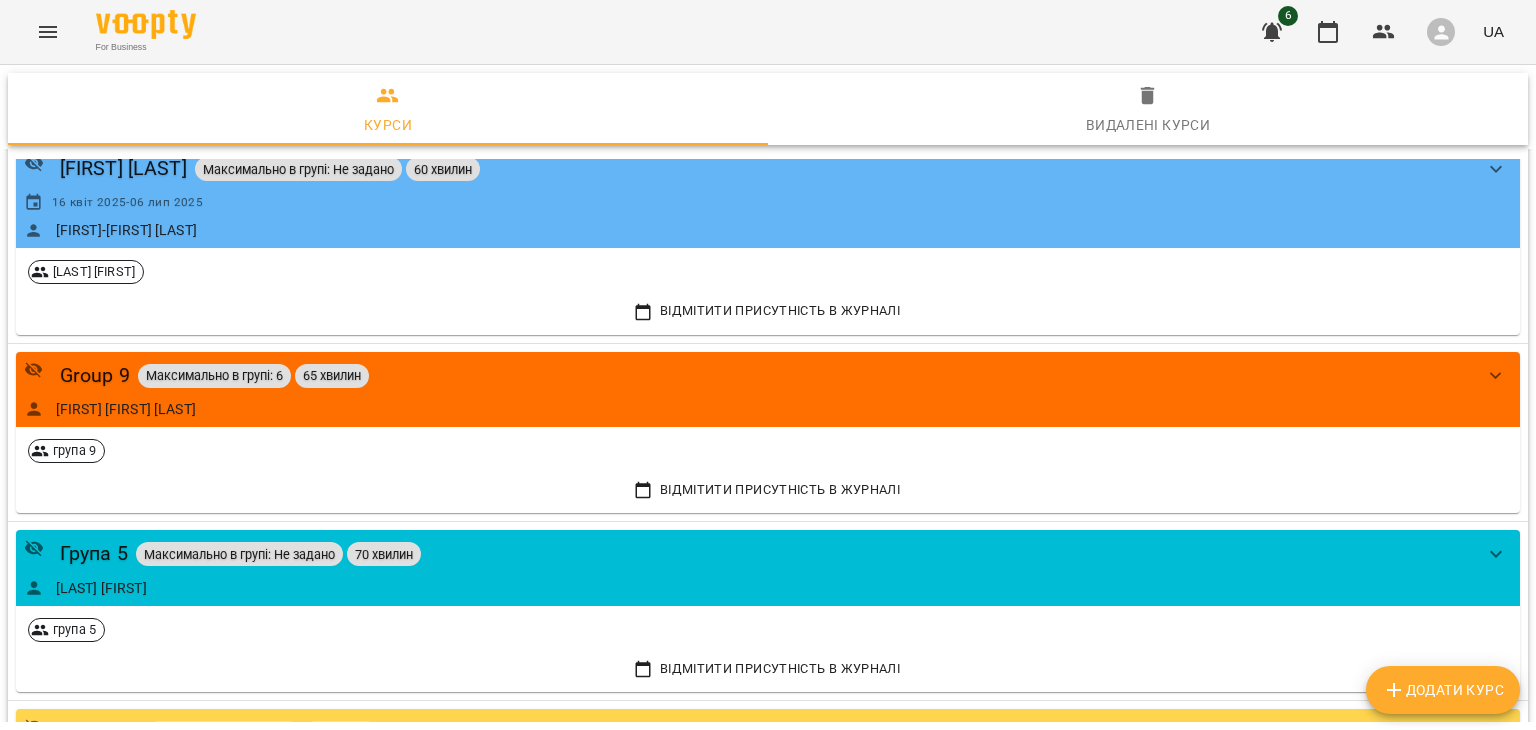scroll, scrollTop: 3048, scrollLeft: 0, axis: vertical 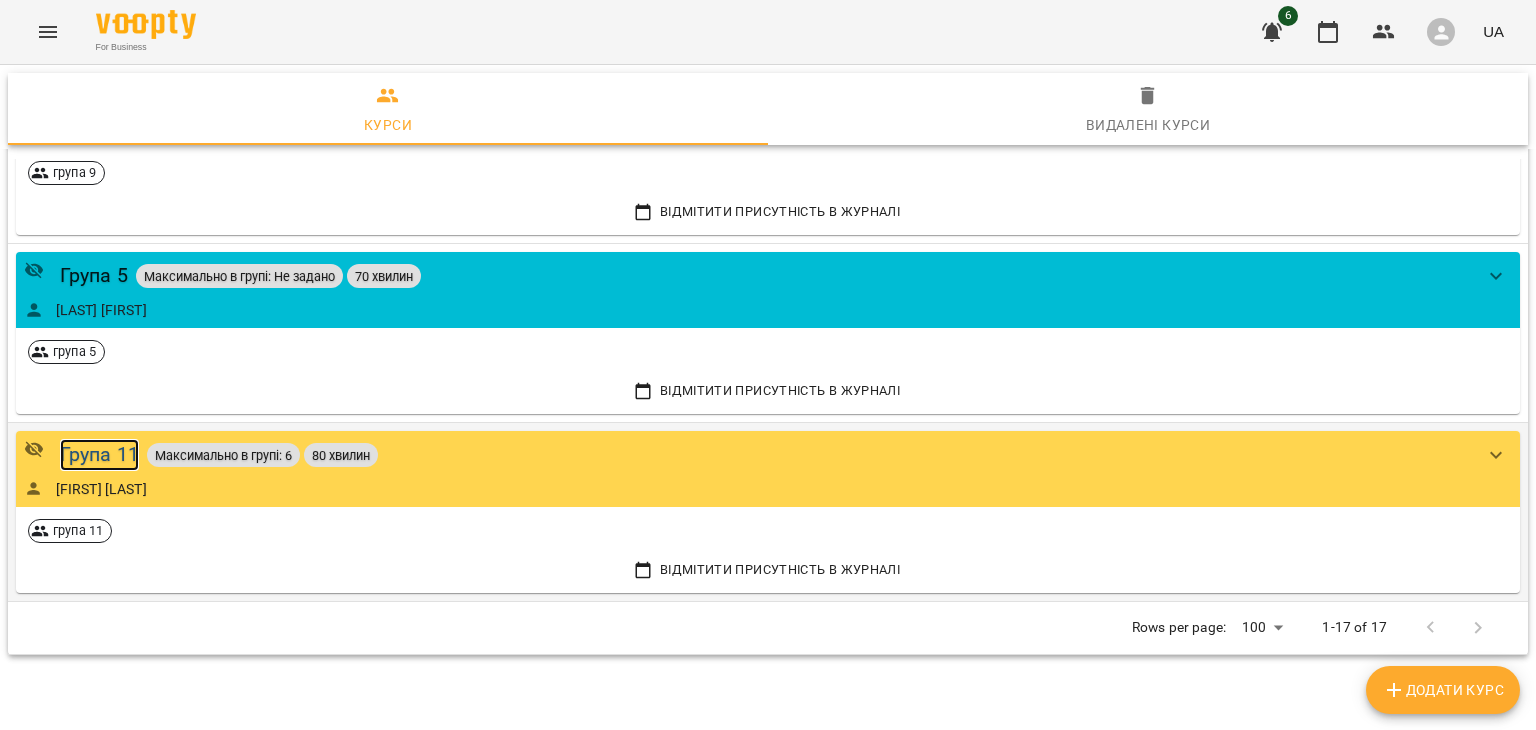 click on "Група 11" at bounding box center (99, 454) 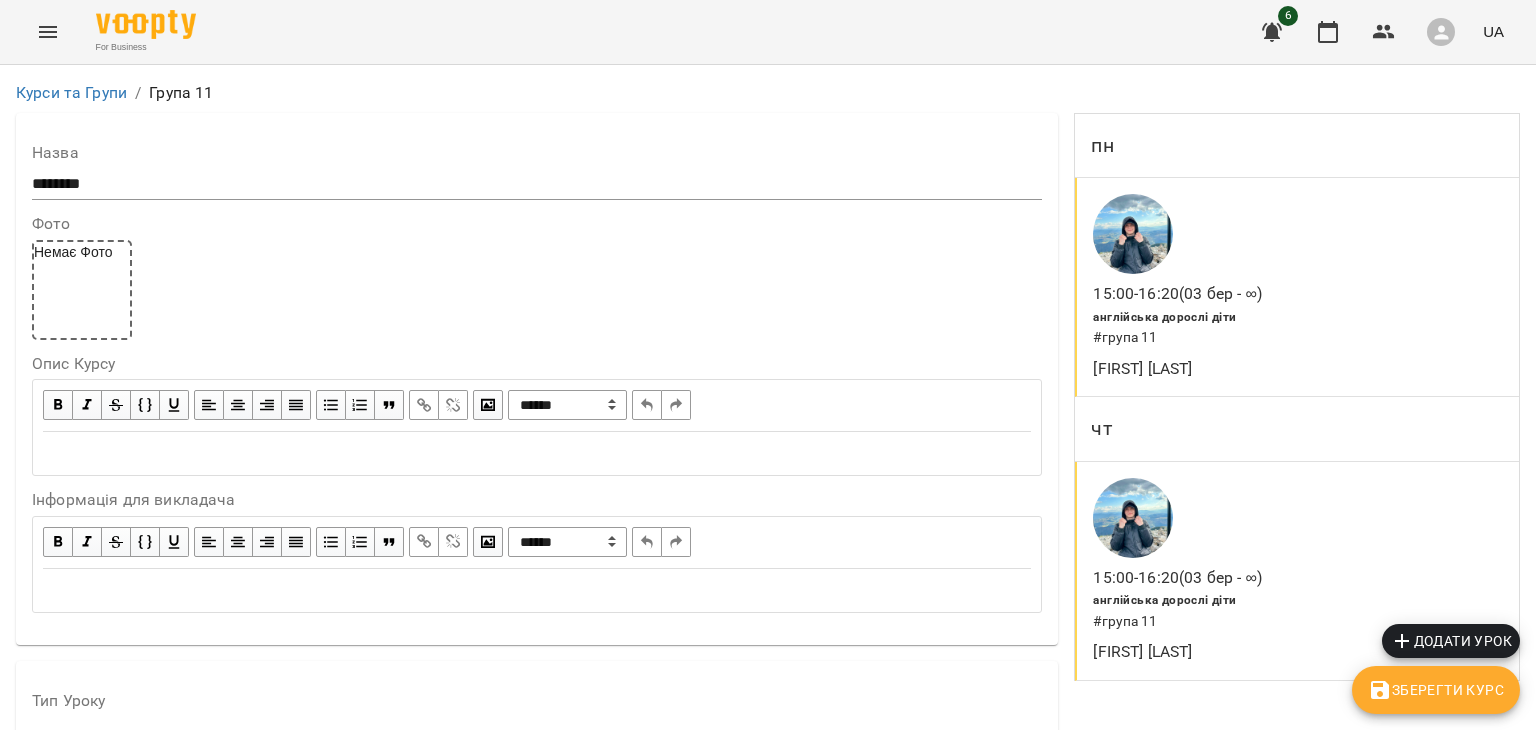 scroll, scrollTop: 1316, scrollLeft: 0, axis: vertical 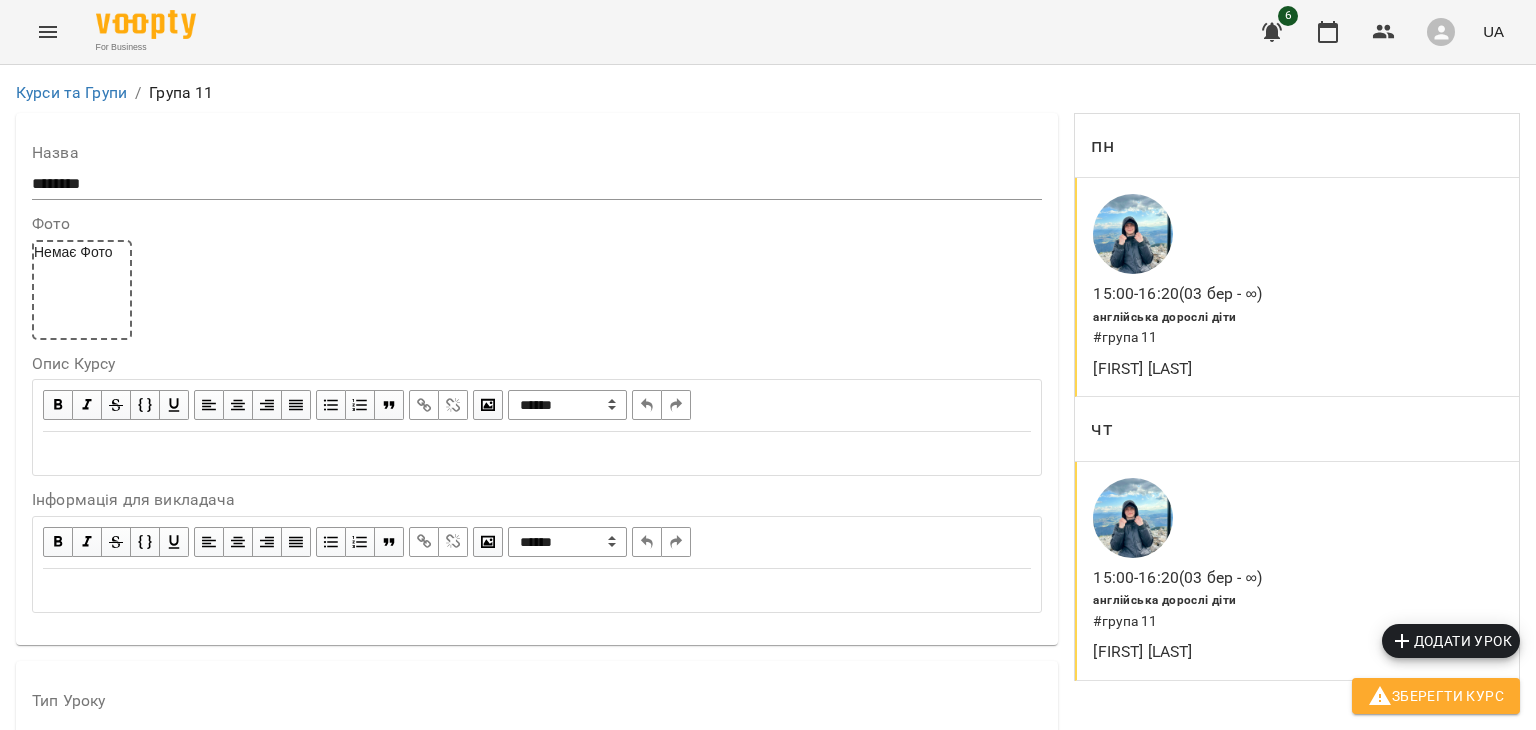 click on "**********" at bounding box center [125, 1807] 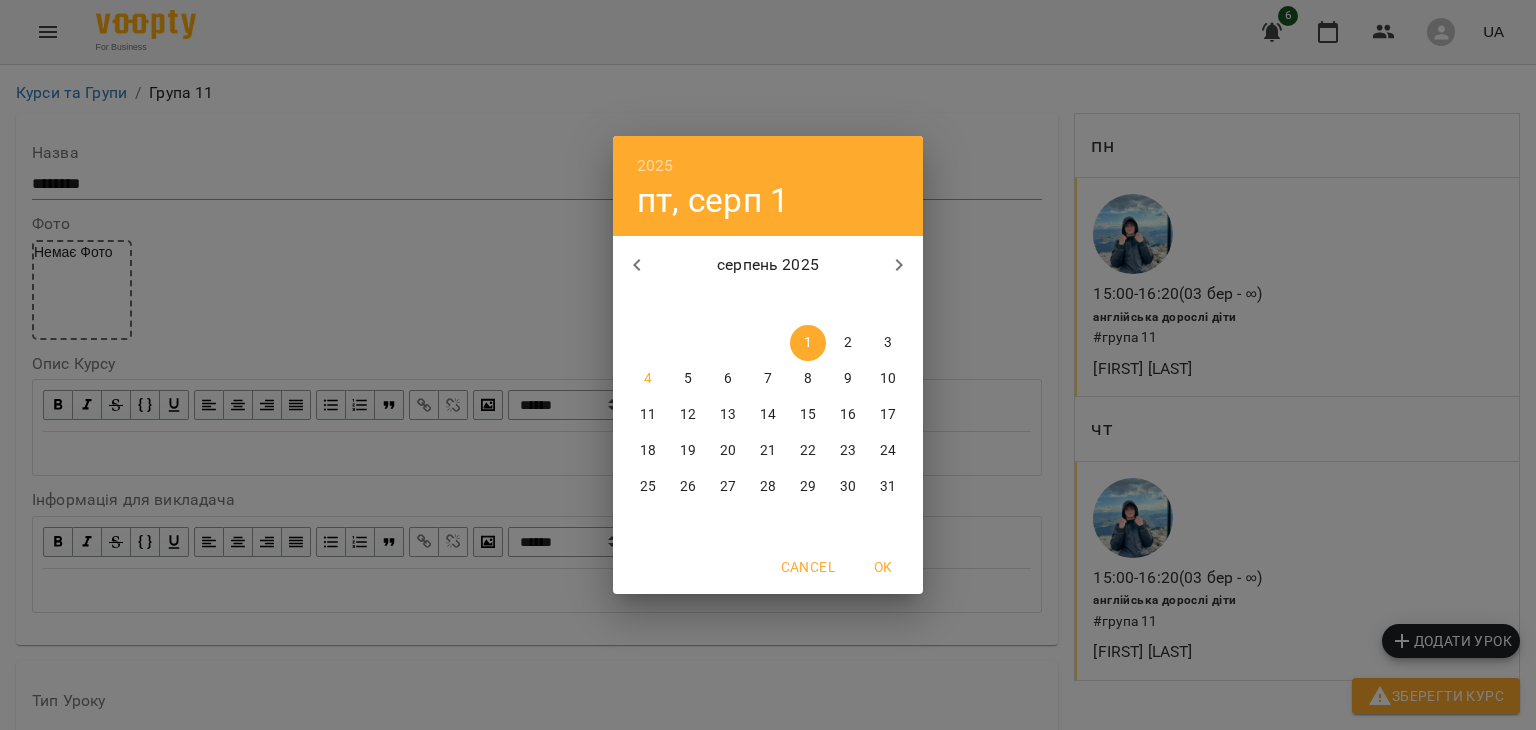click at bounding box center (637, 265) 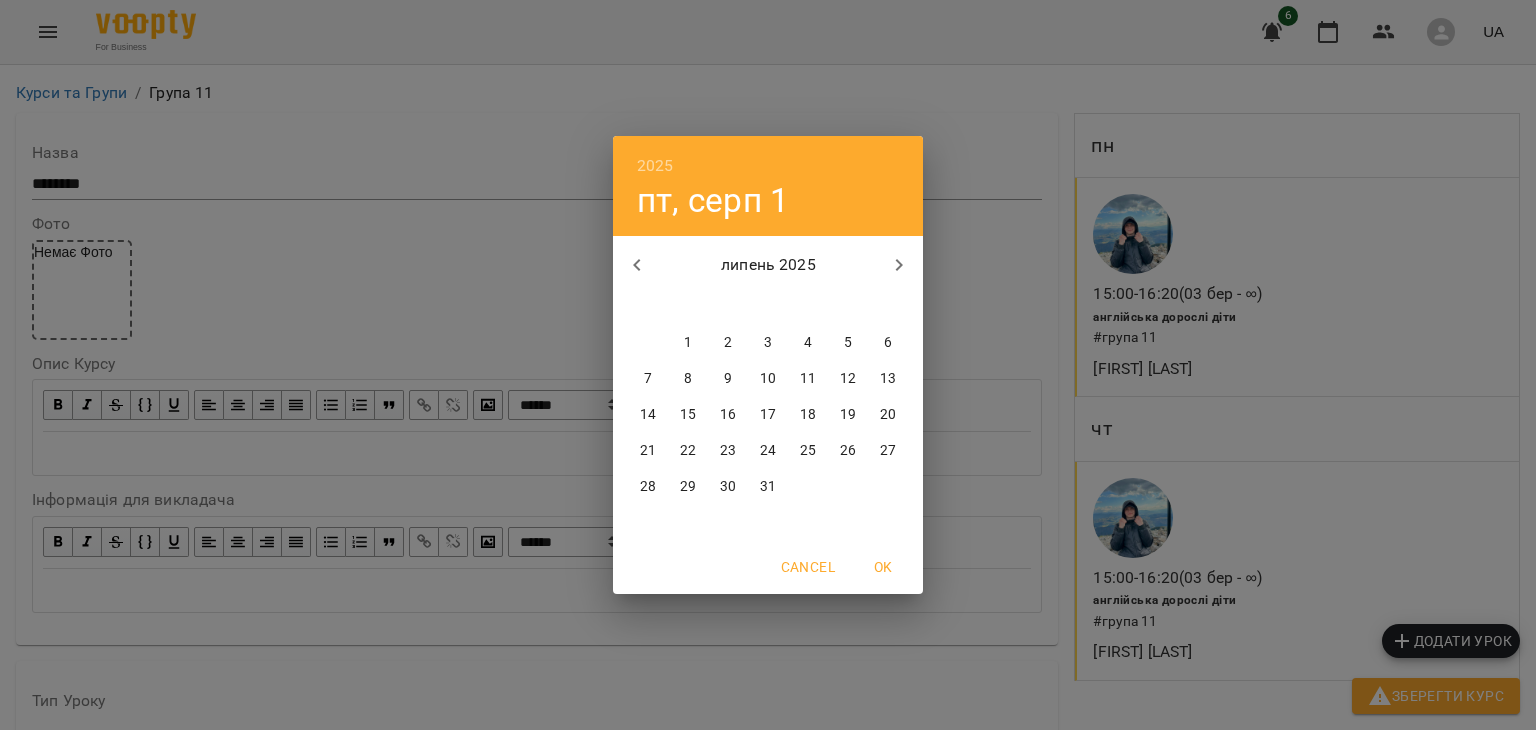click at bounding box center (637, 265) 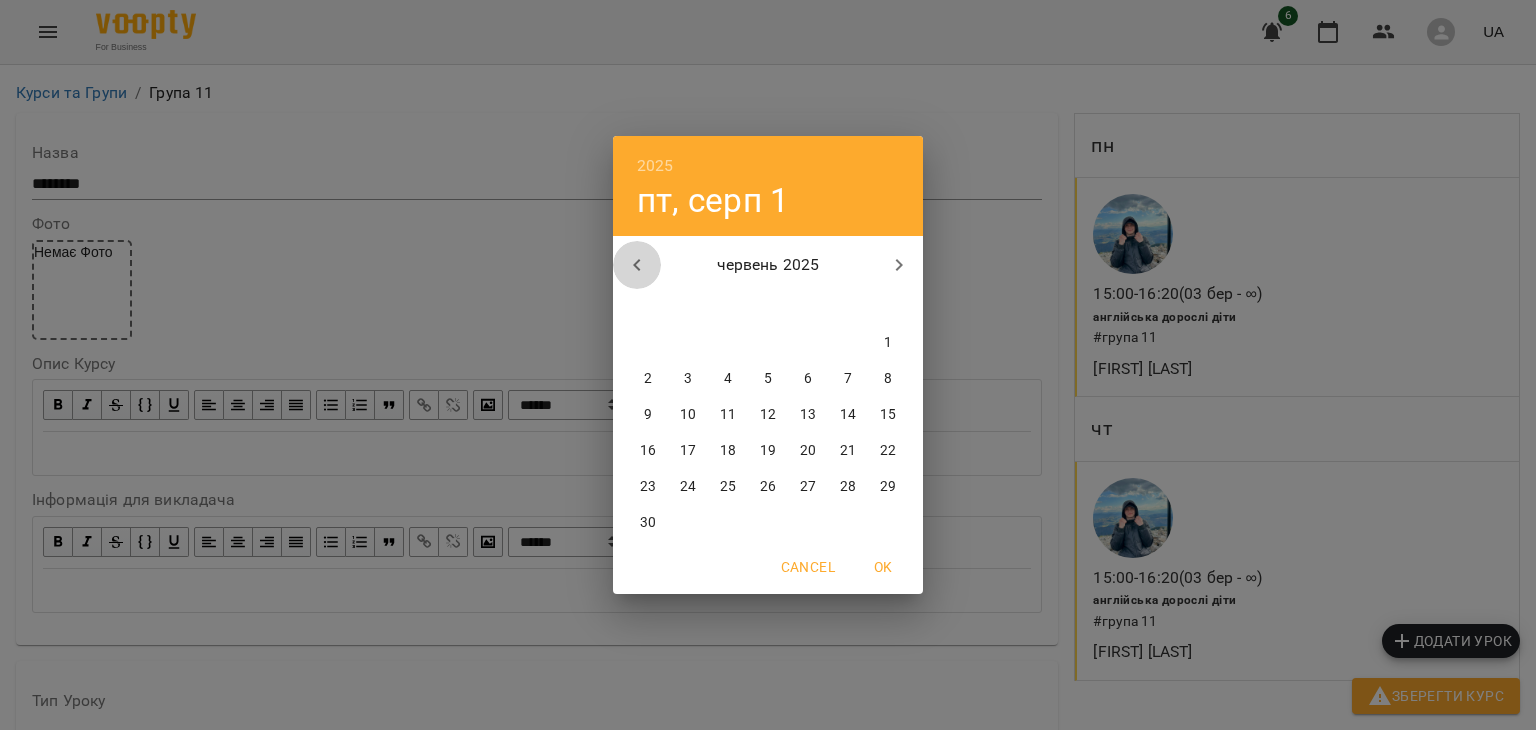 click at bounding box center (637, 265) 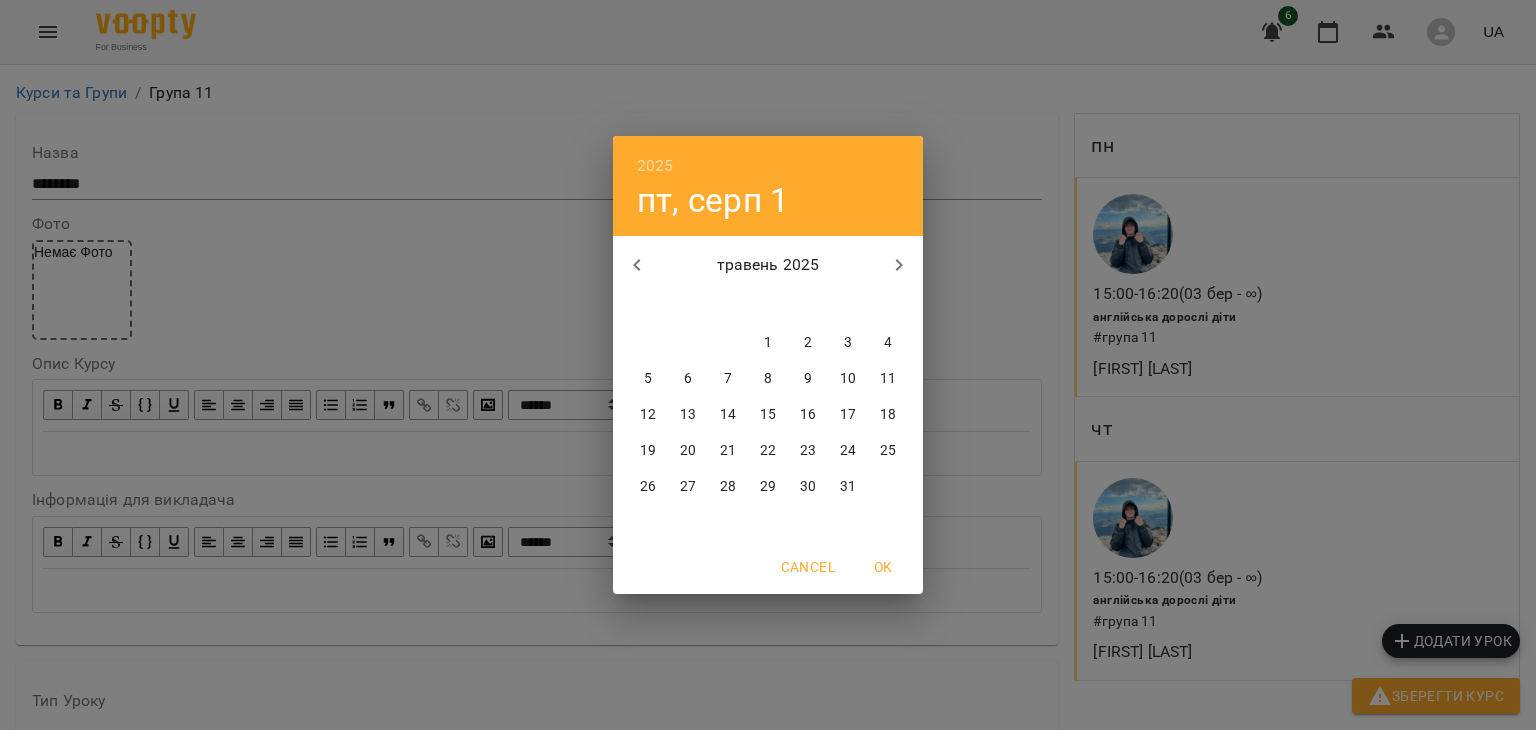 click at bounding box center (637, 265) 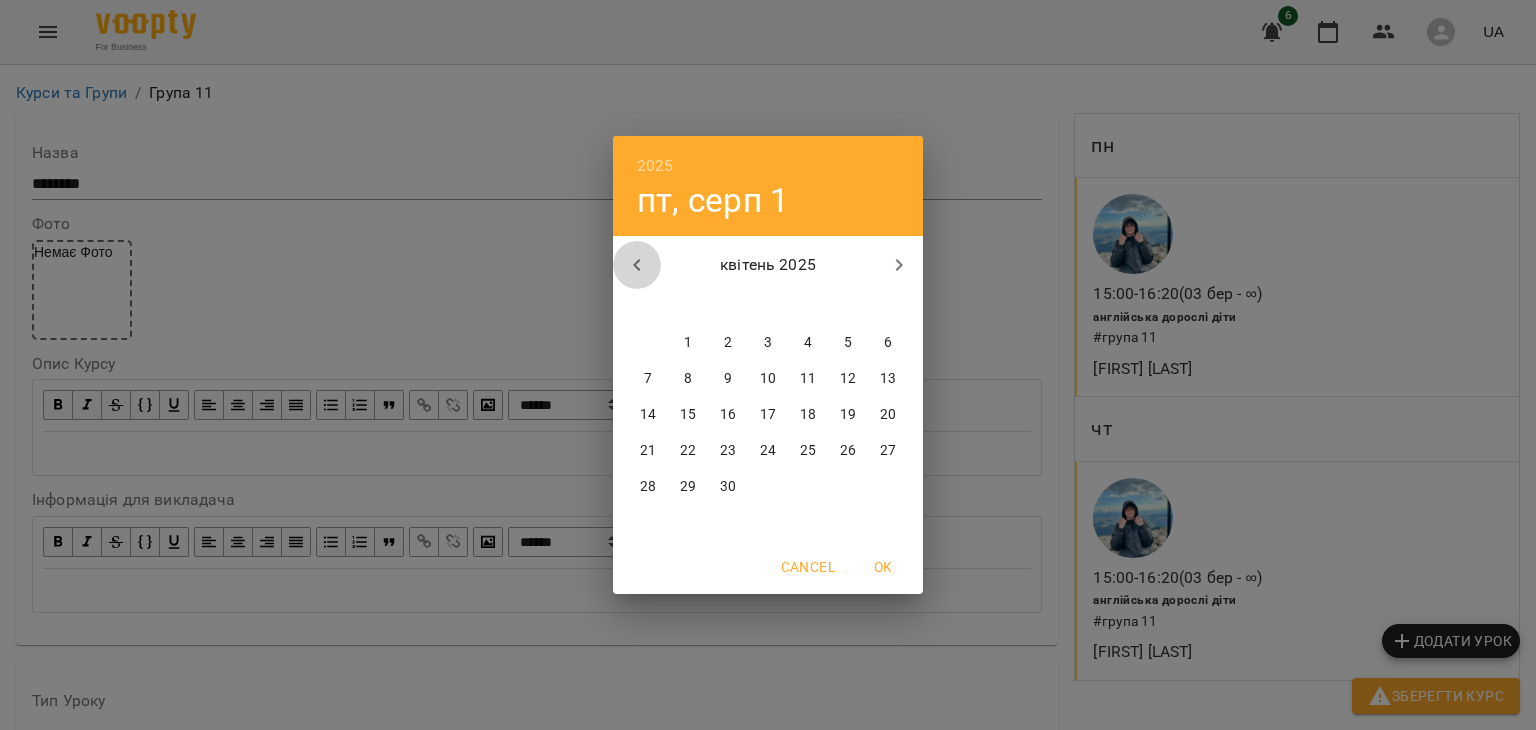 click at bounding box center [637, 265] 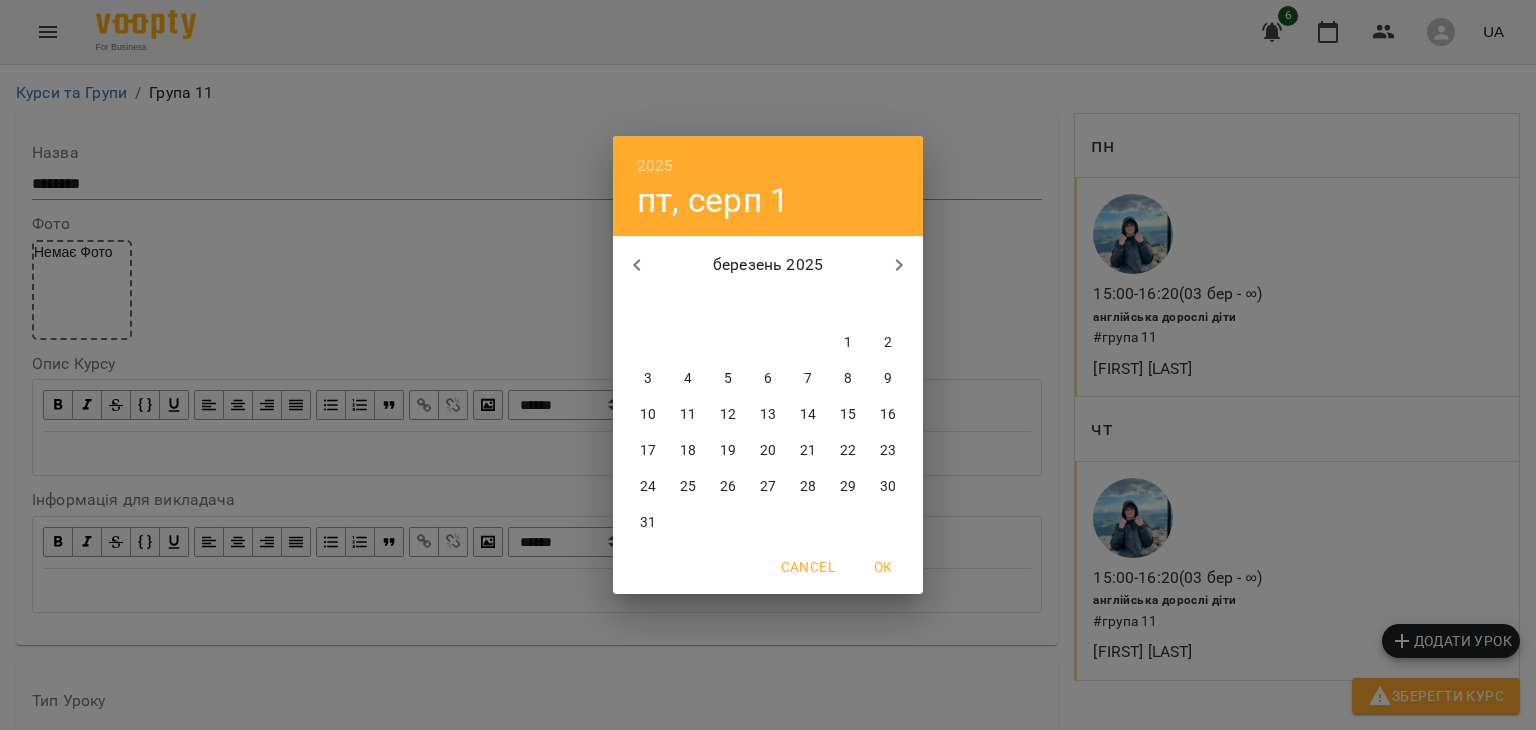 click on "3" at bounding box center (648, 379) 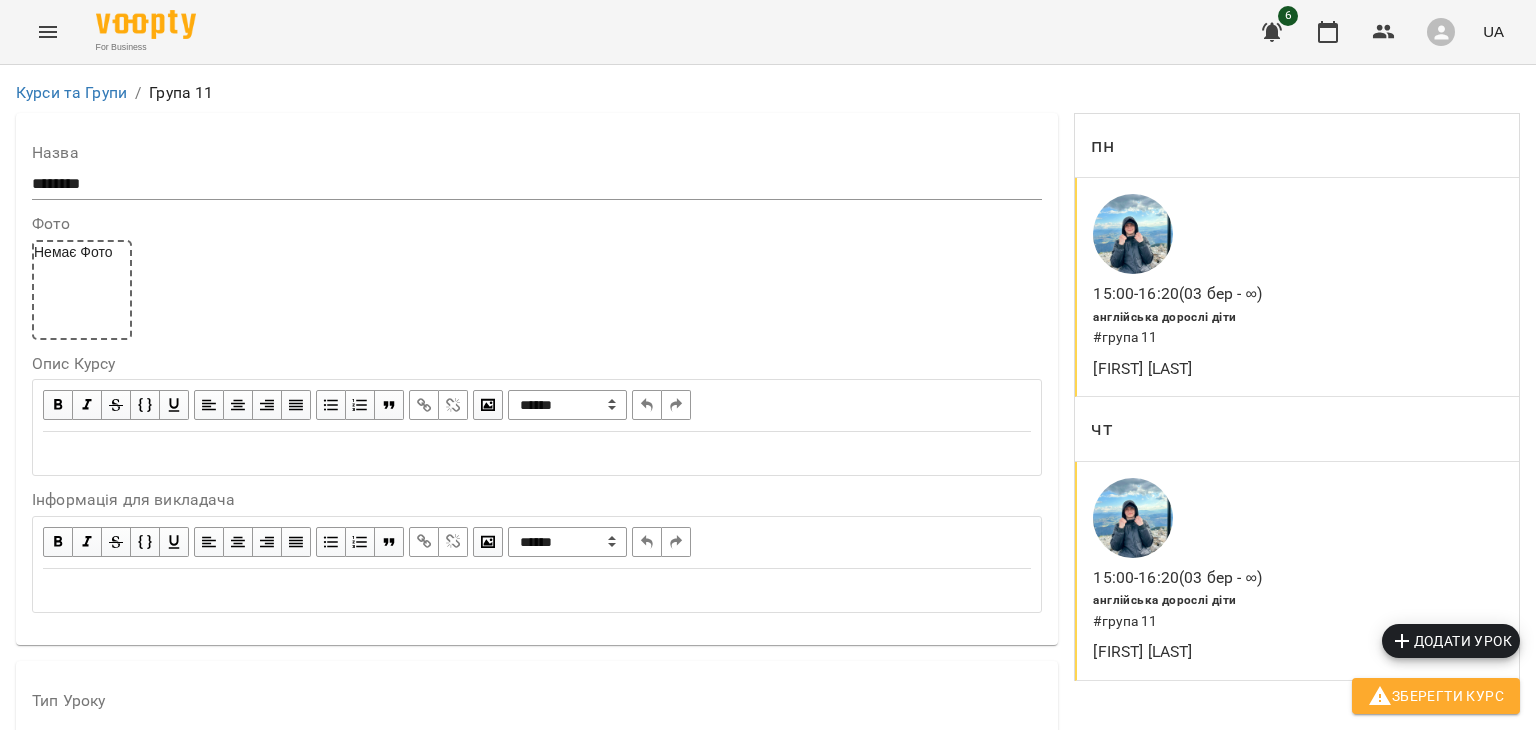 click on "**********" at bounding box center (315, 1807) 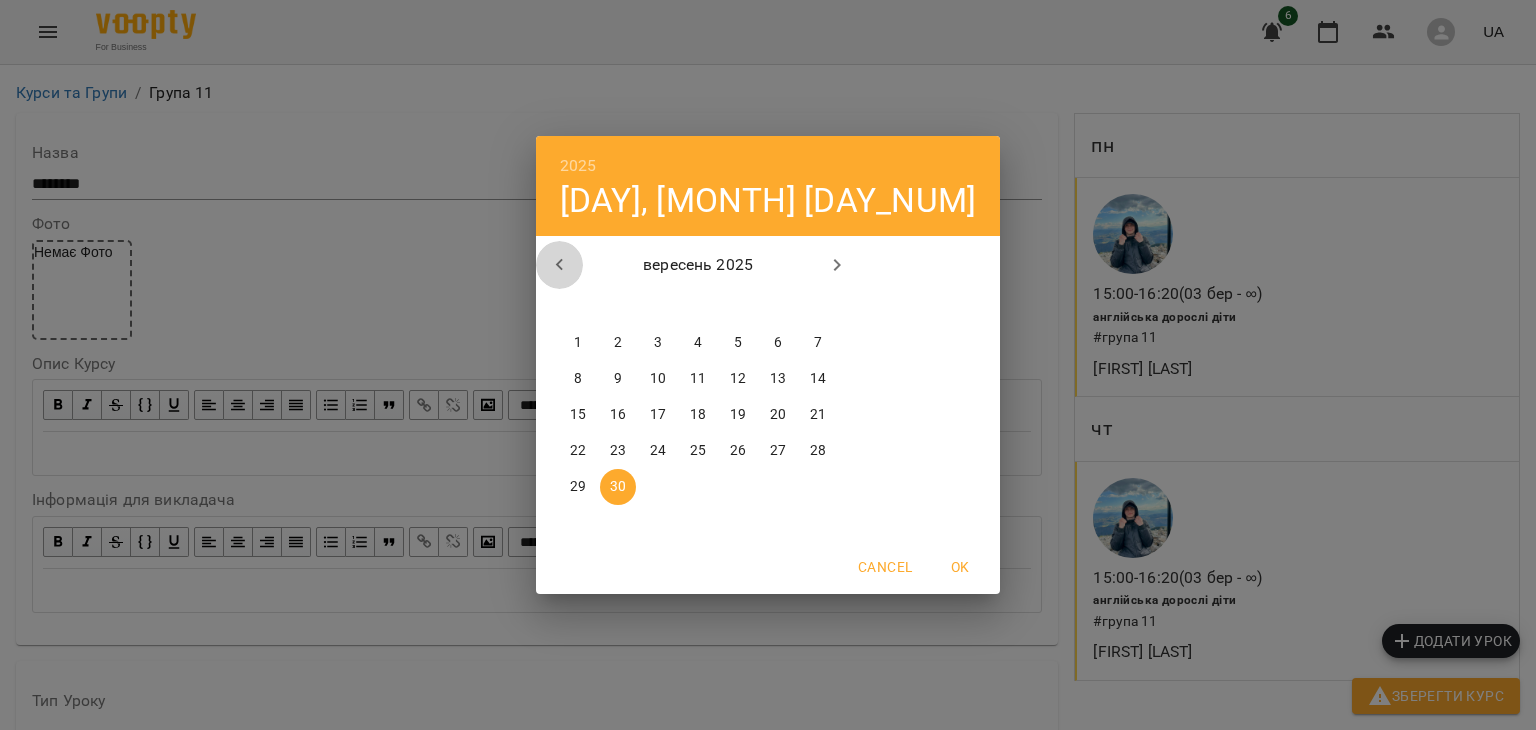 click 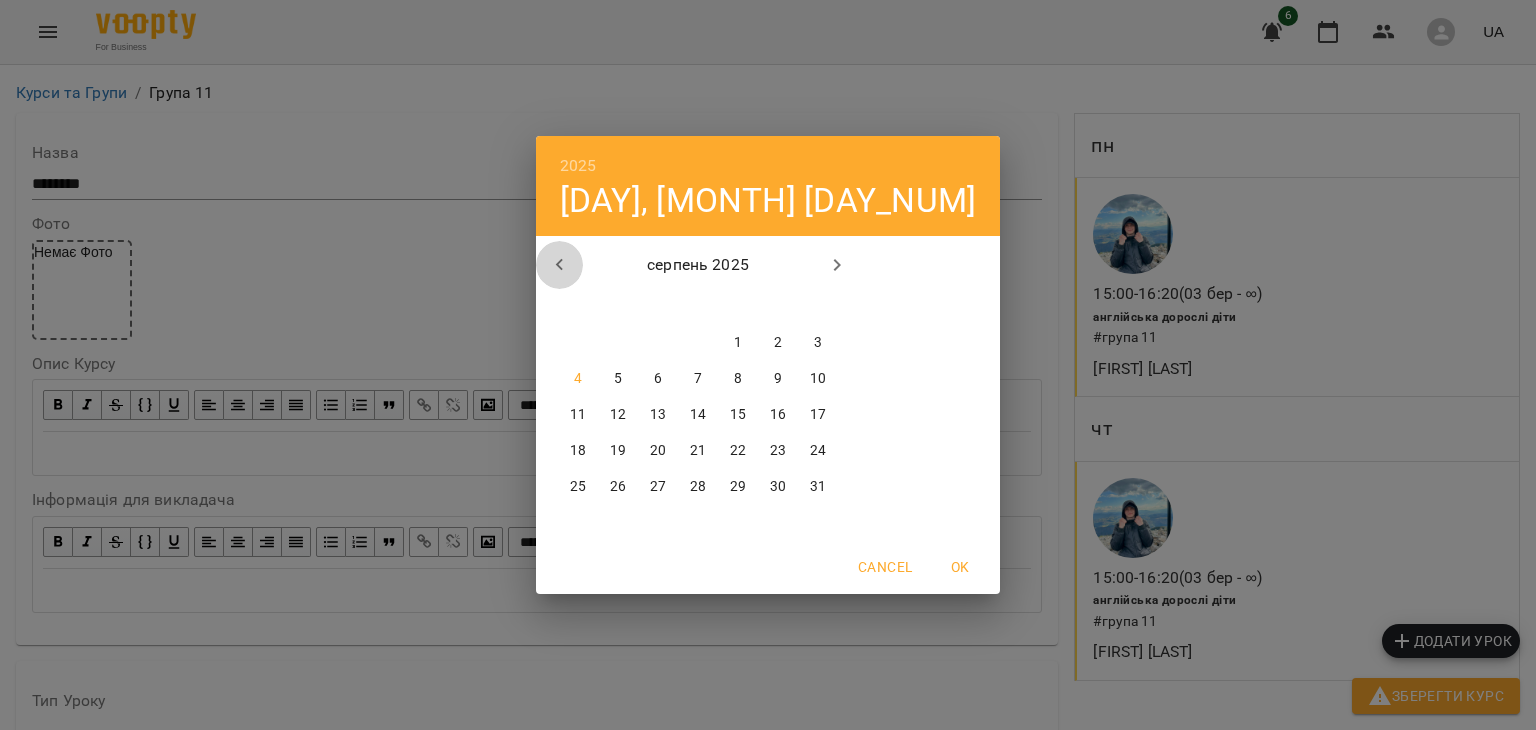 click 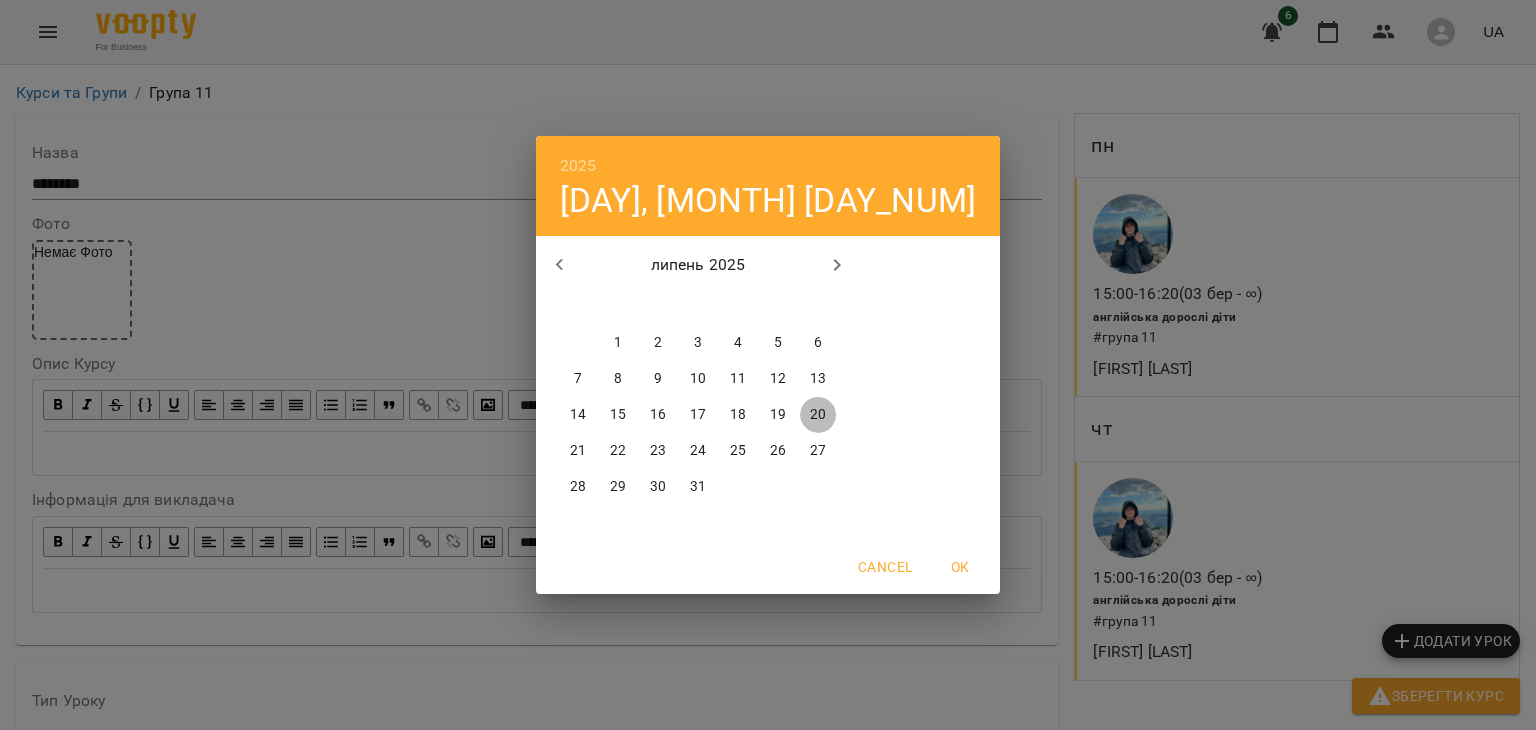 click on "20" at bounding box center (818, 415) 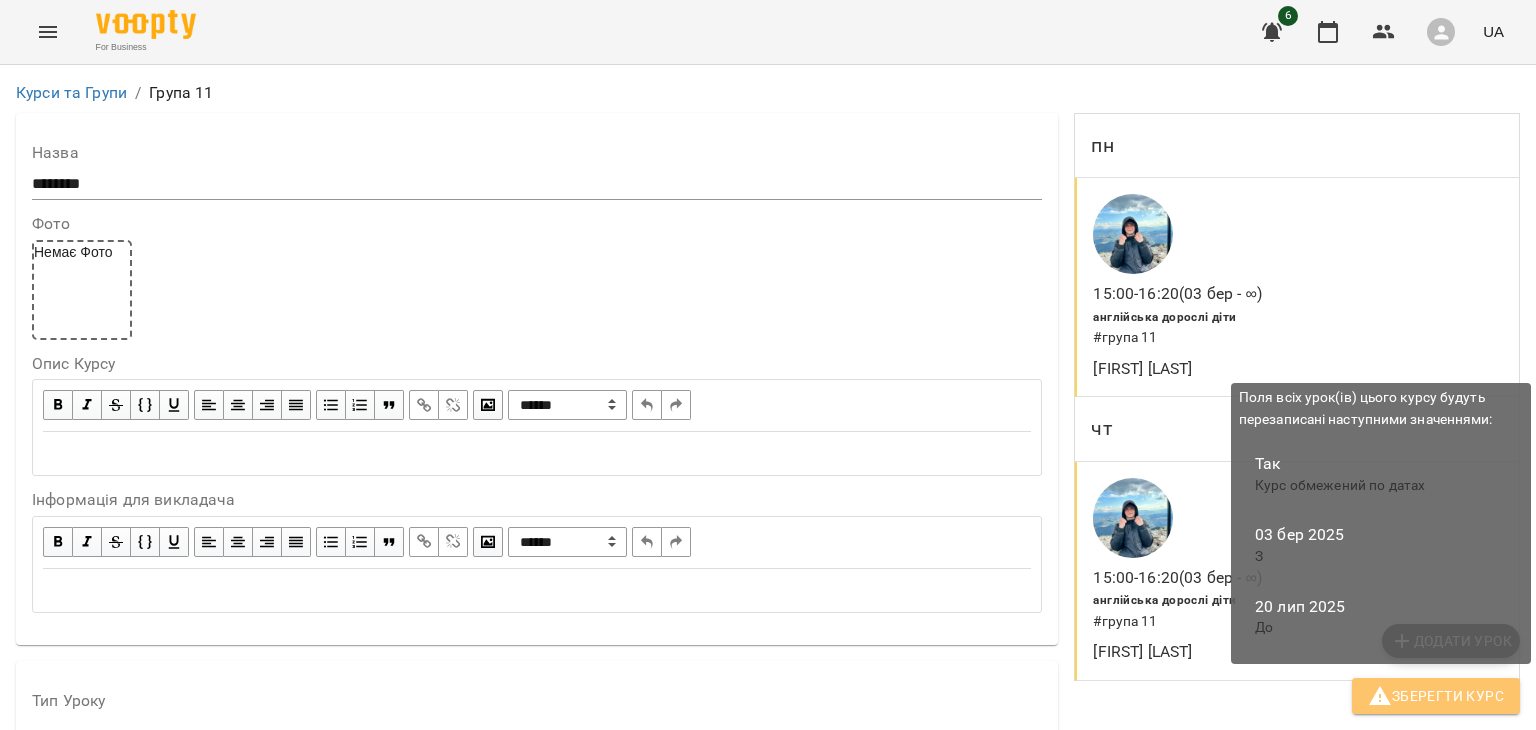 click on "Зберегти Курс" at bounding box center (1436, 696) 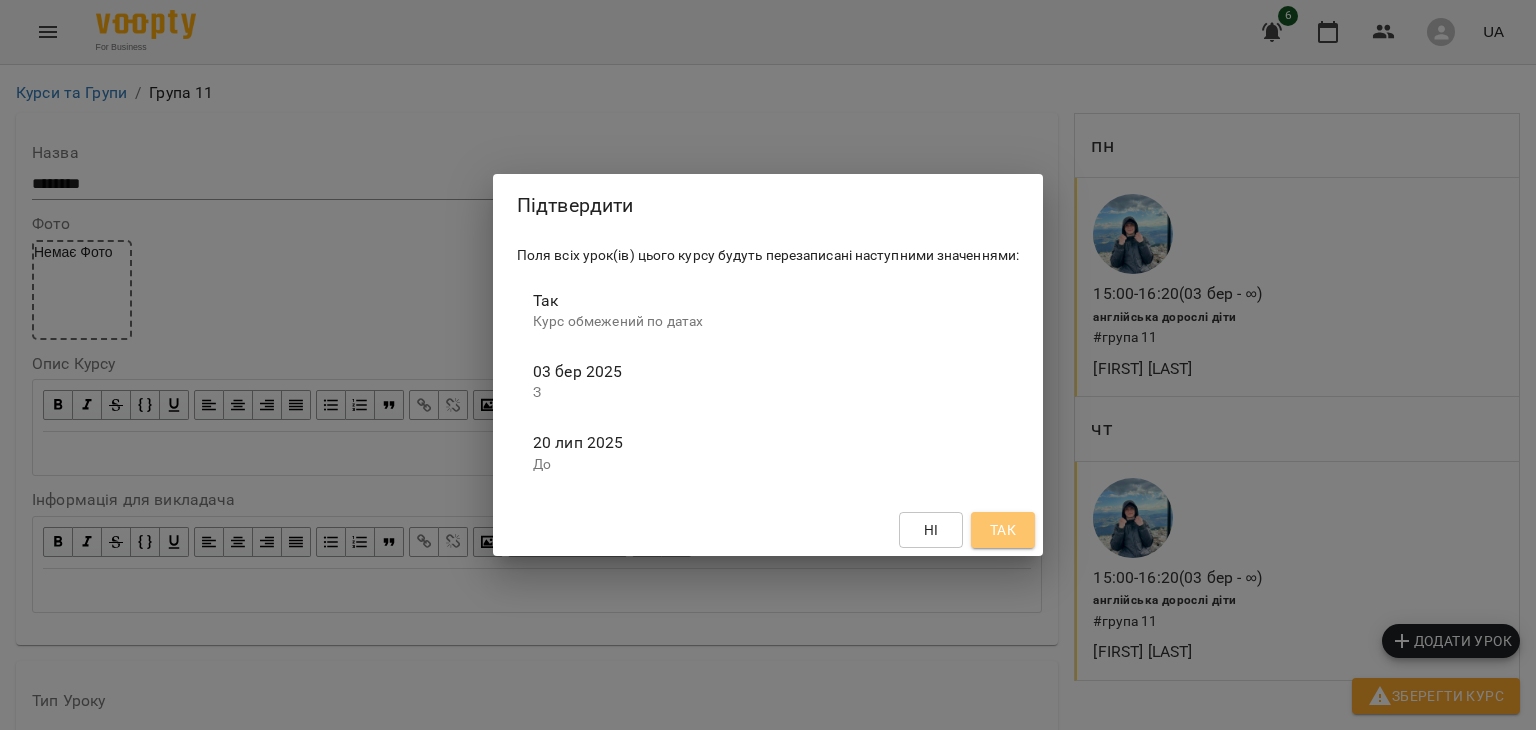 click on "Так" at bounding box center (1003, 530) 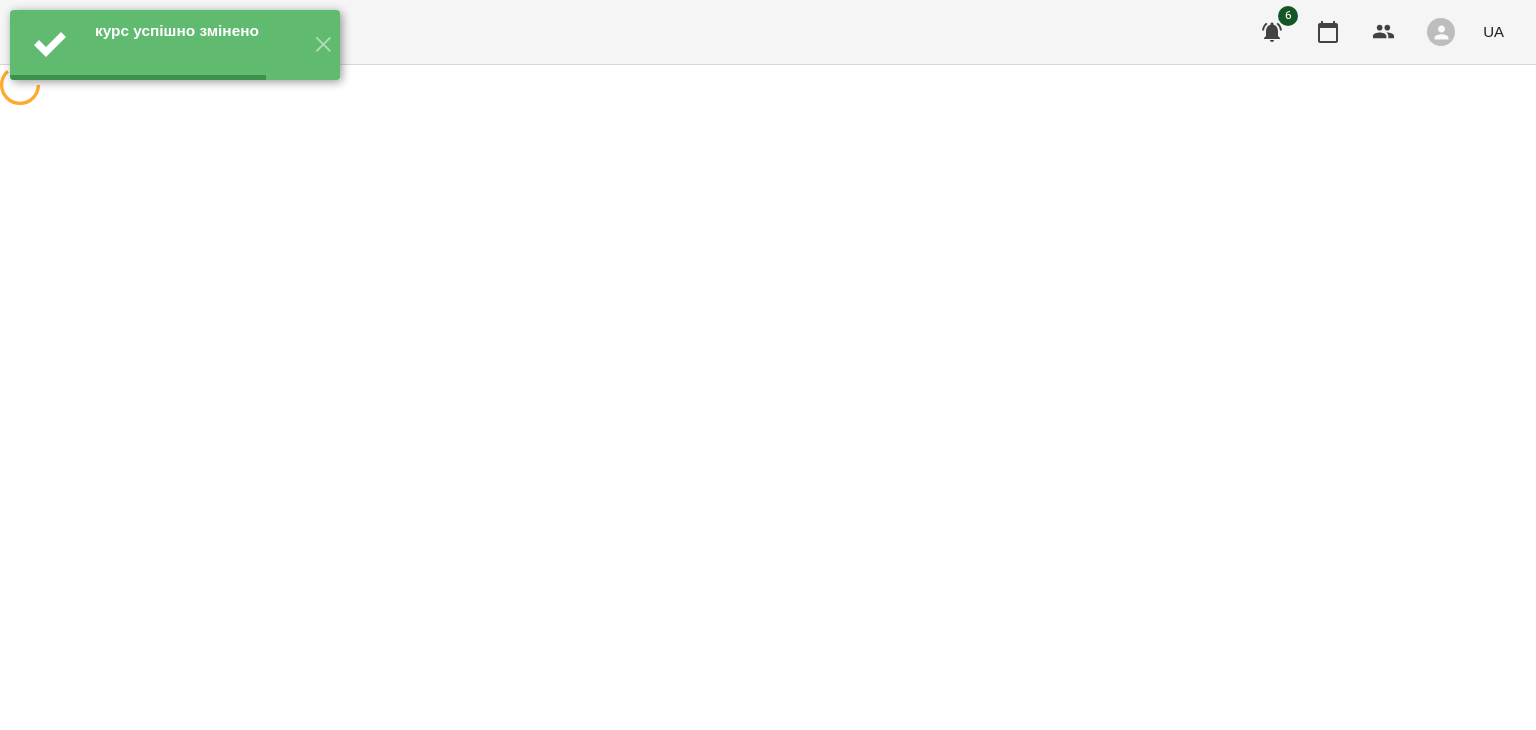 scroll, scrollTop: 0, scrollLeft: 0, axis: both 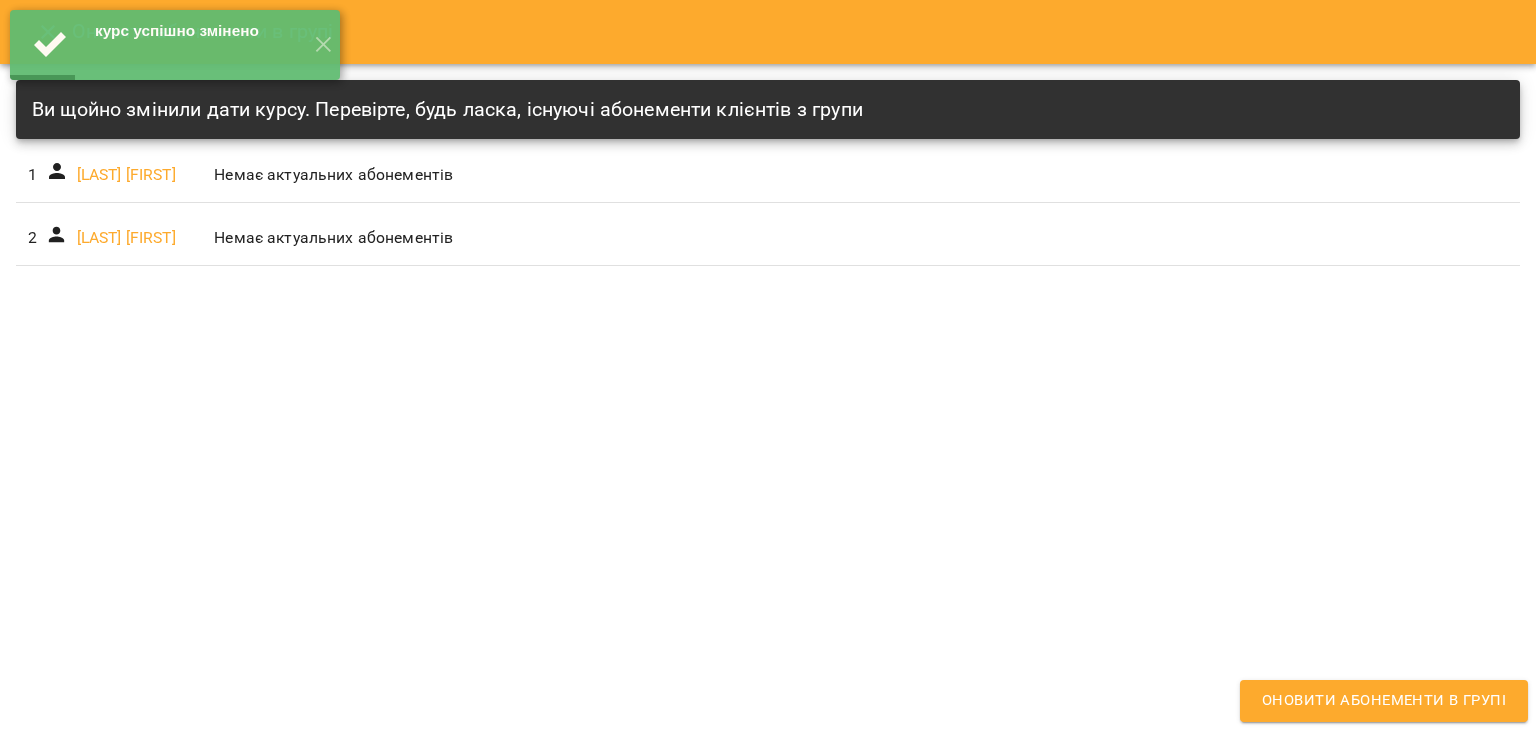 click on "Оновити абонементи в групі Ви щойно змінили дати курсу. Перевірте, будь ласка, існуючі абонементи клієнтів з групи 1 Дзьоба Поліна Немає актуальних абонементів 2 Шот Христина Немає актуальних абонементів Оновити абонементи в групі" at bounding box center (768, 365) 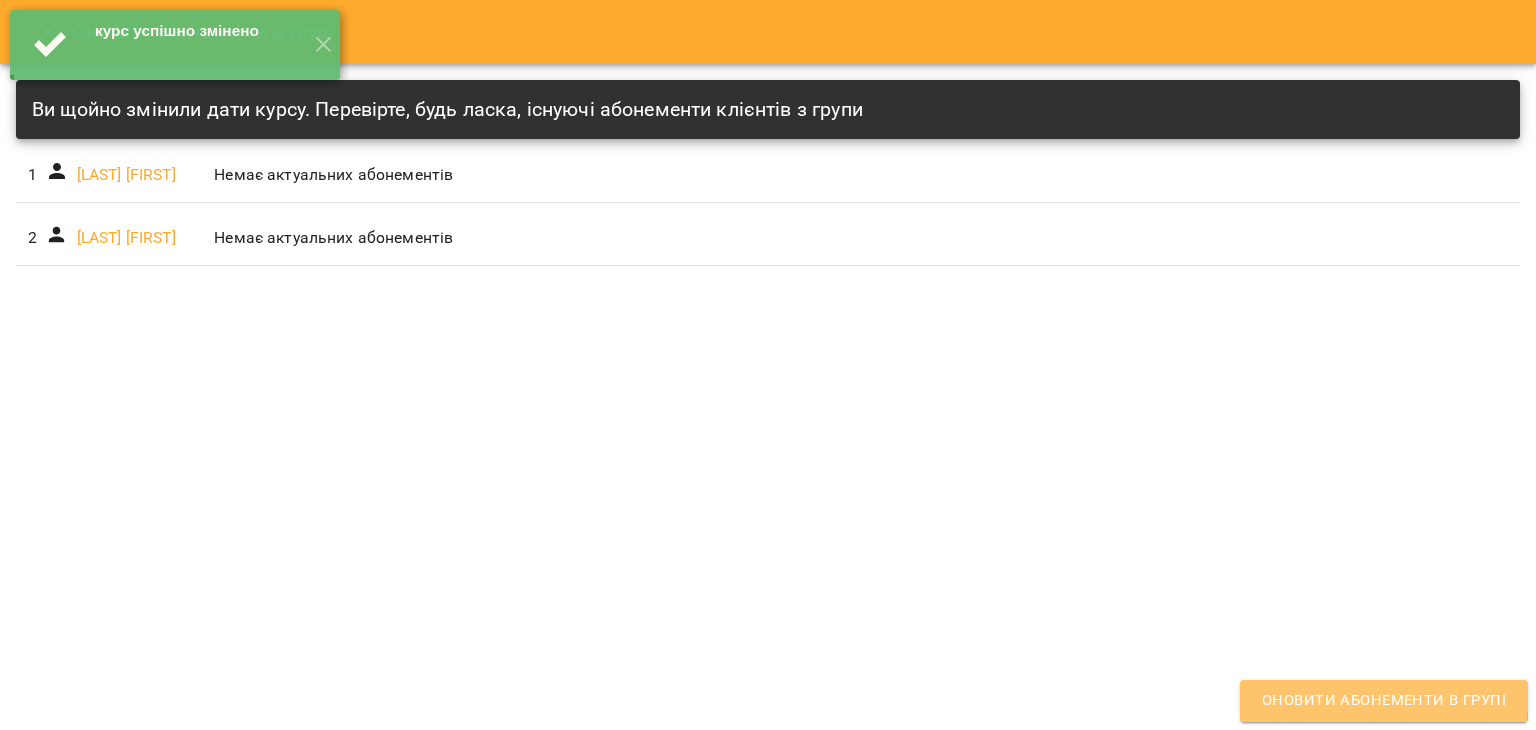 click on "Оновити абонементи в групі" at bounding box center [1384, 701] 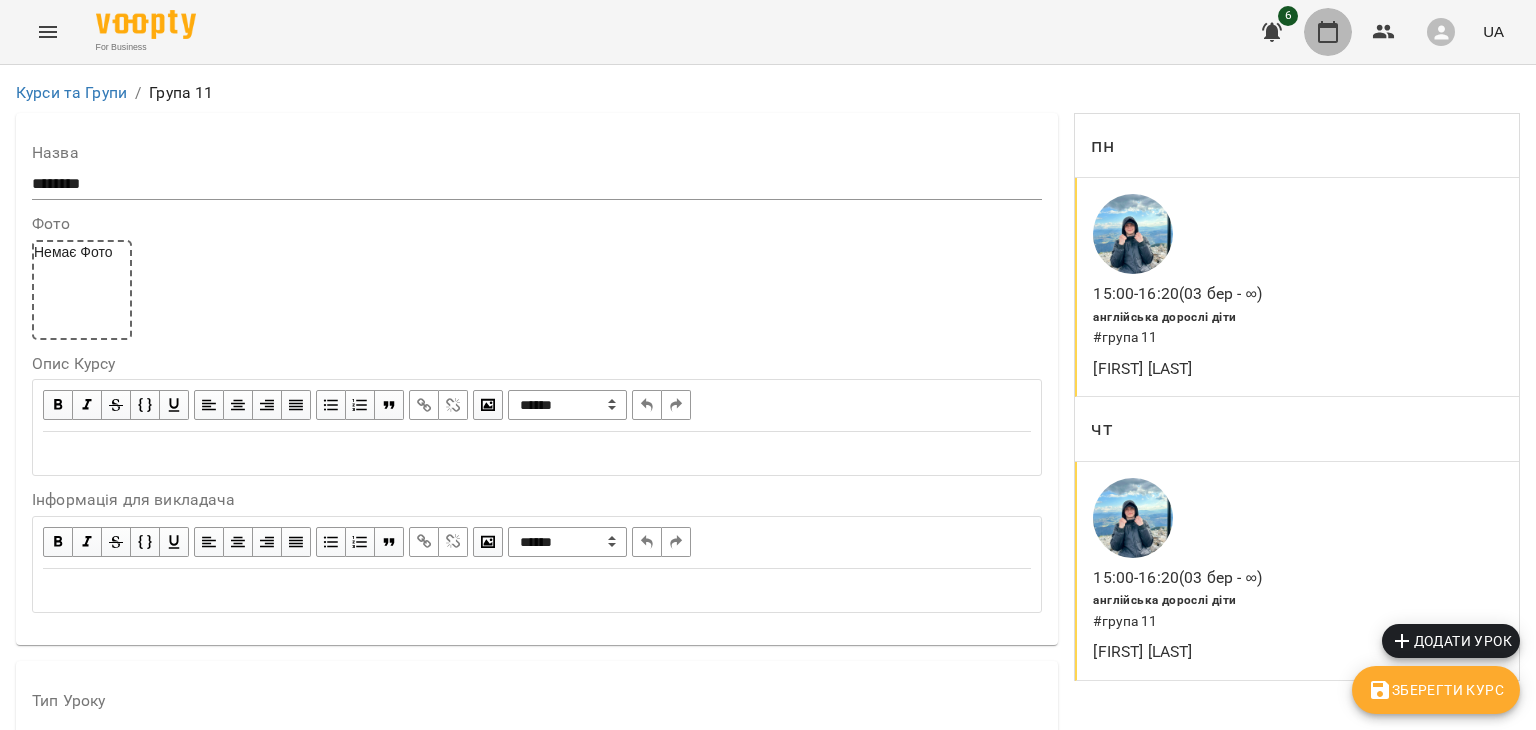 click at bounding box center (1328, 32) 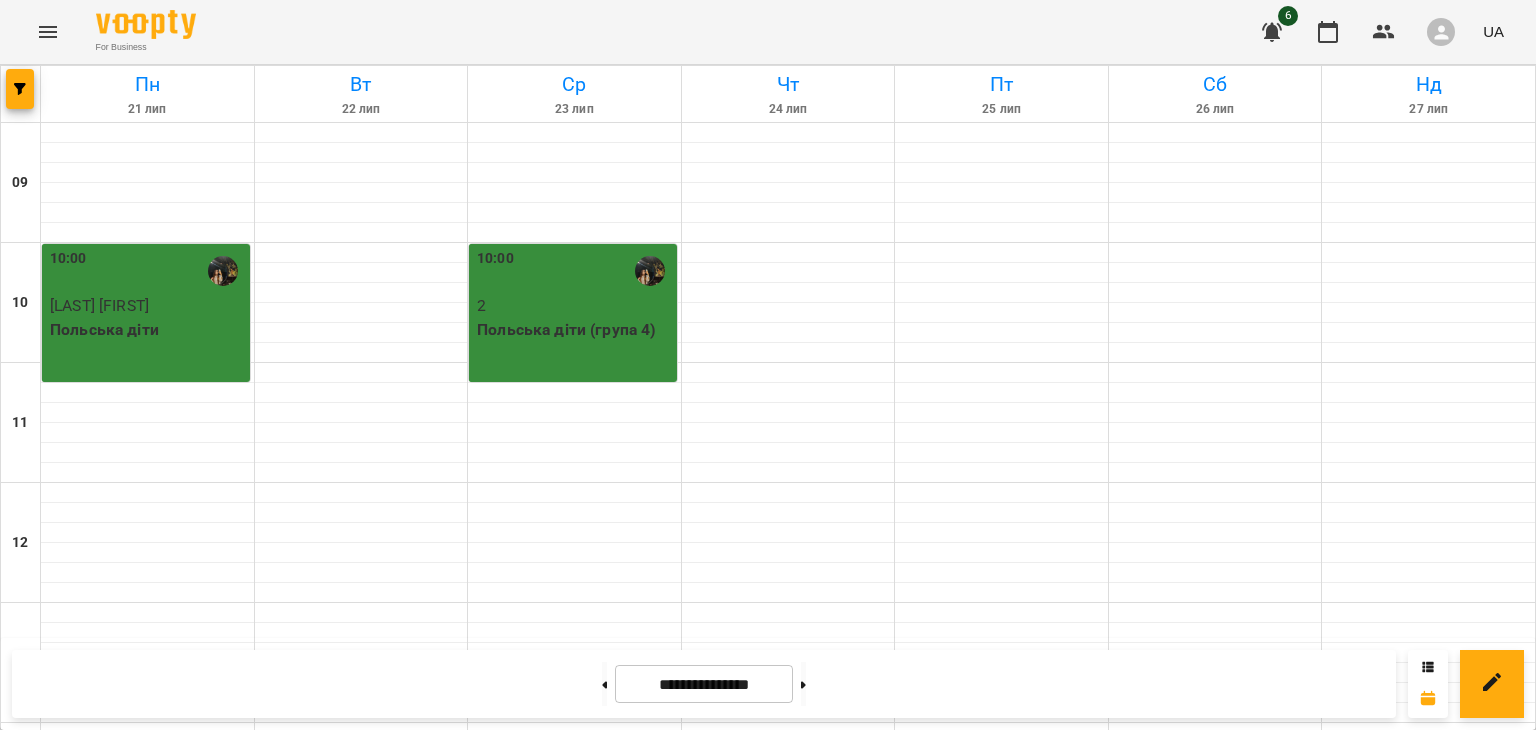 scroll, scrollTop: 1043, scrollLeft: 0, axis: vertical 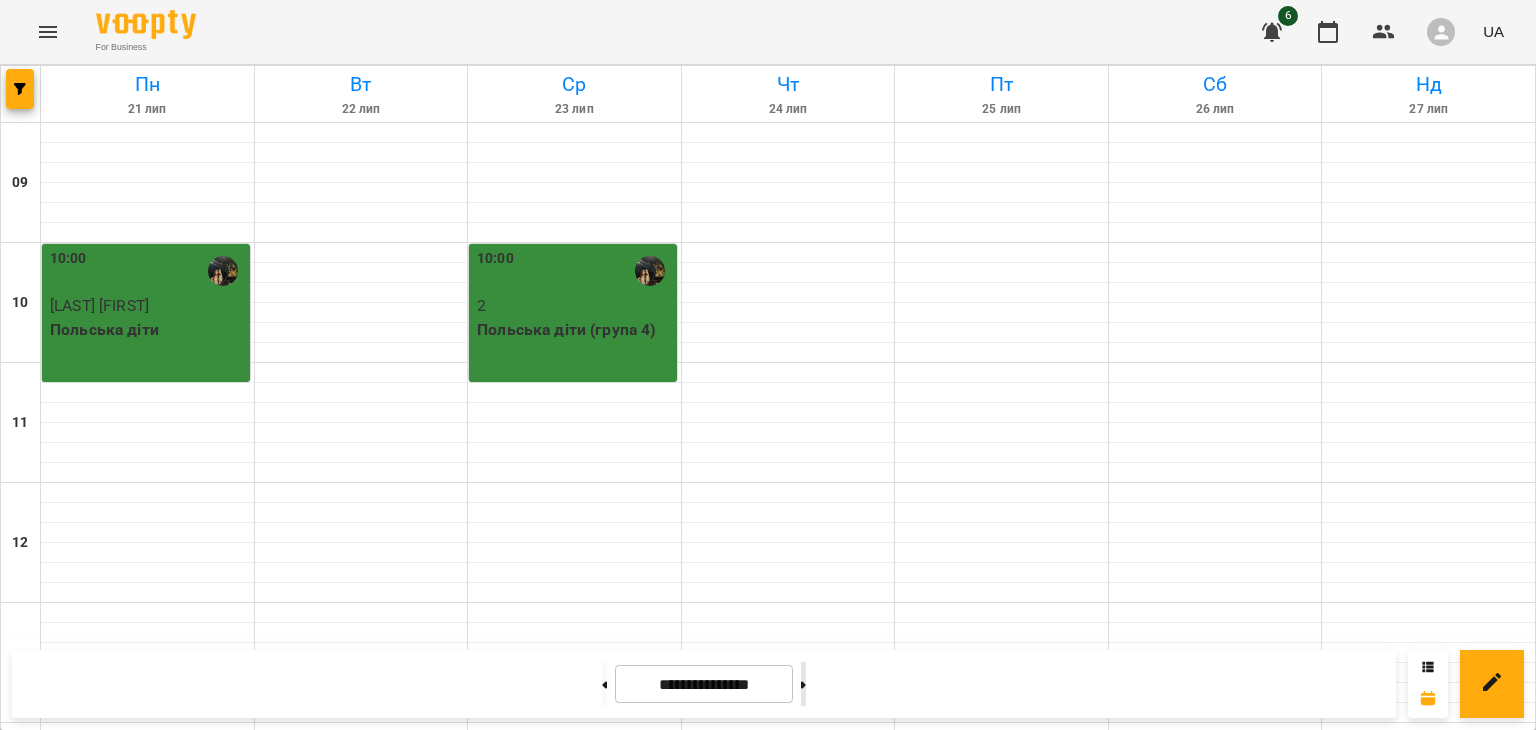 click at bounding box center (803, 684) 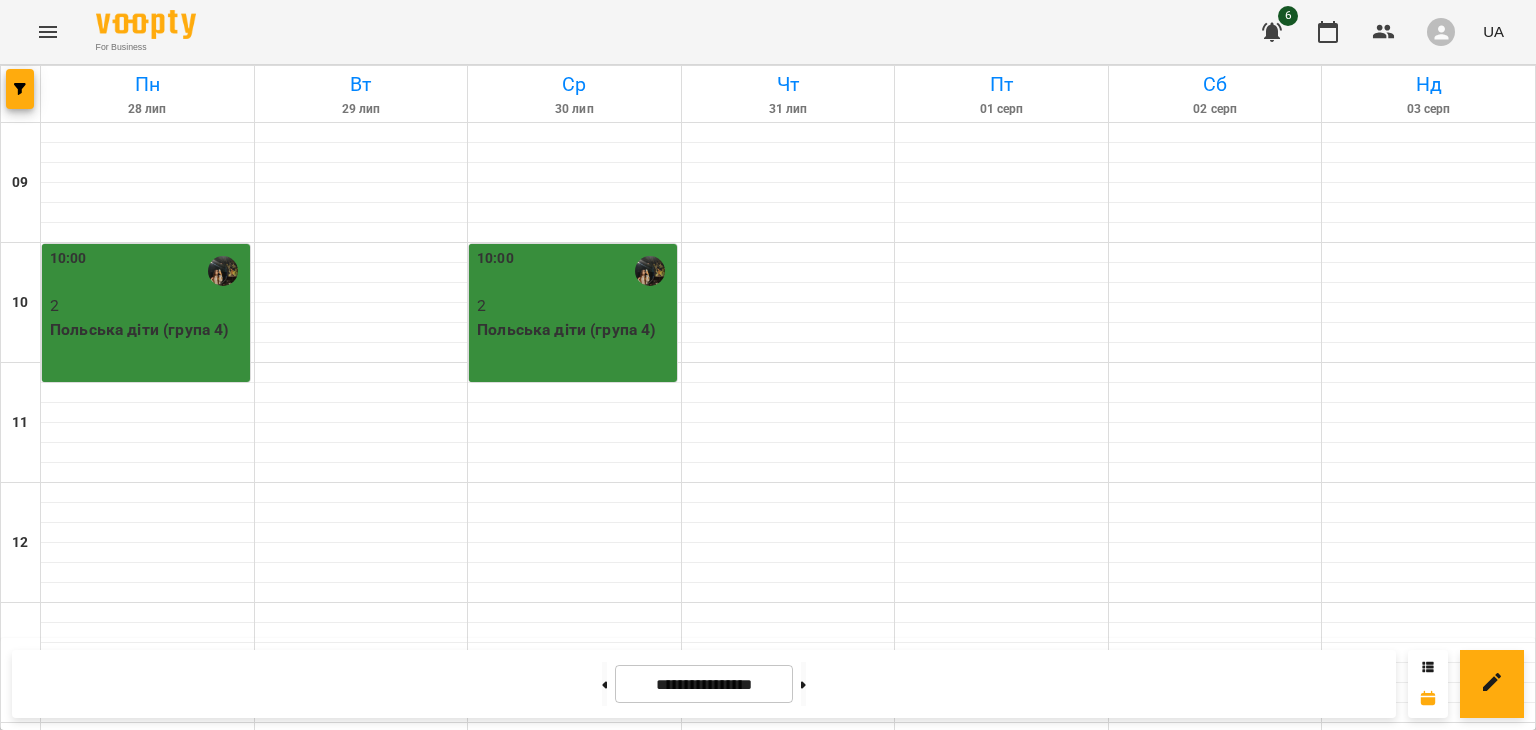 scroll, scrollTop: 0, scrollLeft: 0, axis: both 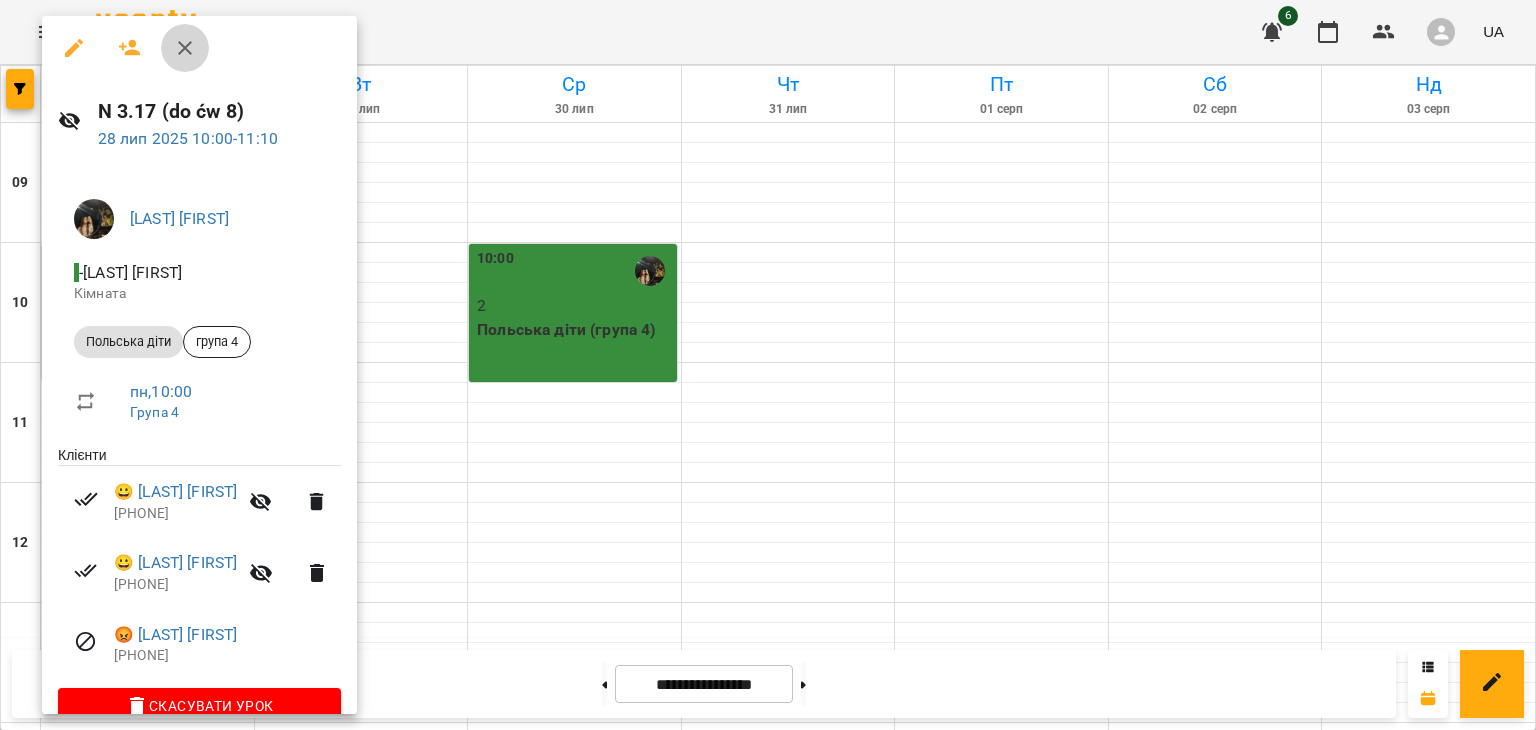 click at bounding box center [185, 48] 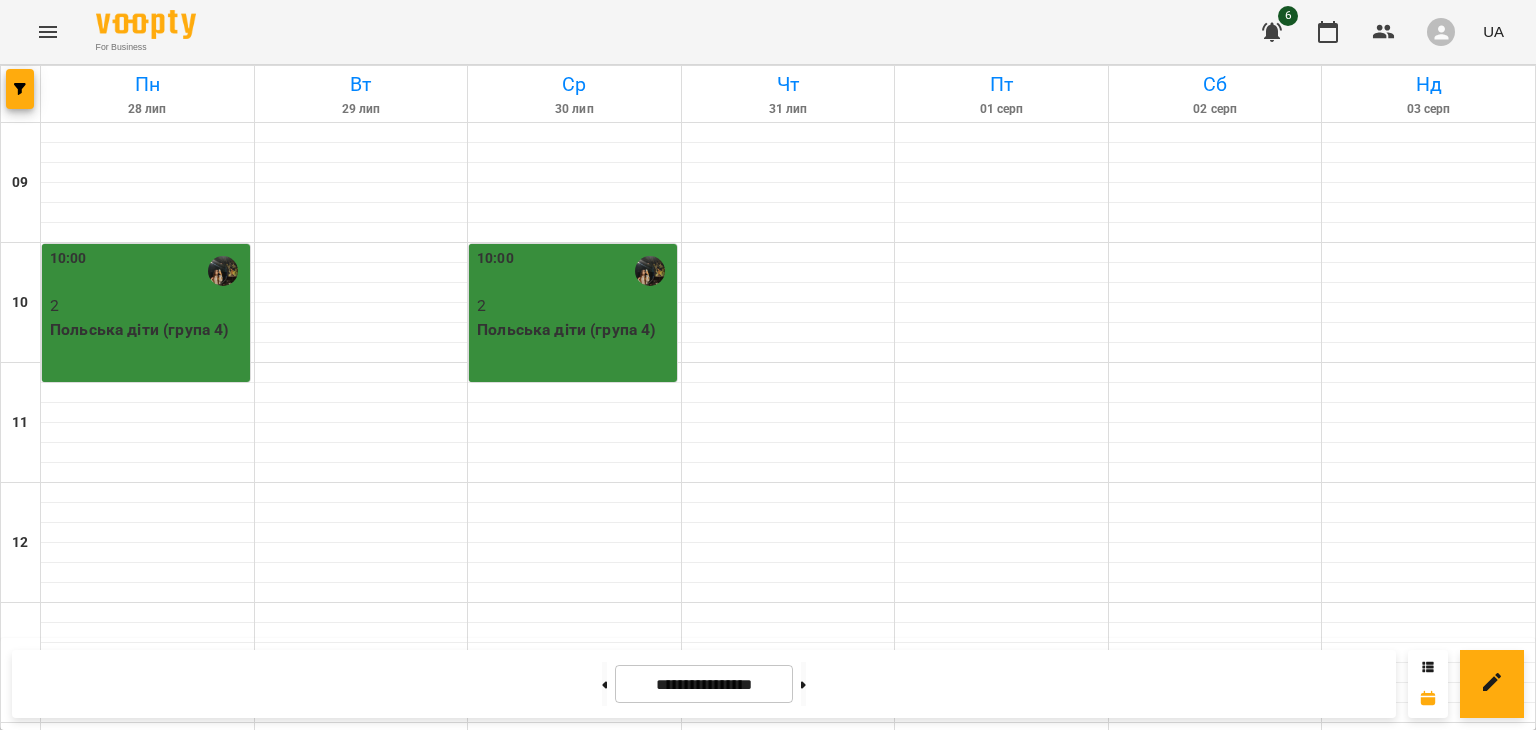 click on "10:00 2 Польська діти  (група 4)" at bounding box center (573, 313) 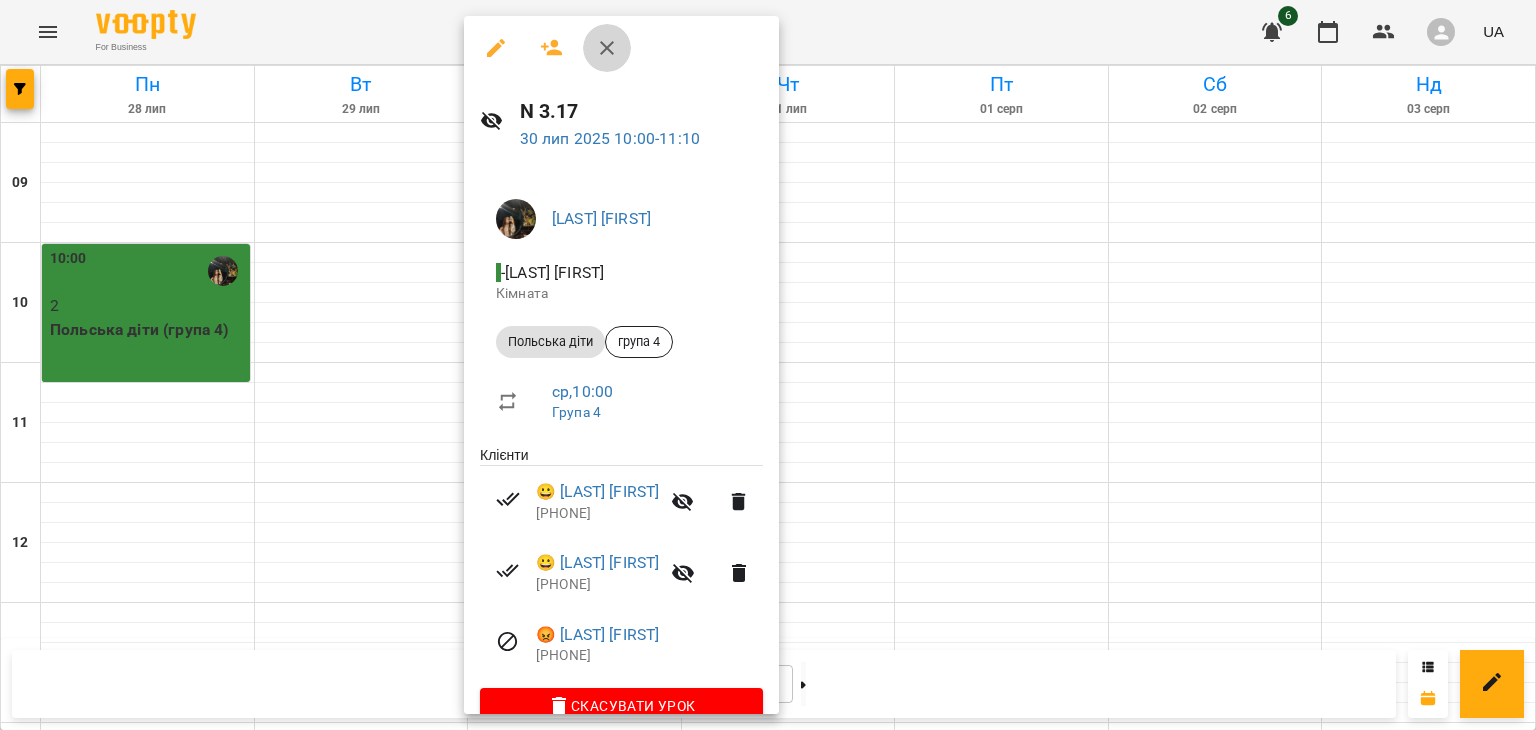 click 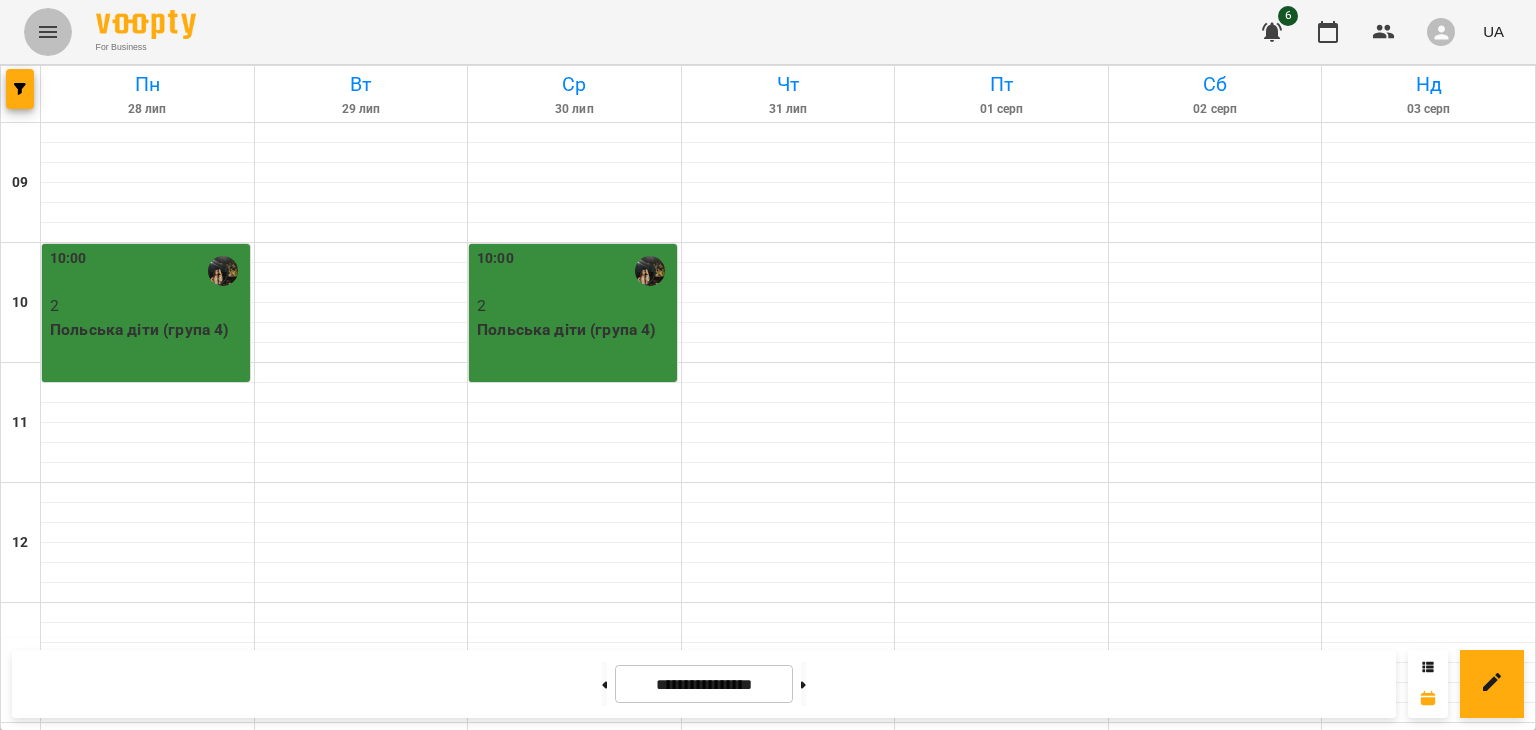 click 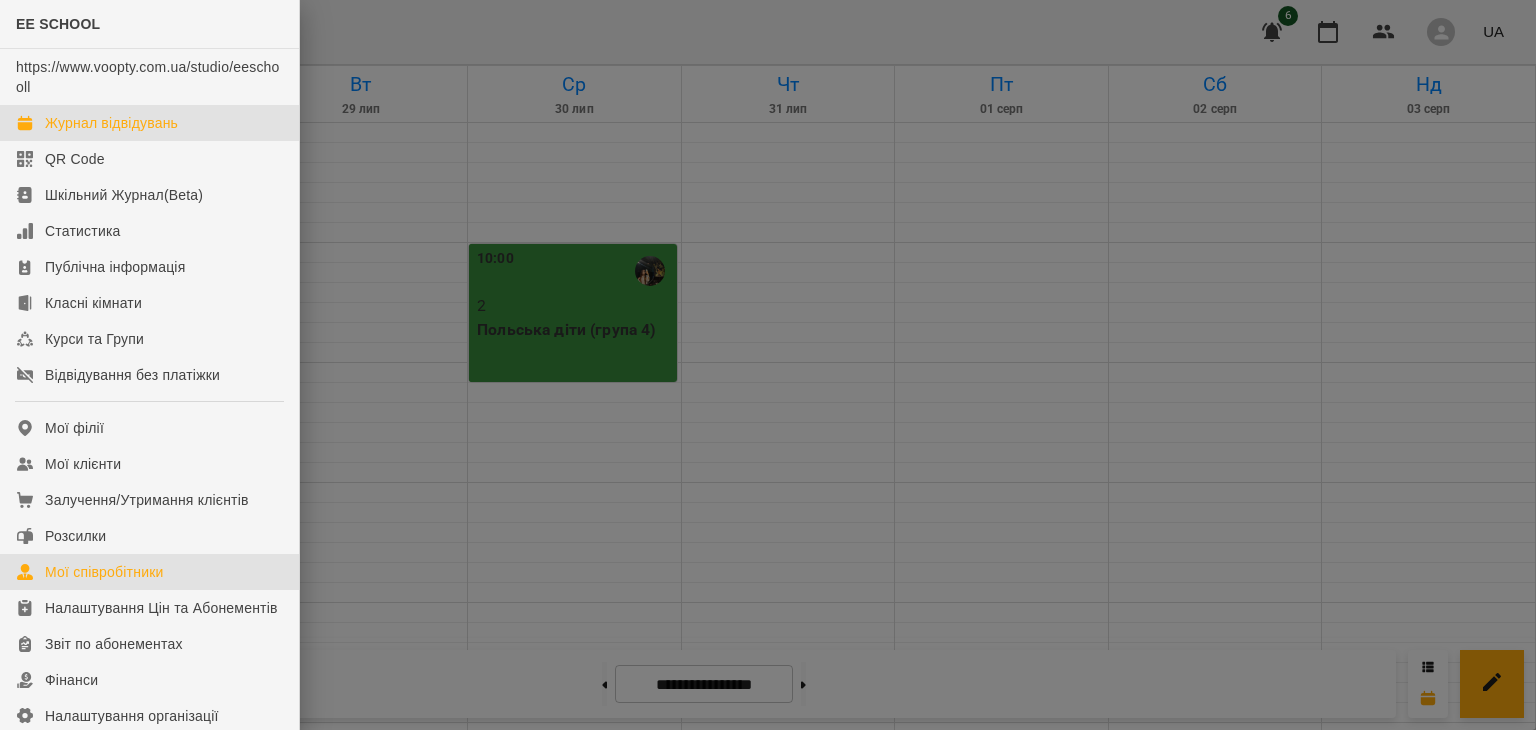 click on "Мої співробітники" at bounding box center [104, 572] 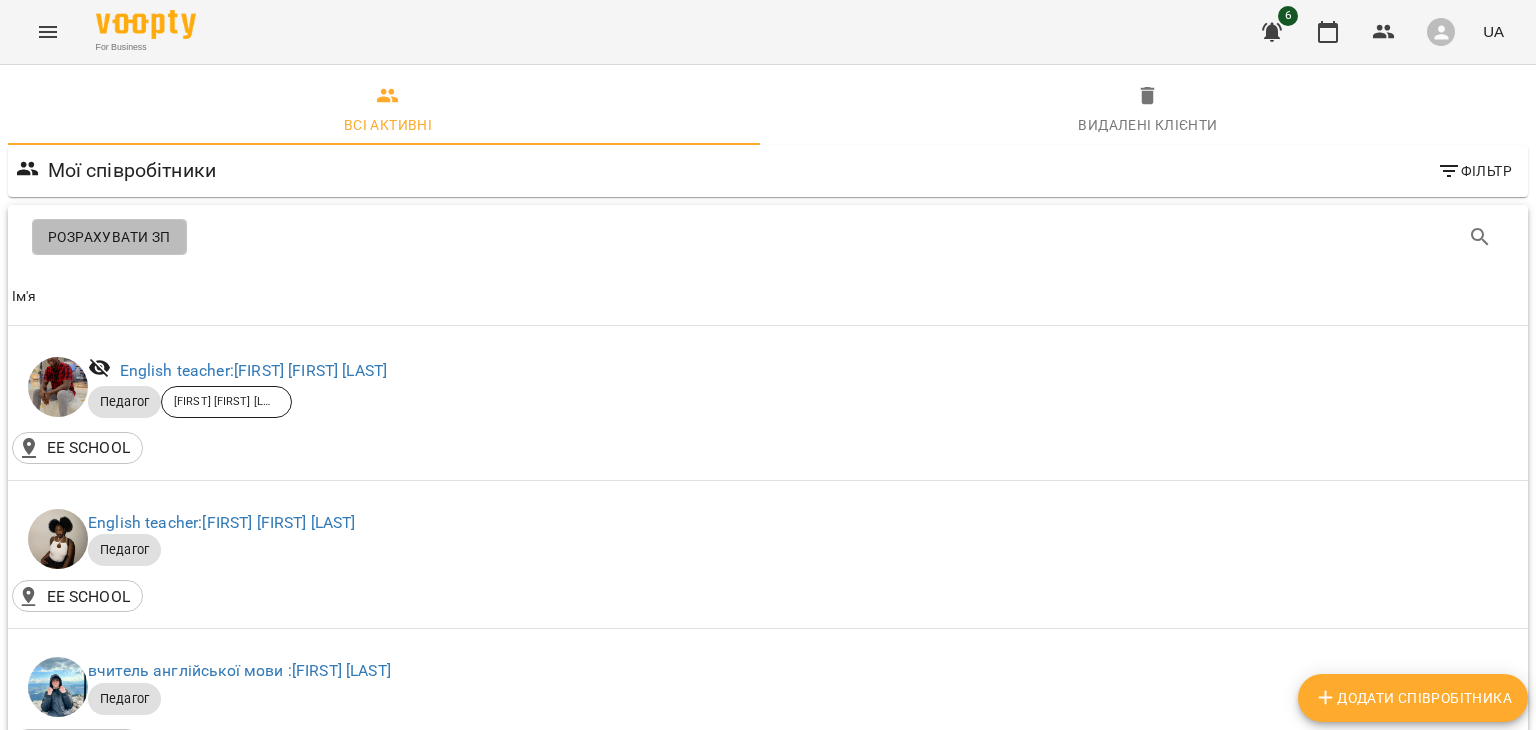 click on "Розрахувати ЗП" at bounding box center [109, 237] 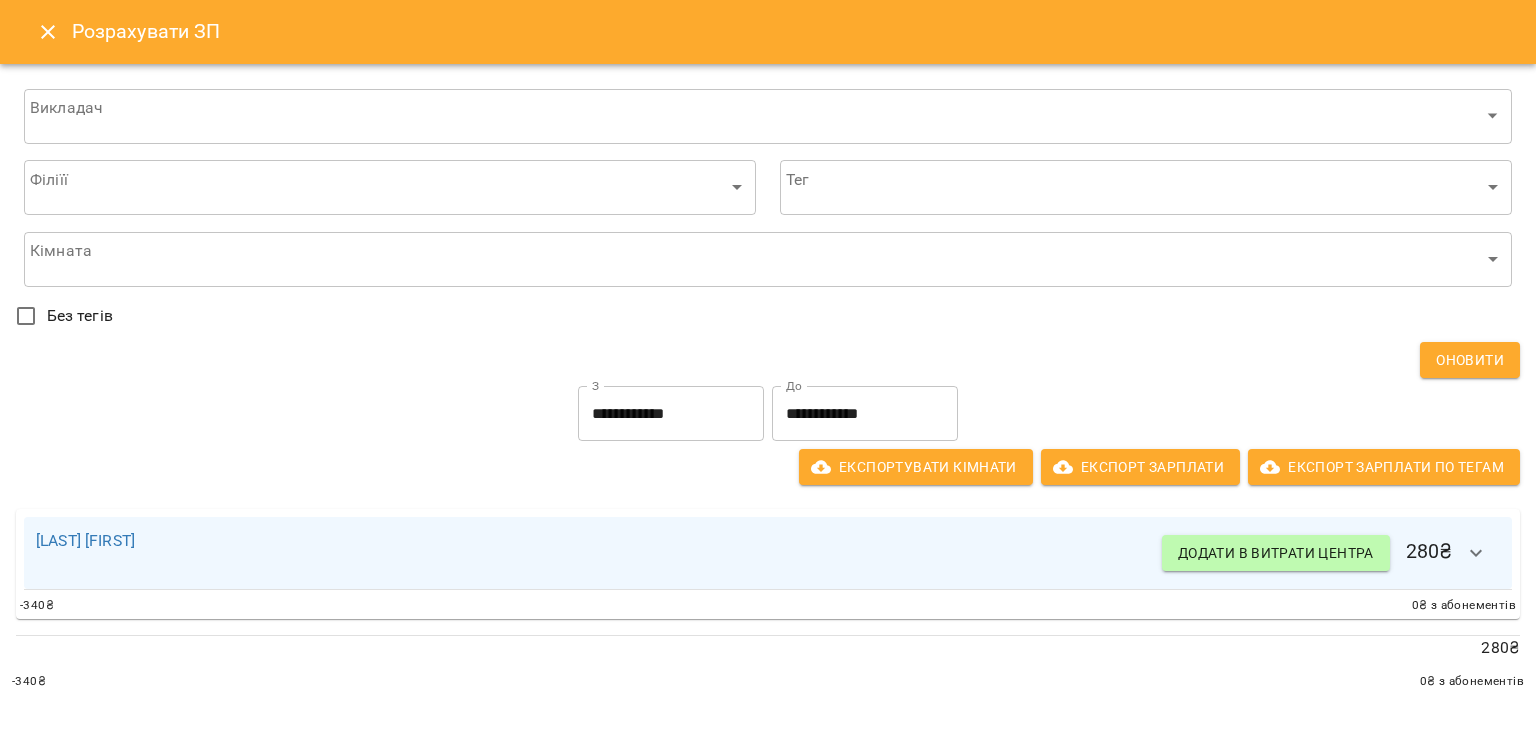 click on "**********" at bounding box center (671, 414) 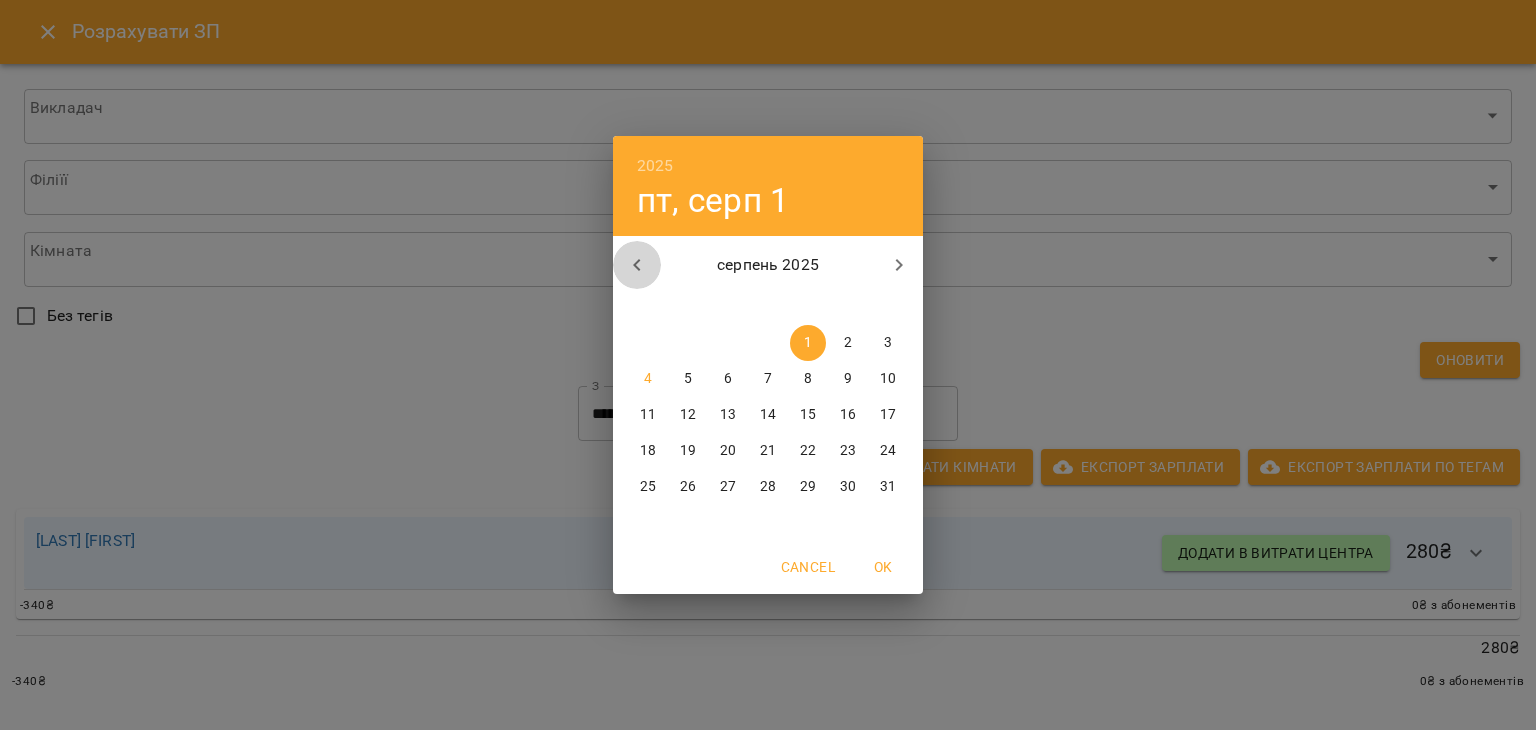 click 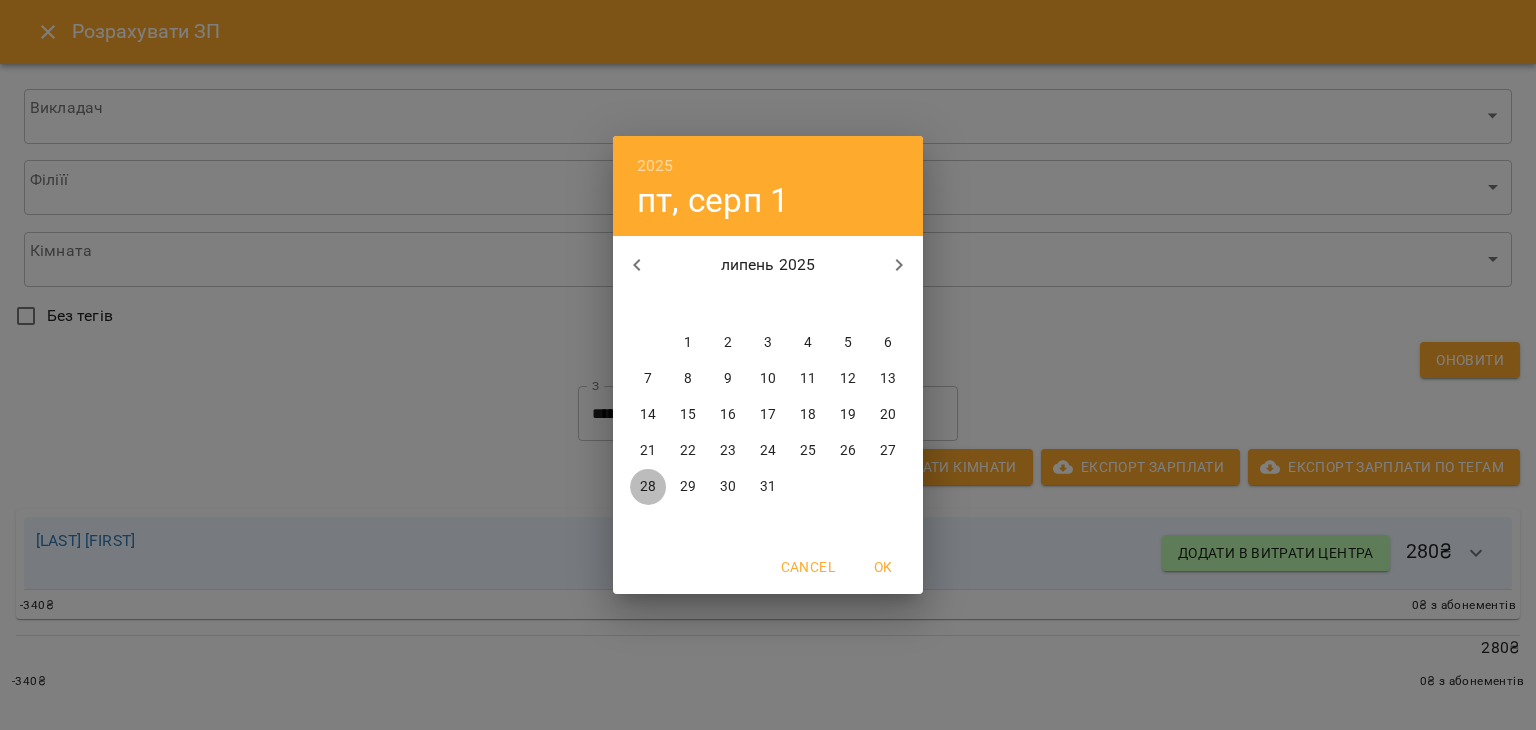 click on "28" at bounding box center (648, 487) 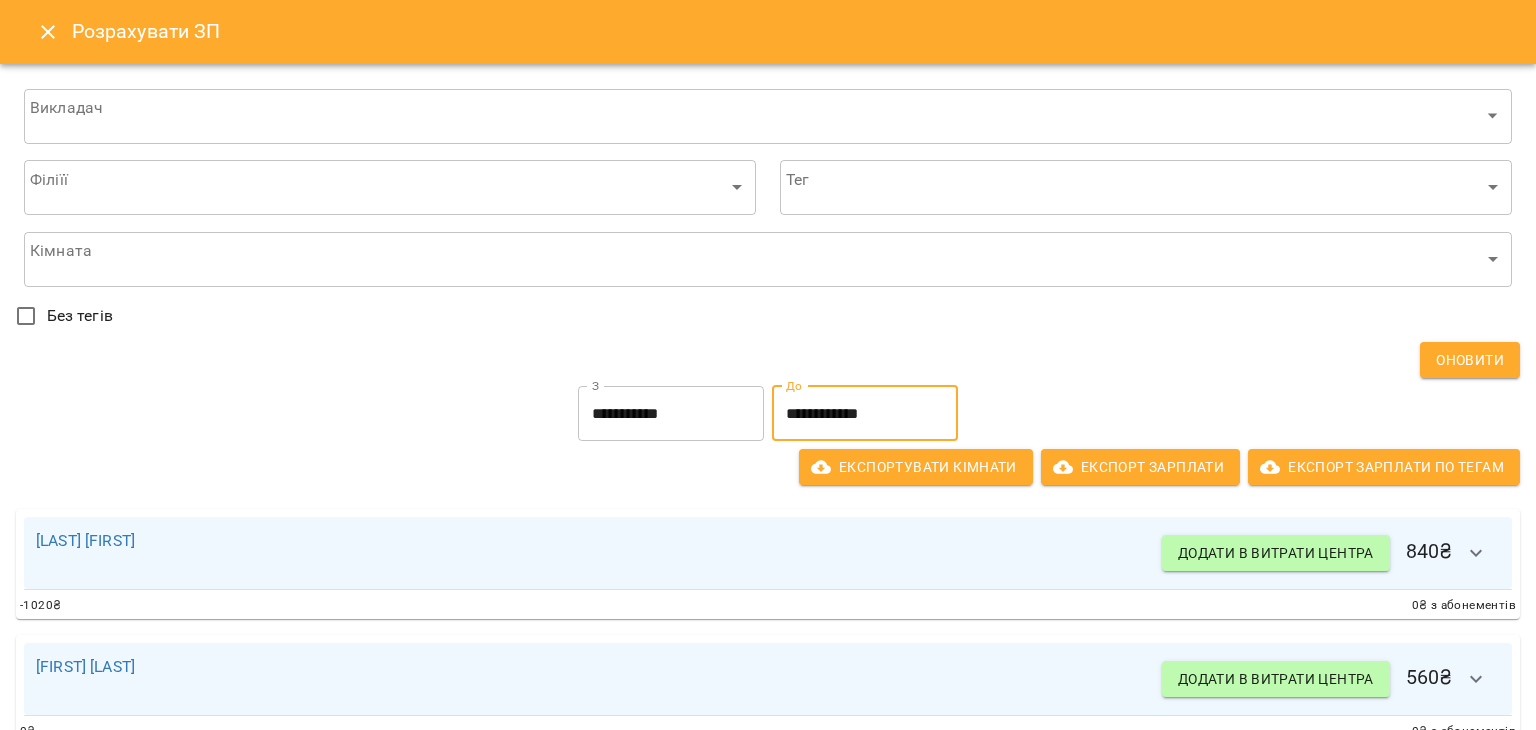 click on "**********" at bounding box center (865, 414) 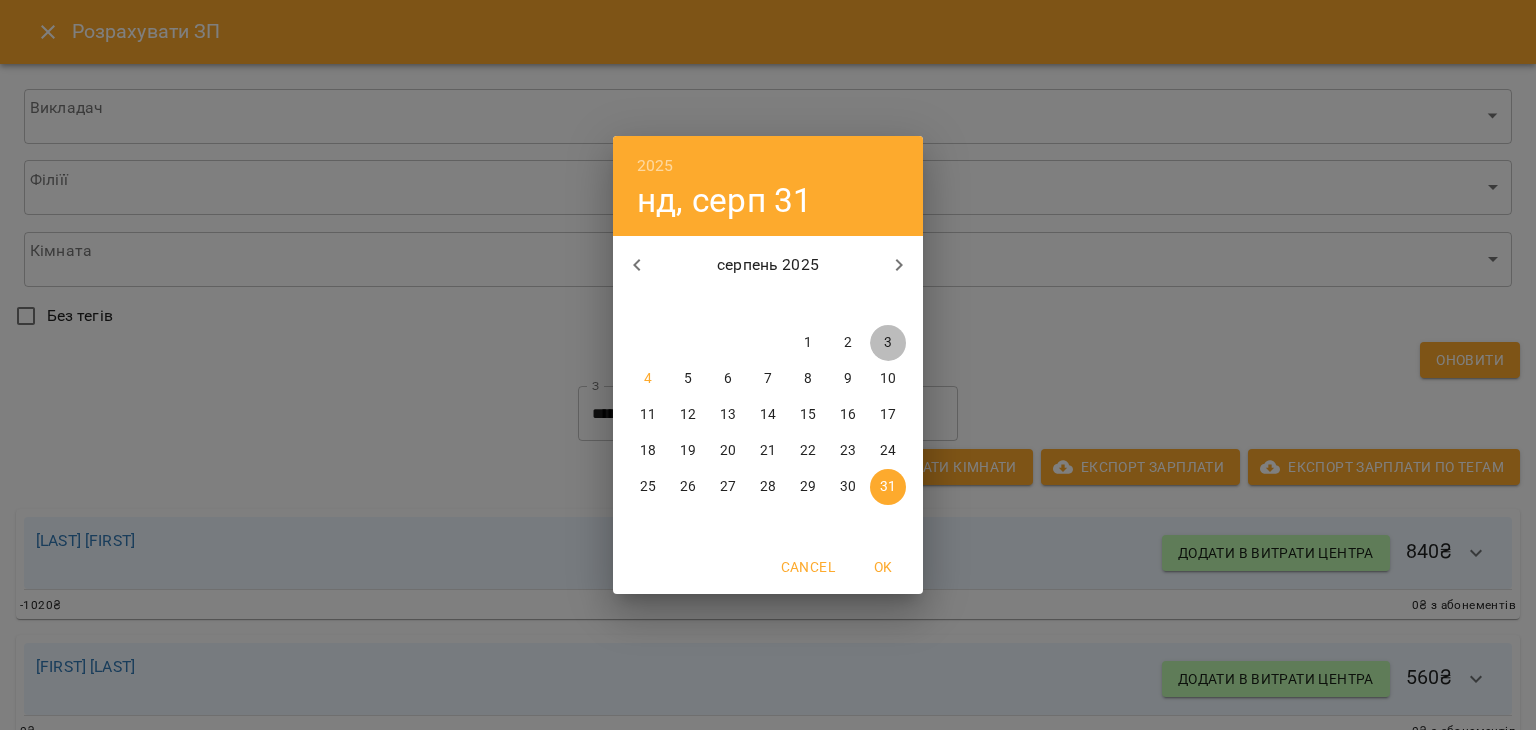 click on "3" at bounding box center (888, 343) 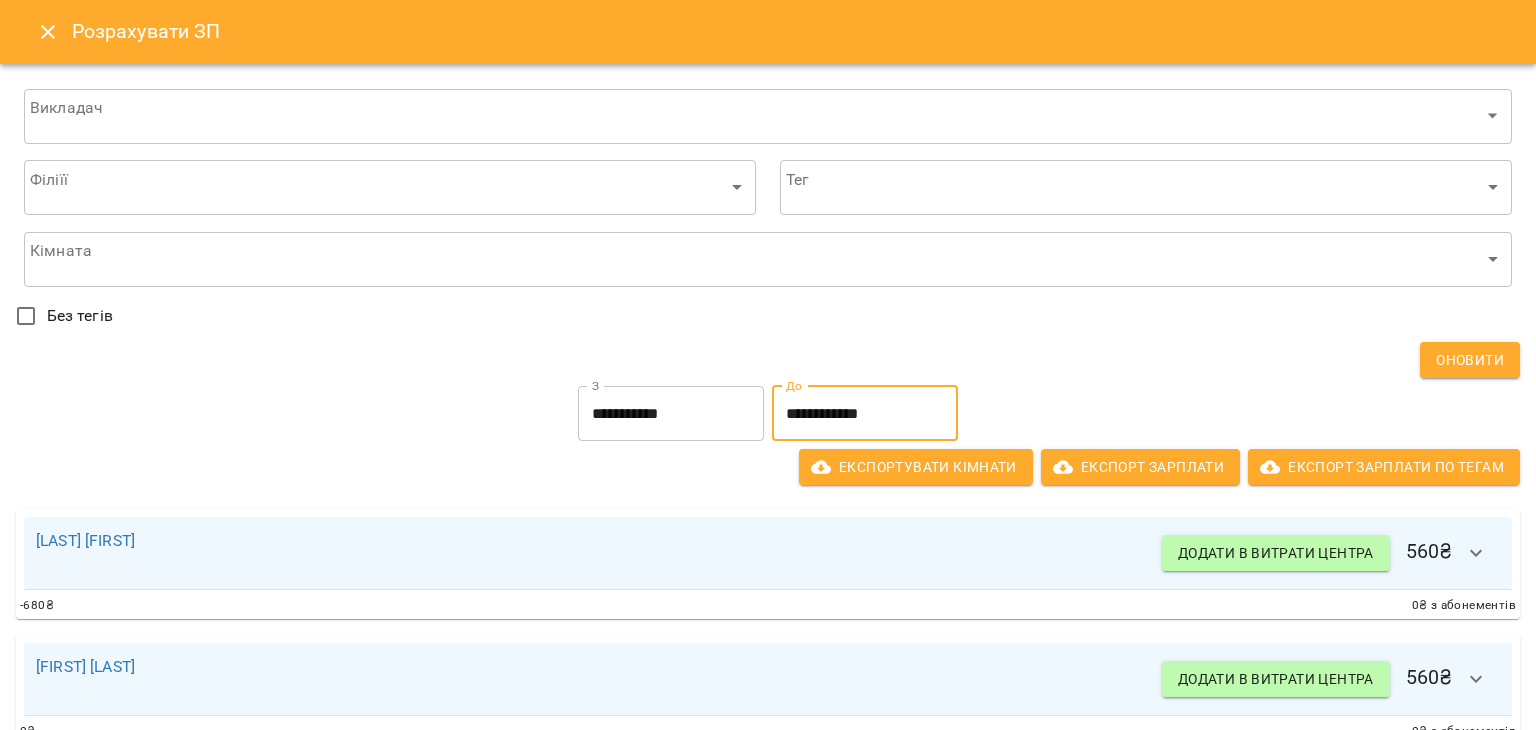 scroll, scrollTop: 119, scrollLeft: 0, axis: vertical 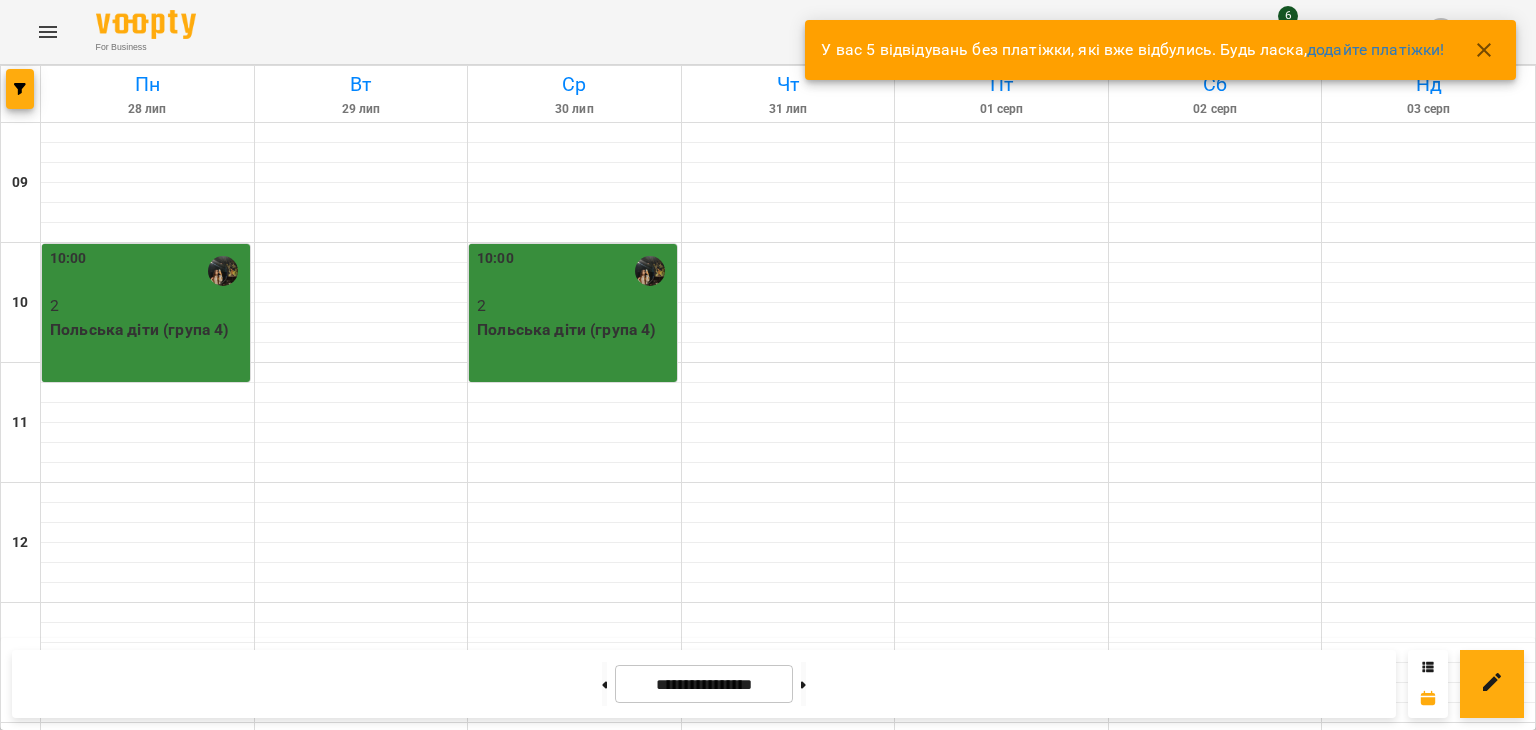 click 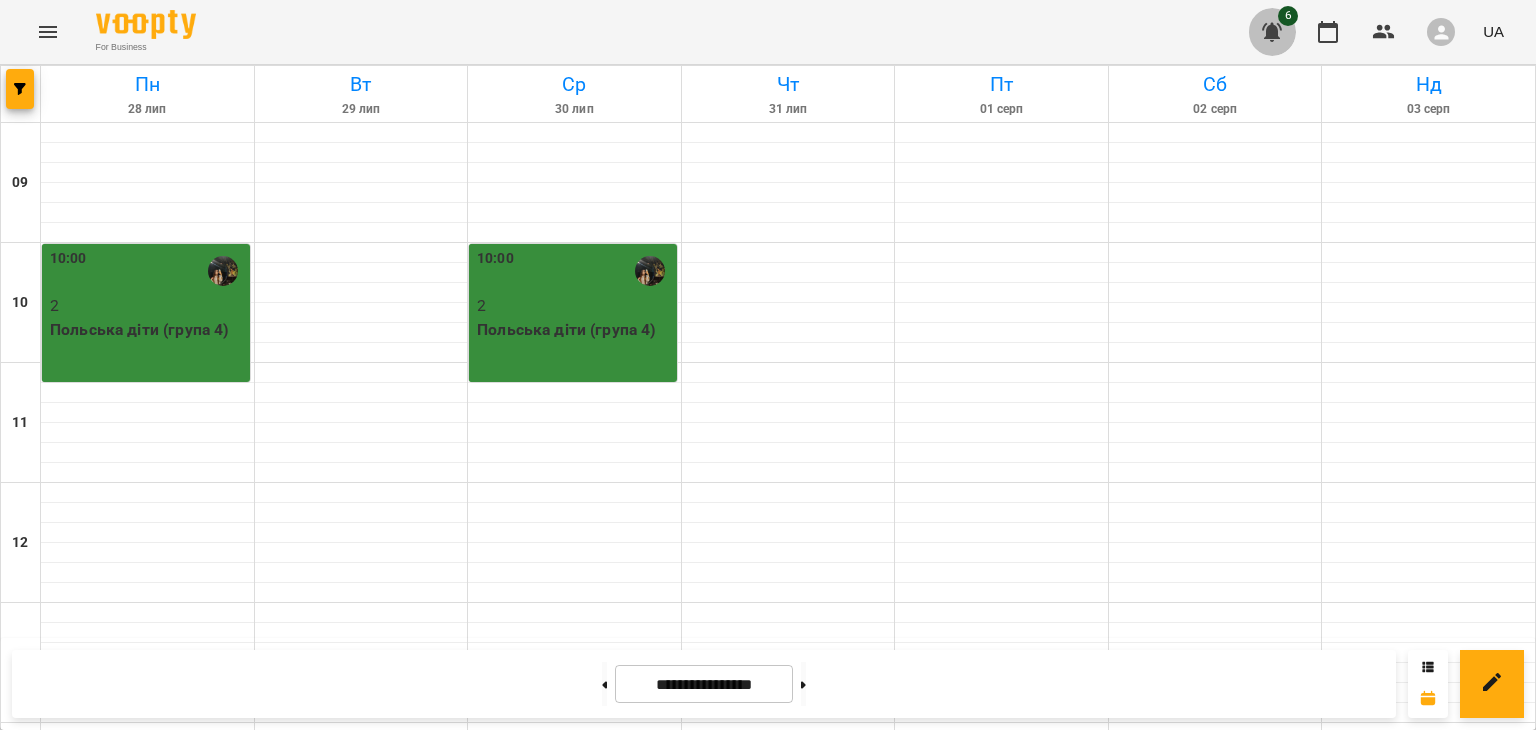 click 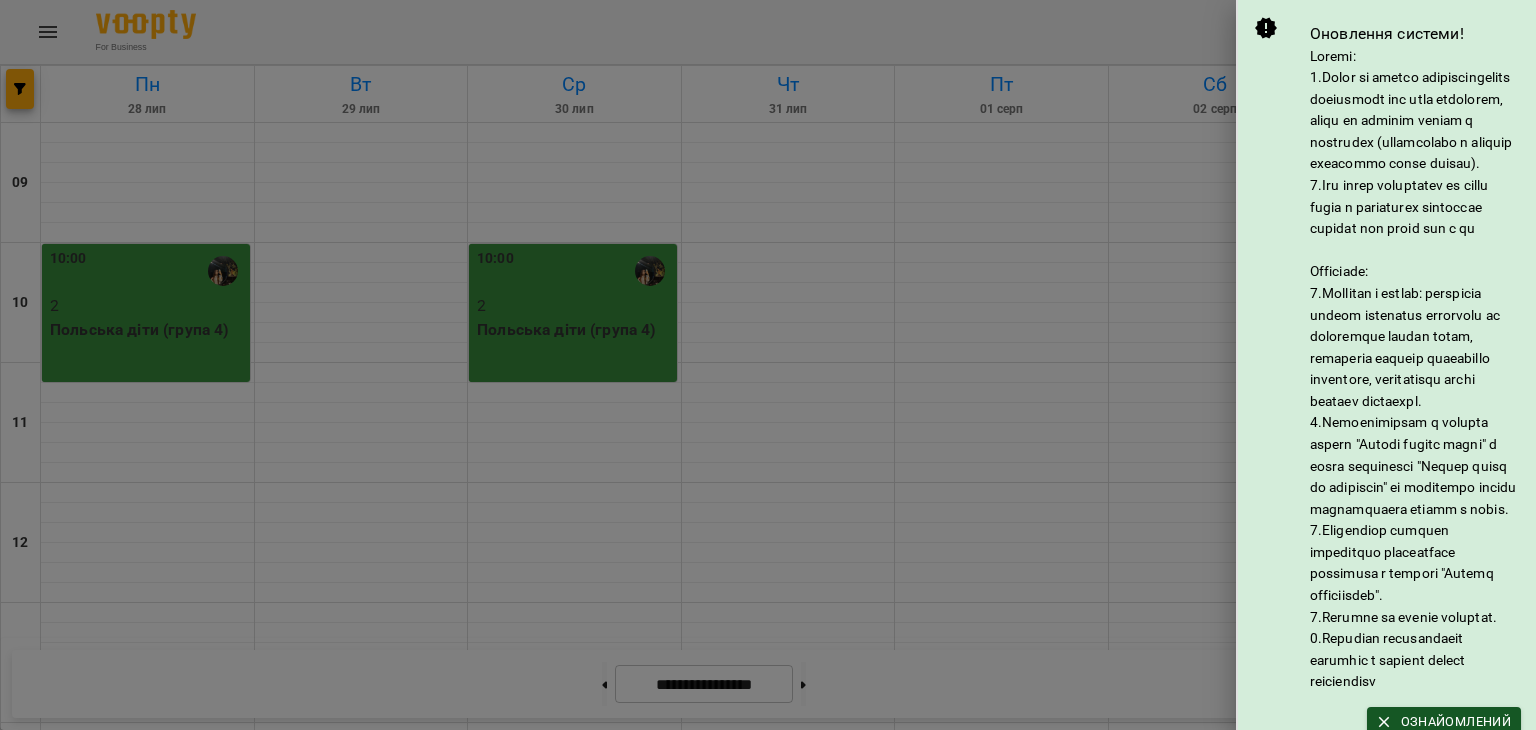 scroll, scrollTop: 268, scrollLeft: 0, axis: vertical 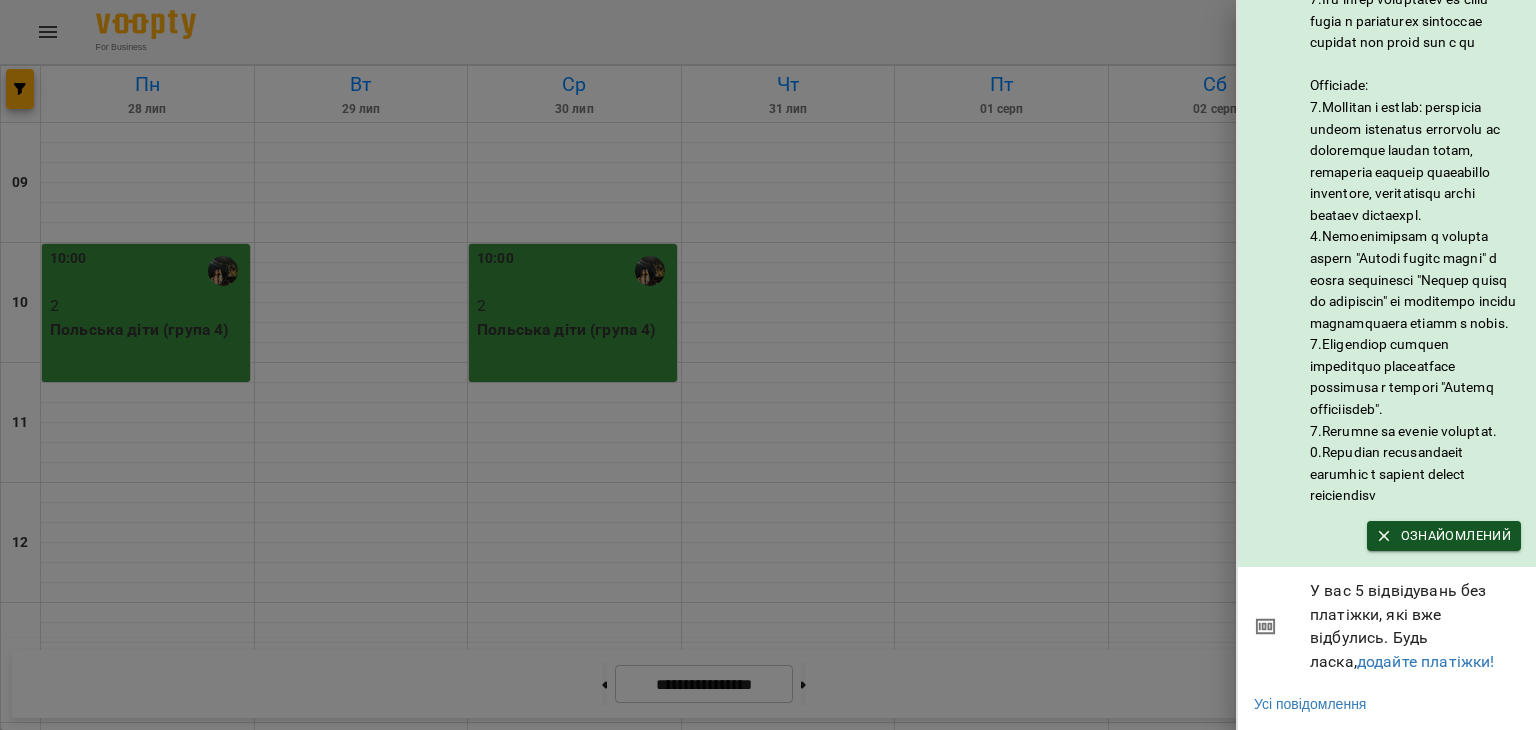click on "Оновлення системи! Ознайомлений" at bounding box center [1387, 190] 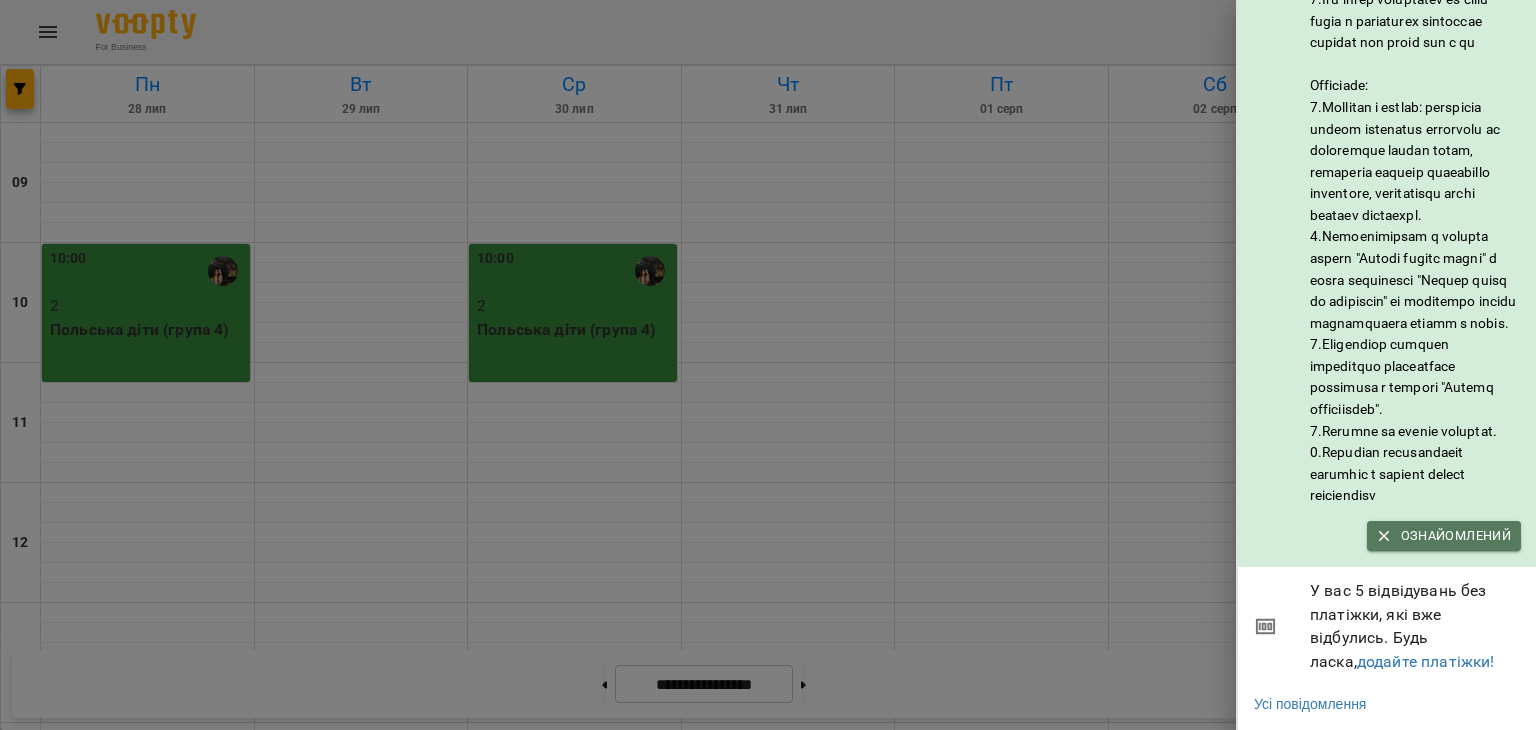 click on "Ознайомлений" at bounding box center (1444, 536) 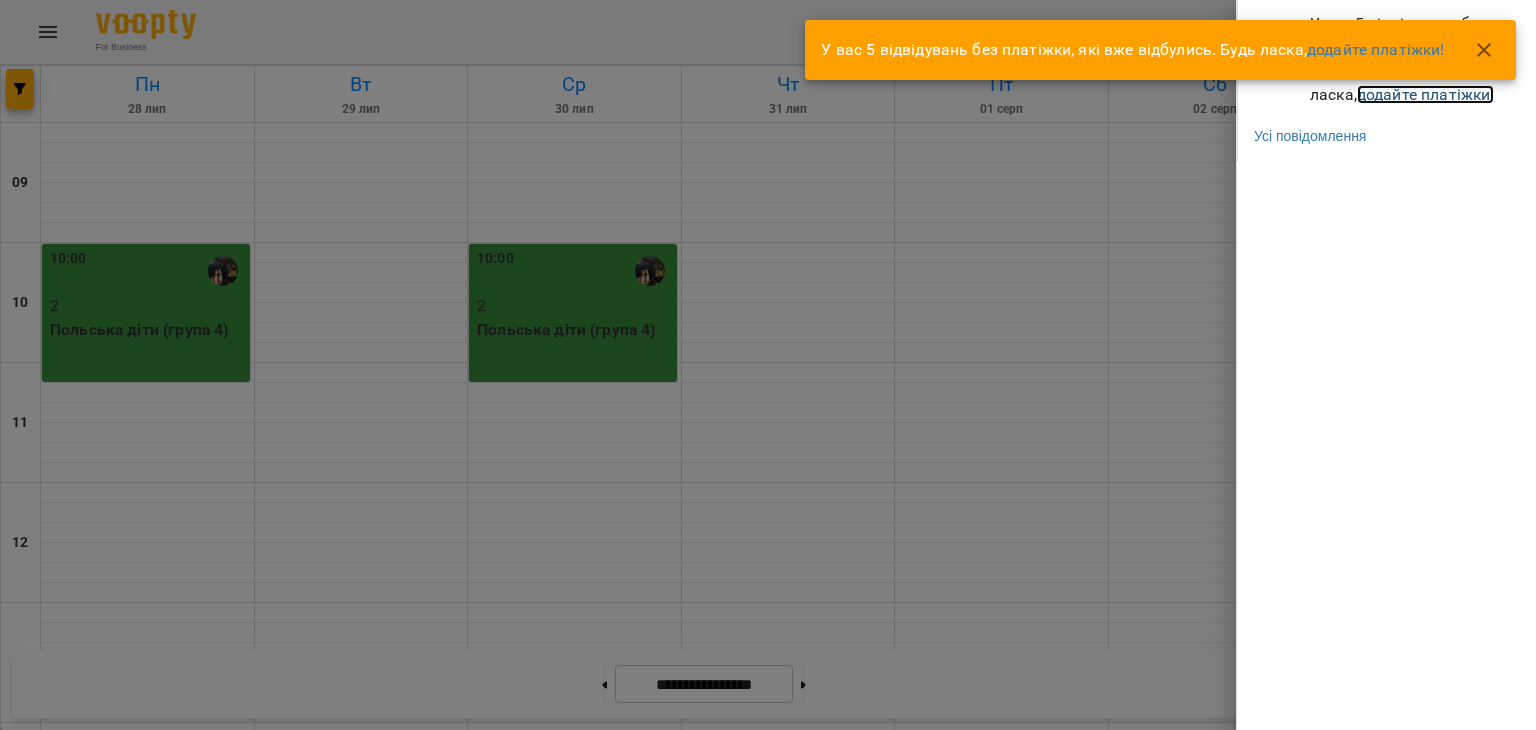 click on "додайте платіжки!" at bounding box center [1426, 94] 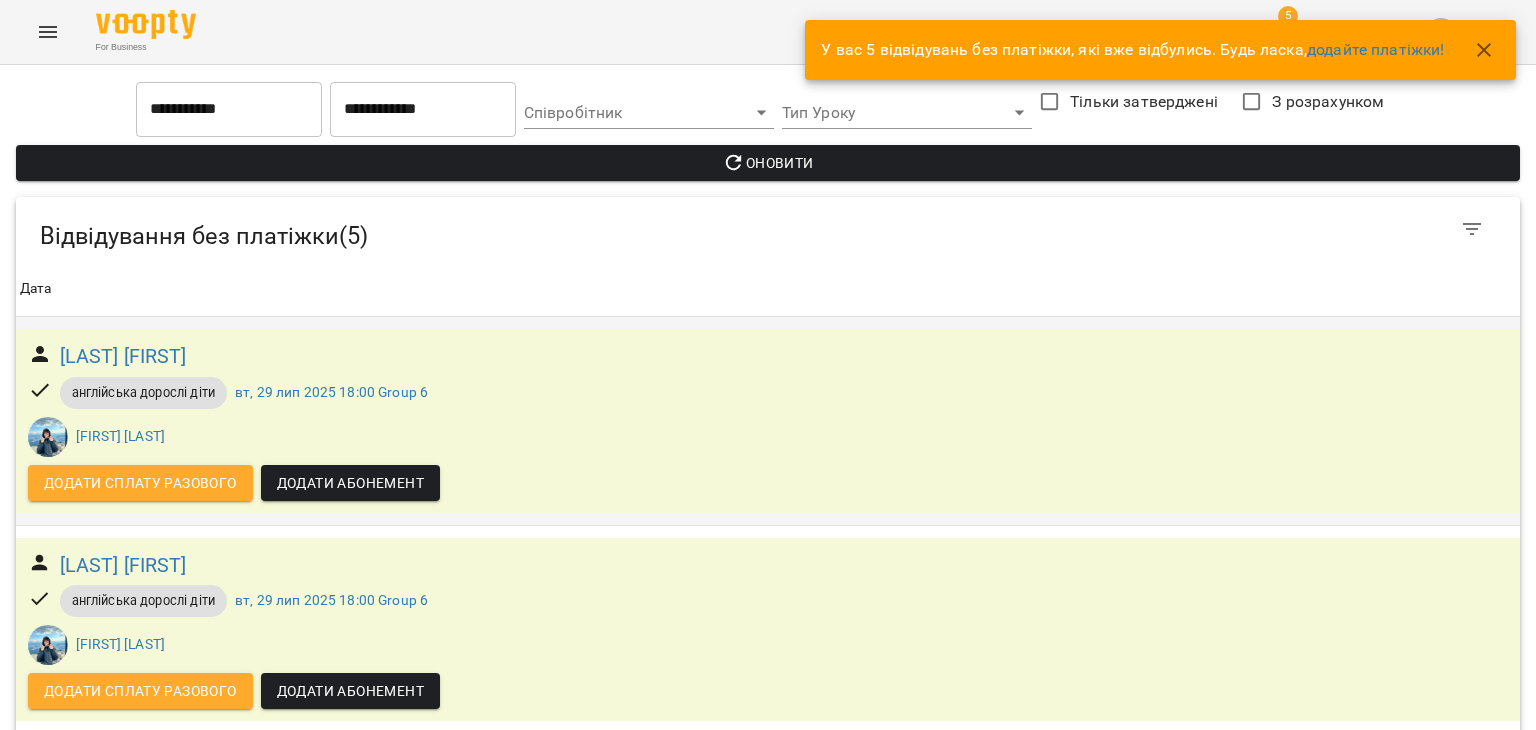scroll, scrollTop: 644, scrollLeft: 0, axis: vertical 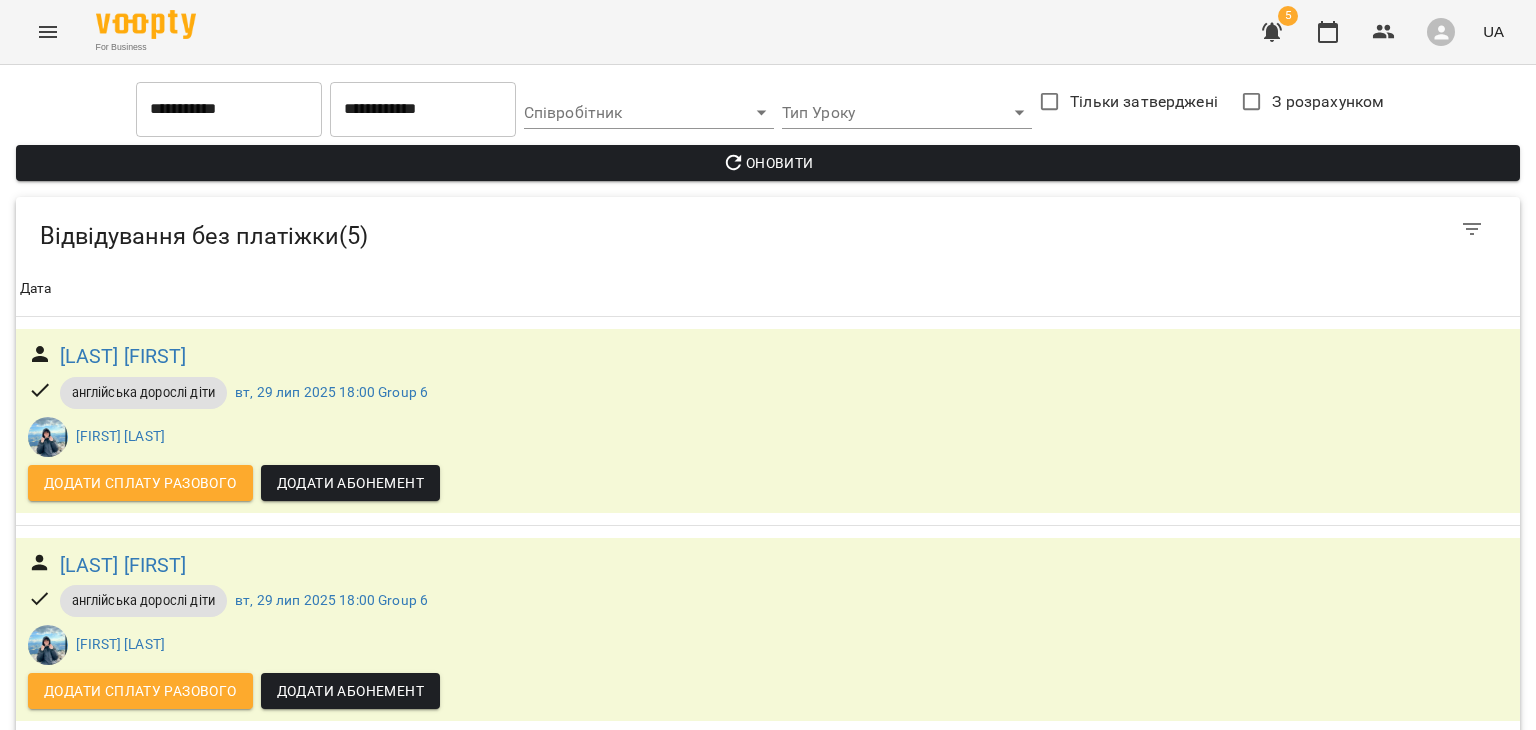 click on "Прокопенко Ксюша" at bounding box center [123, 982] 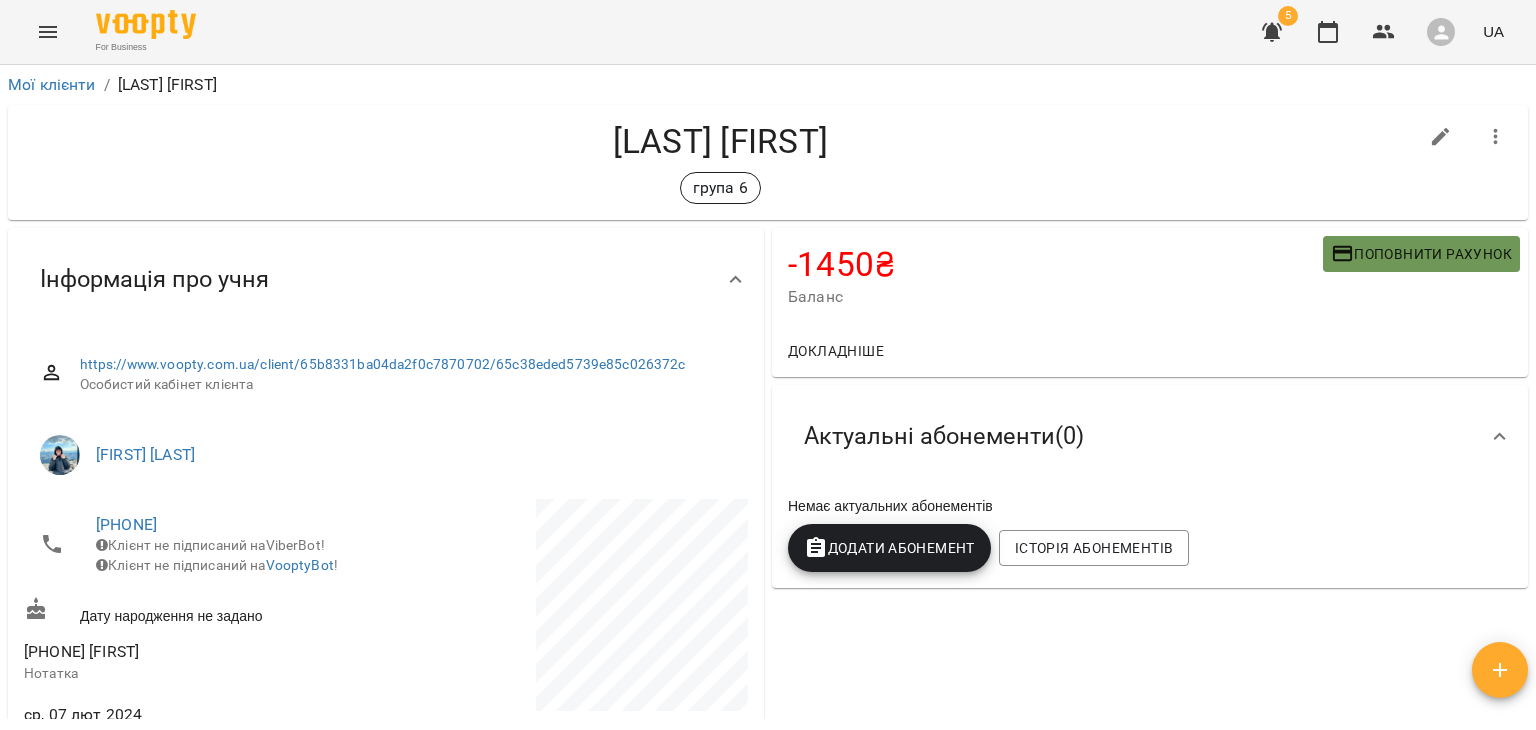 click on "Поповнити рахунок" at bounding box center (1421, 254) 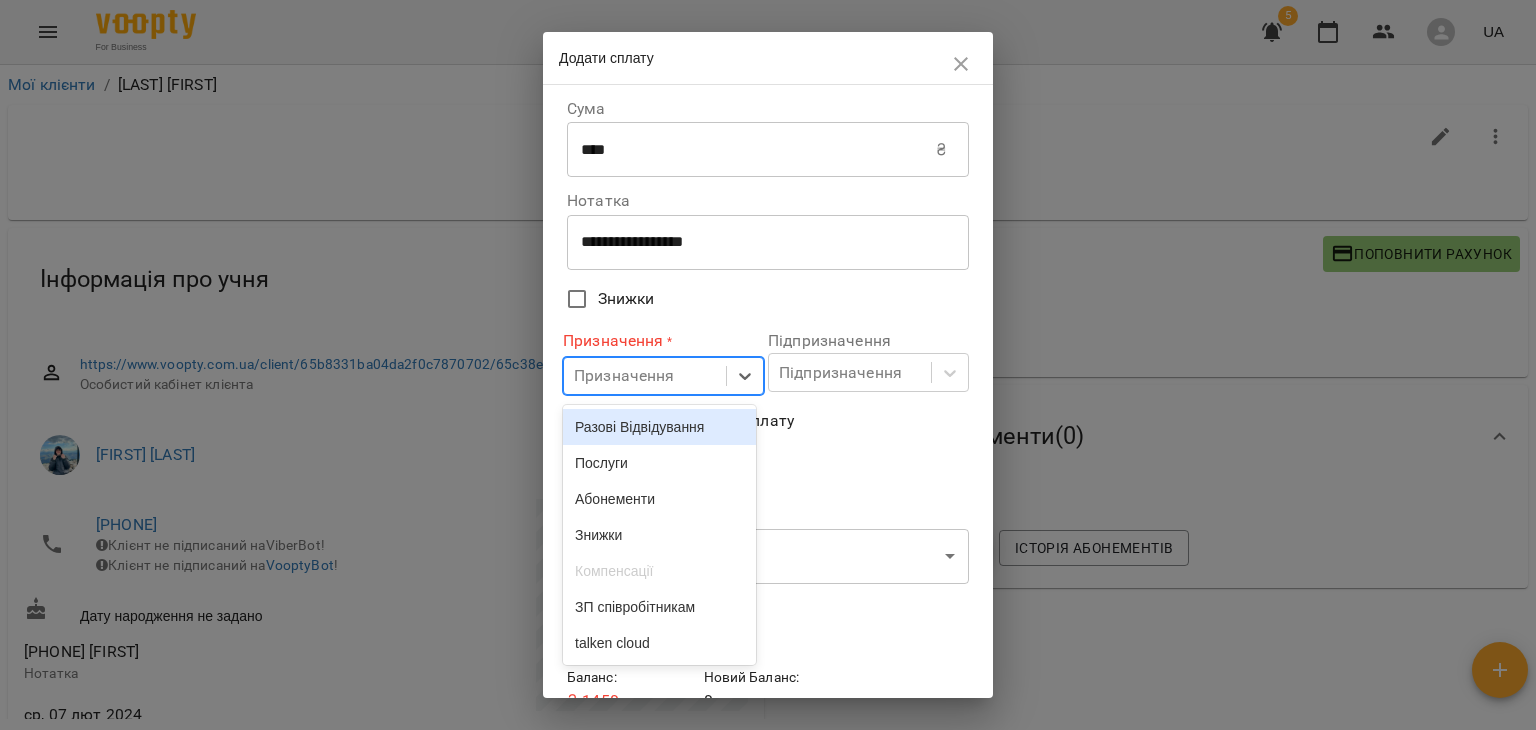 click on "Призначення" at bounding box center (624, 376) 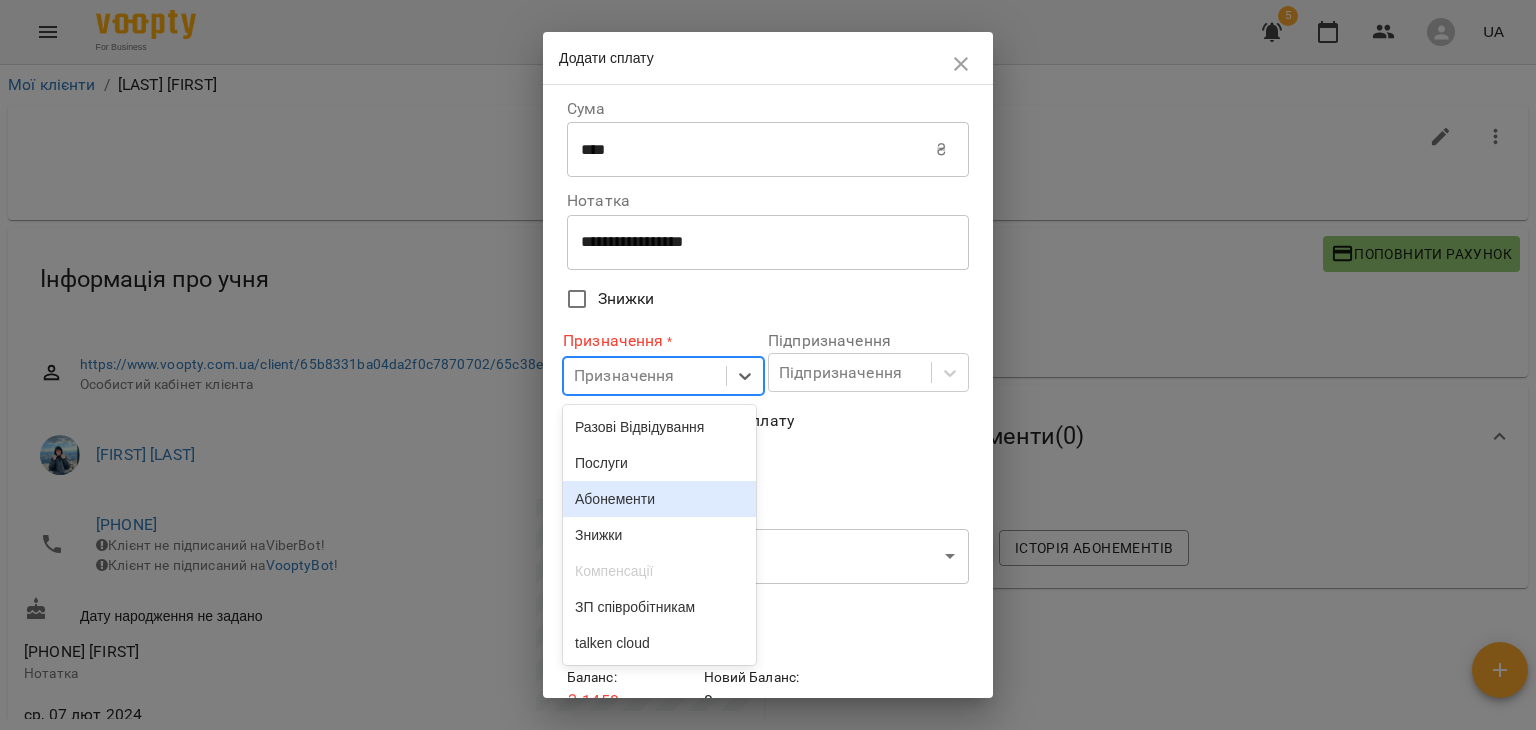 click on "Абонементи" at bounding box center (659, 499) 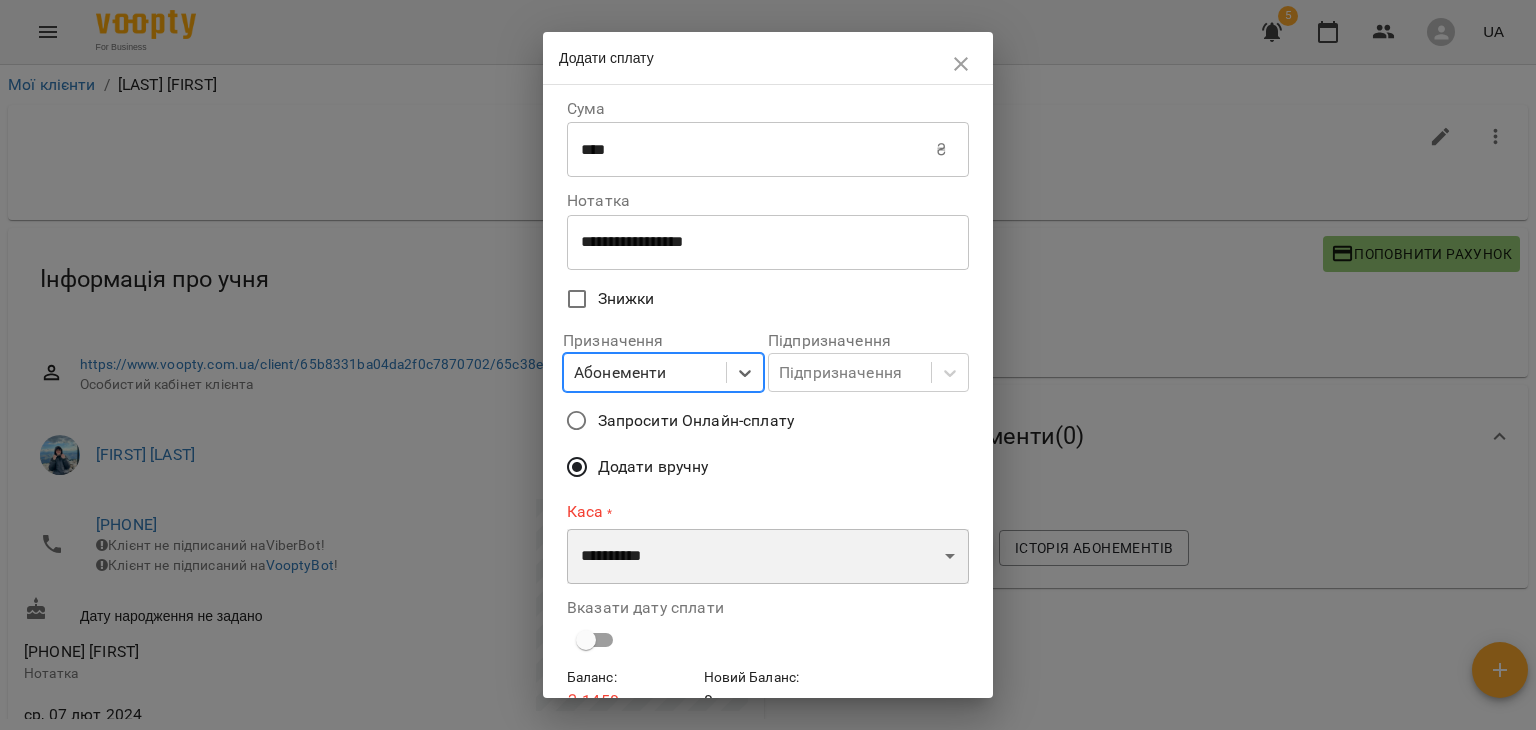 click on "**********" at bounding box center (768, 557) 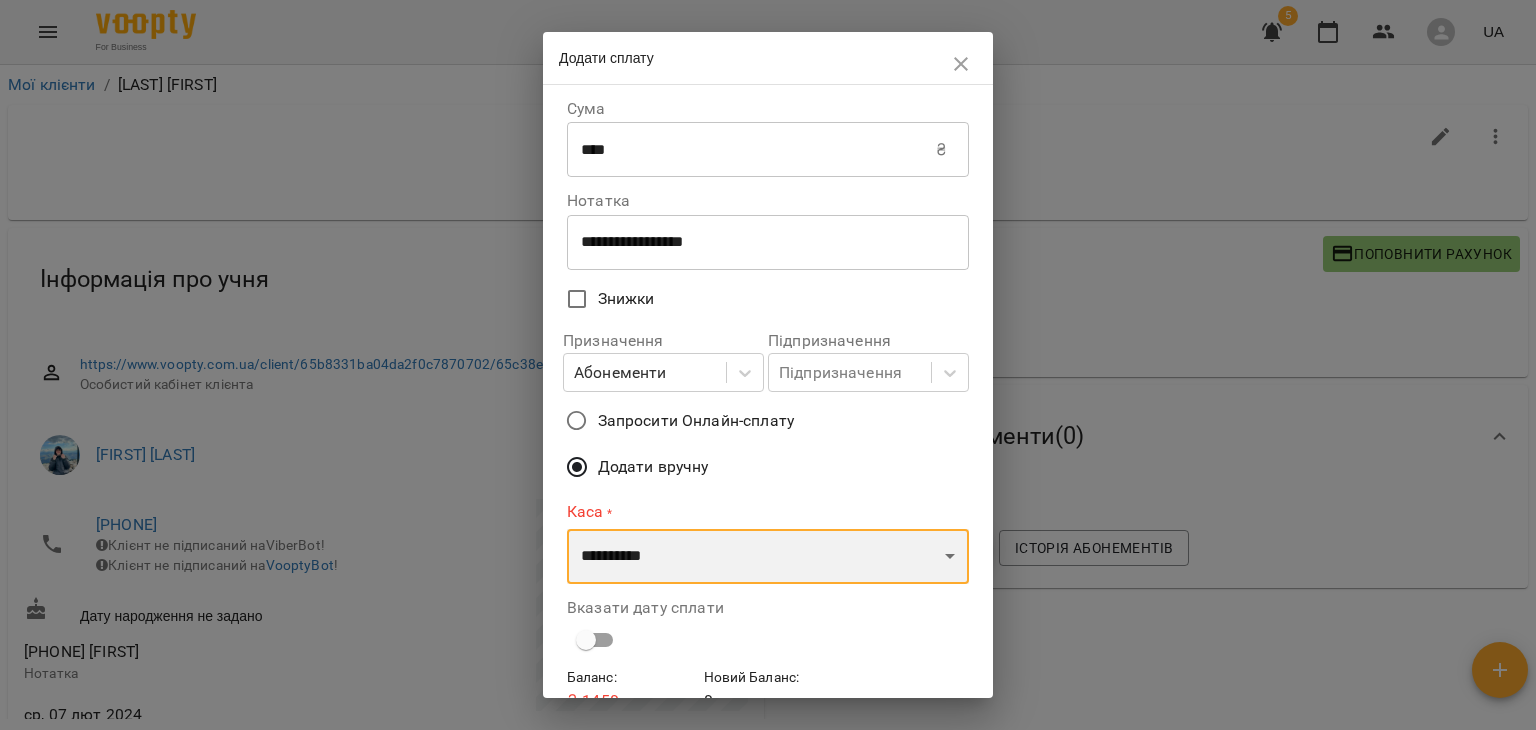 select on "**********" 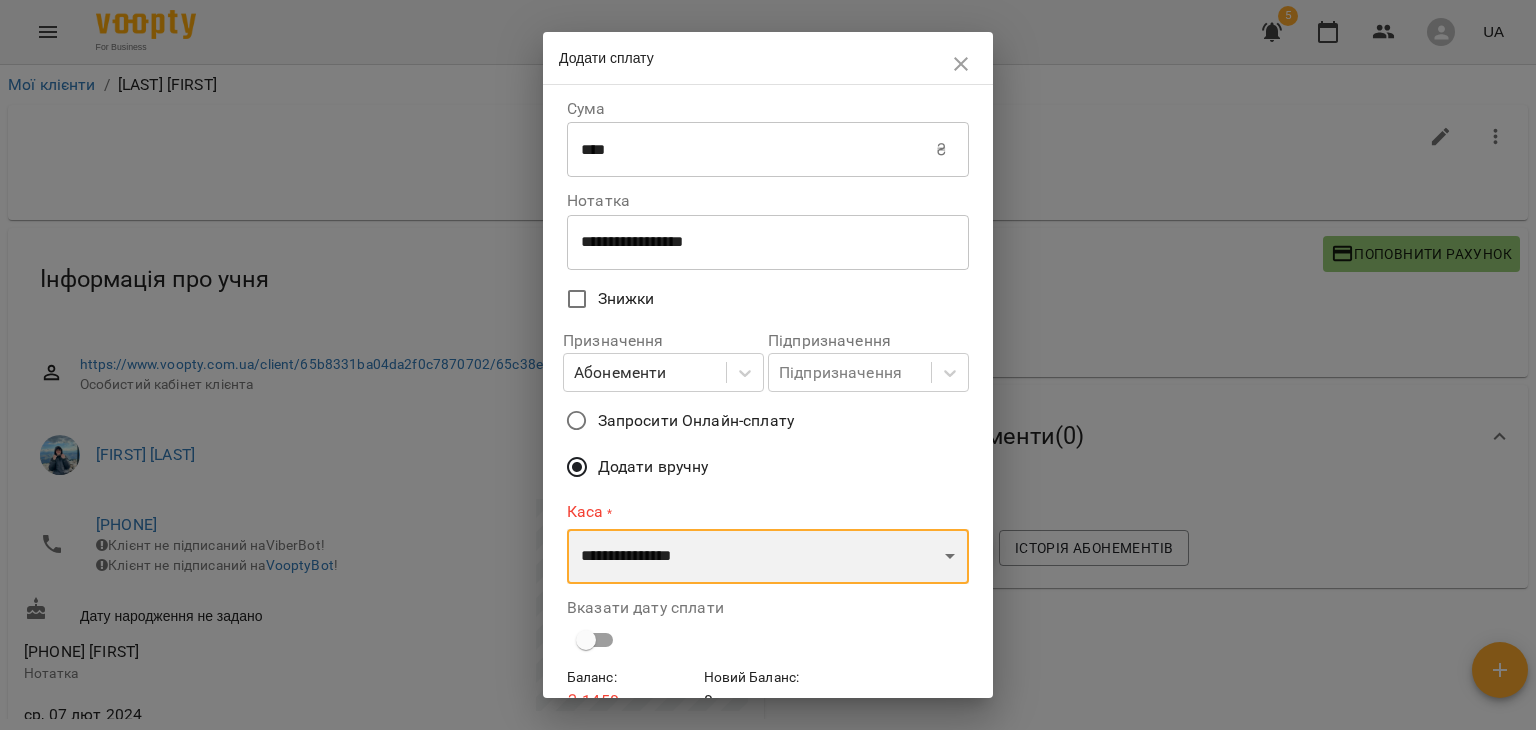 click on "**********" at bounding box center (768, 557) 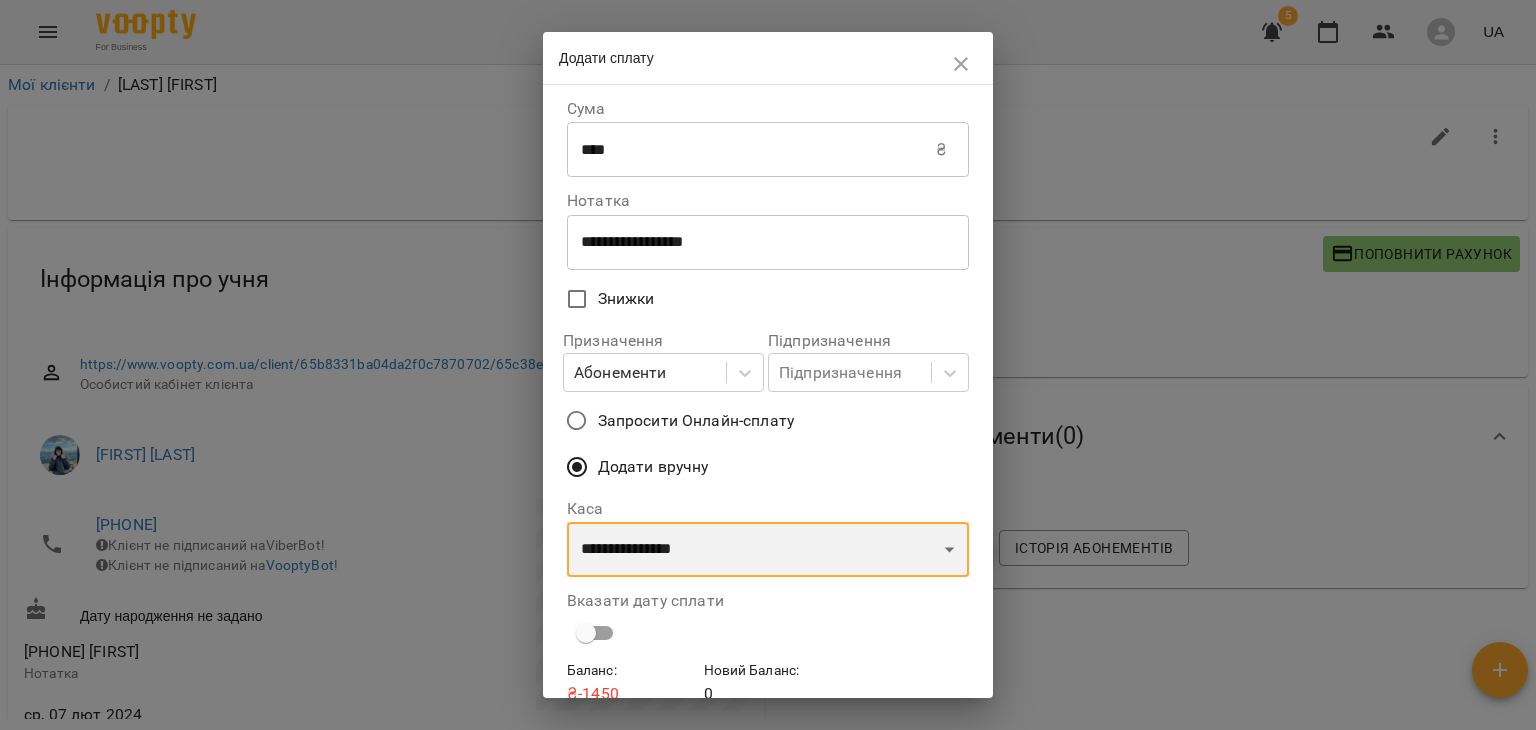 scroll, scrollTop: 93, scrollLeft: 0, axis: vertical 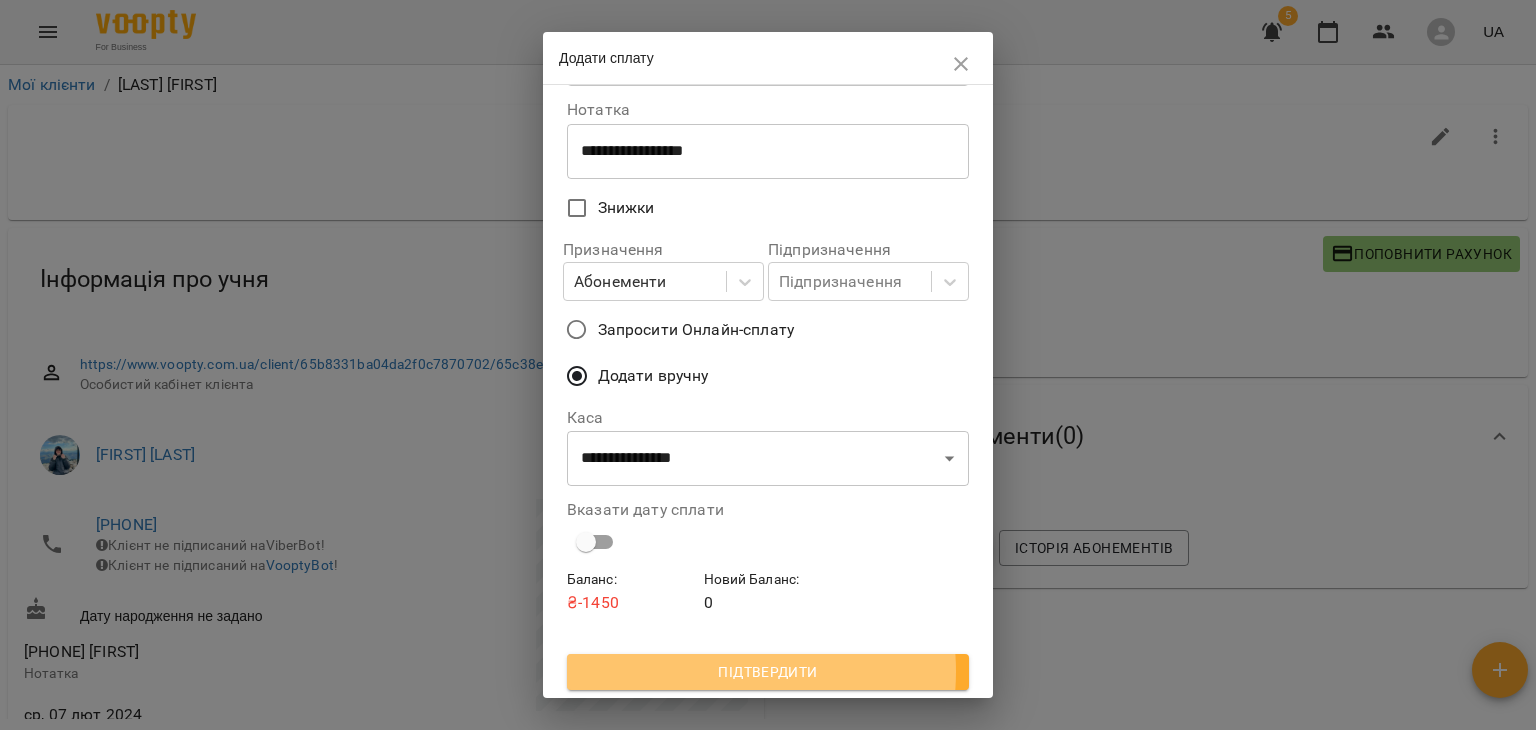 click on "Підтвердити" at bounding box center (768, 672) 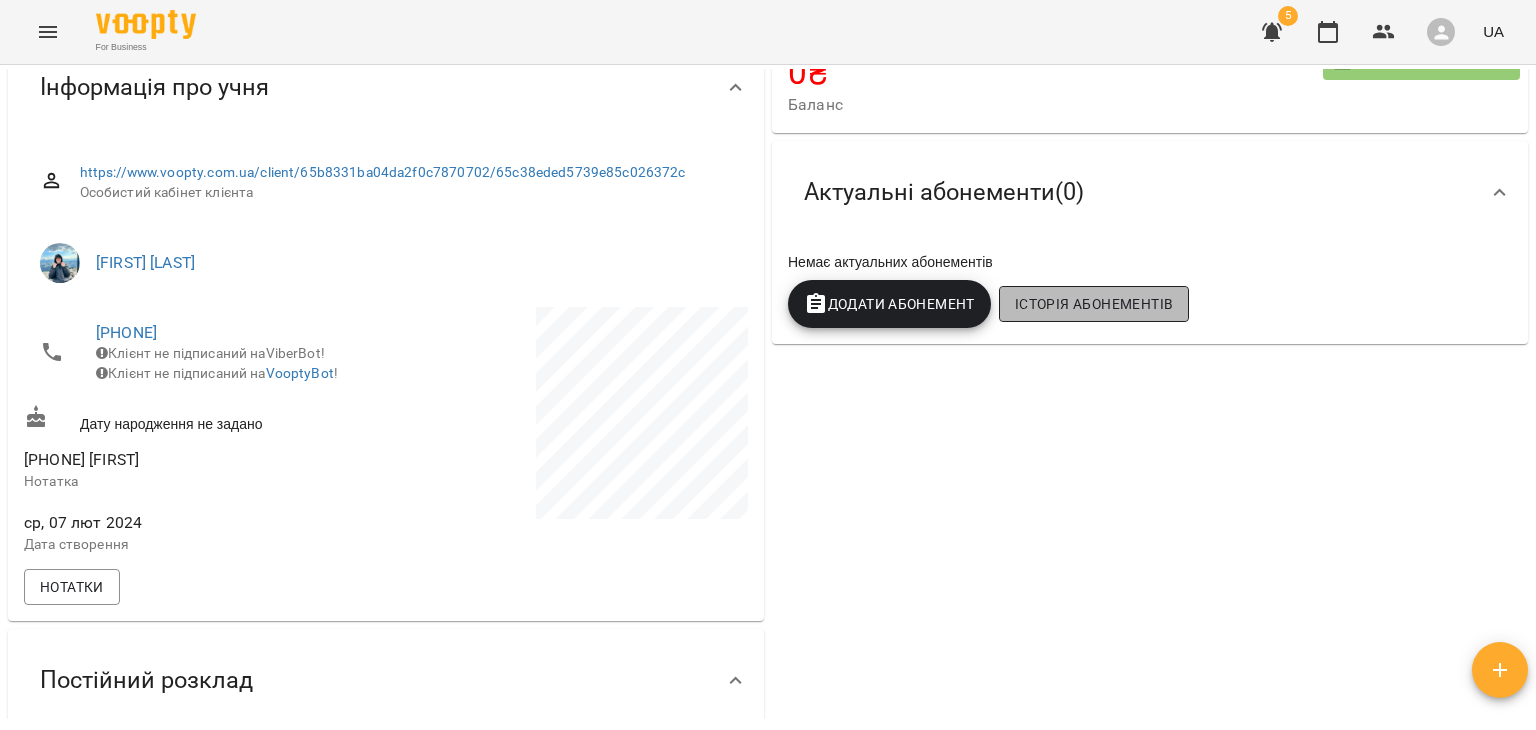 click on "Історія абонементів" at bounding box center (1094, 304) 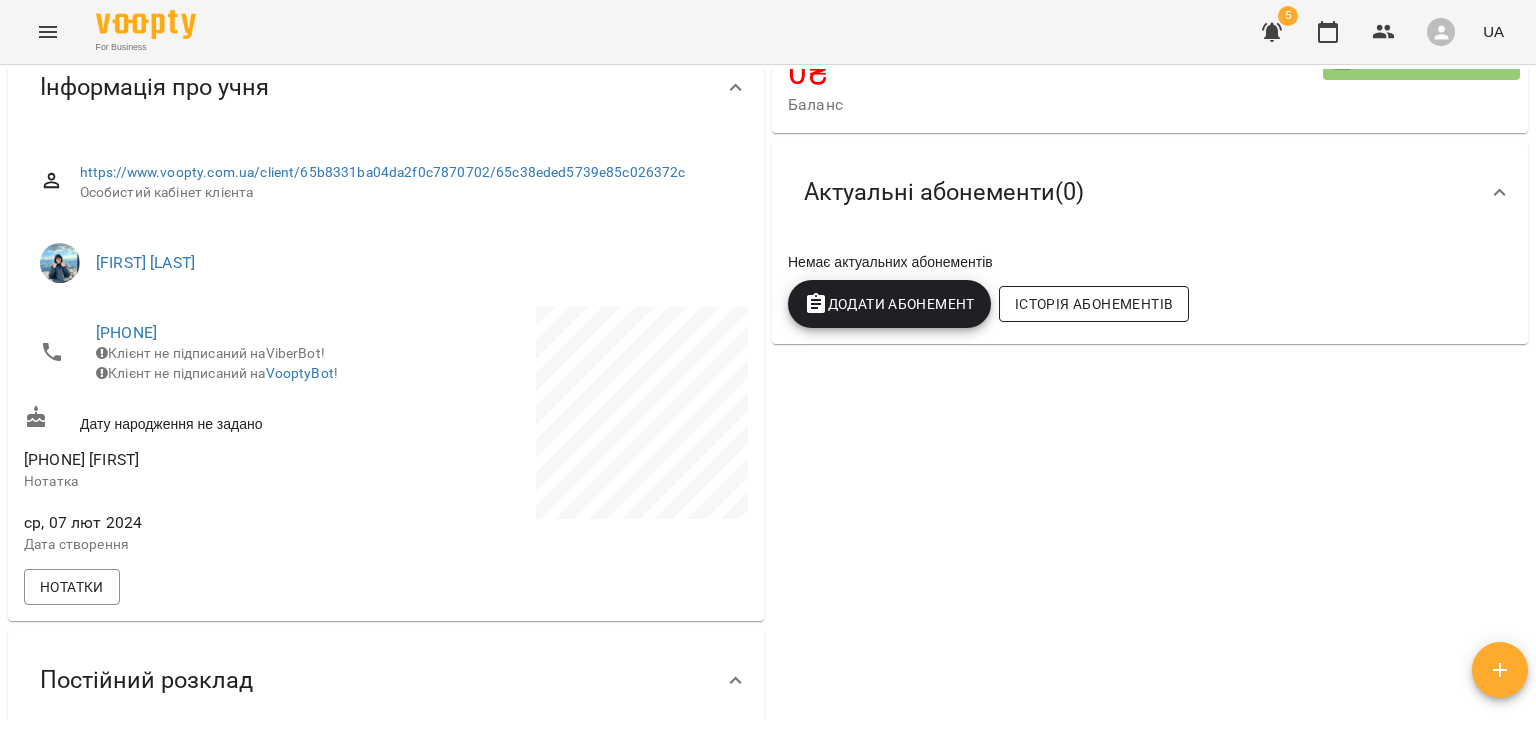 scroll, scrollTop: 393, scrollLeft: 0, axis: vertical 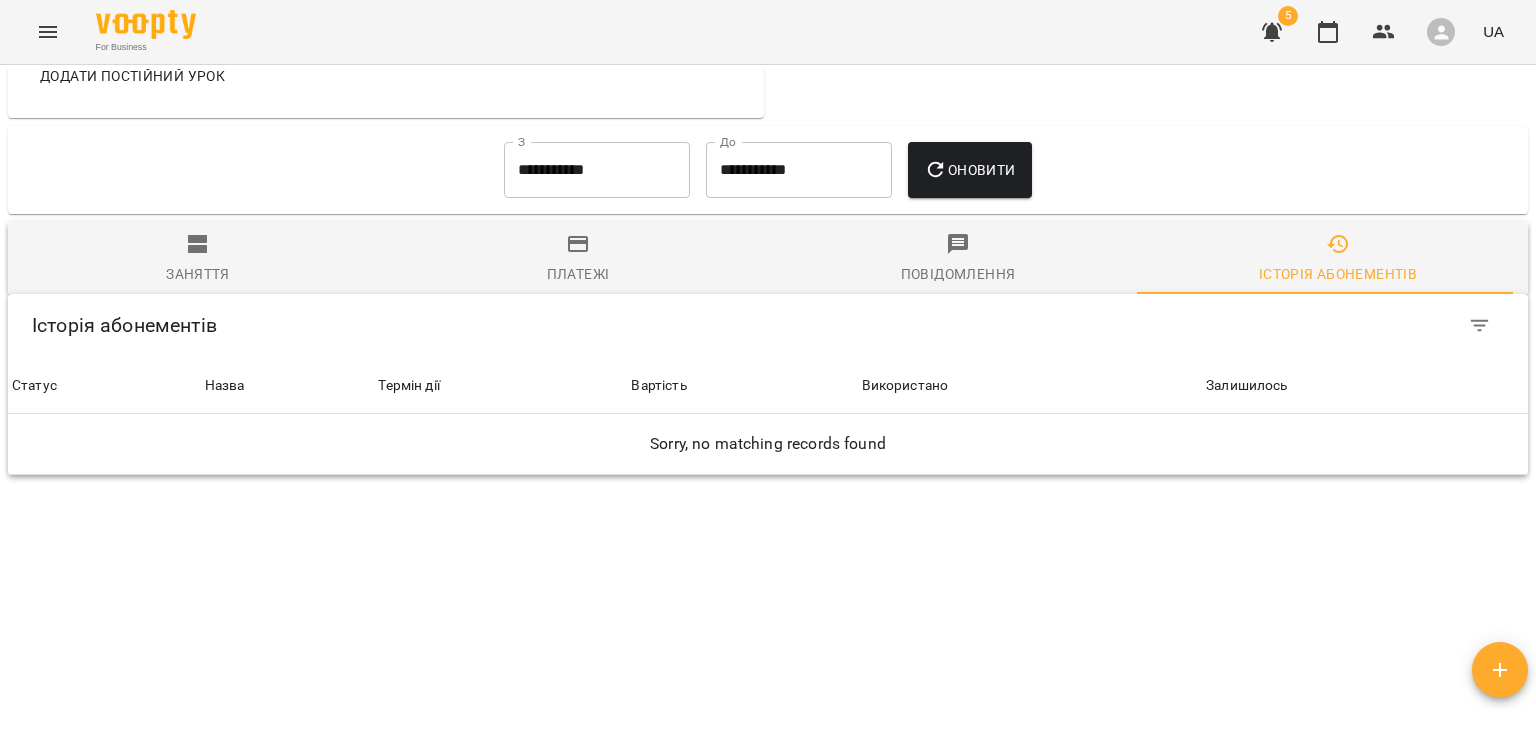 click on "**********" at bounding box center [597, 170] 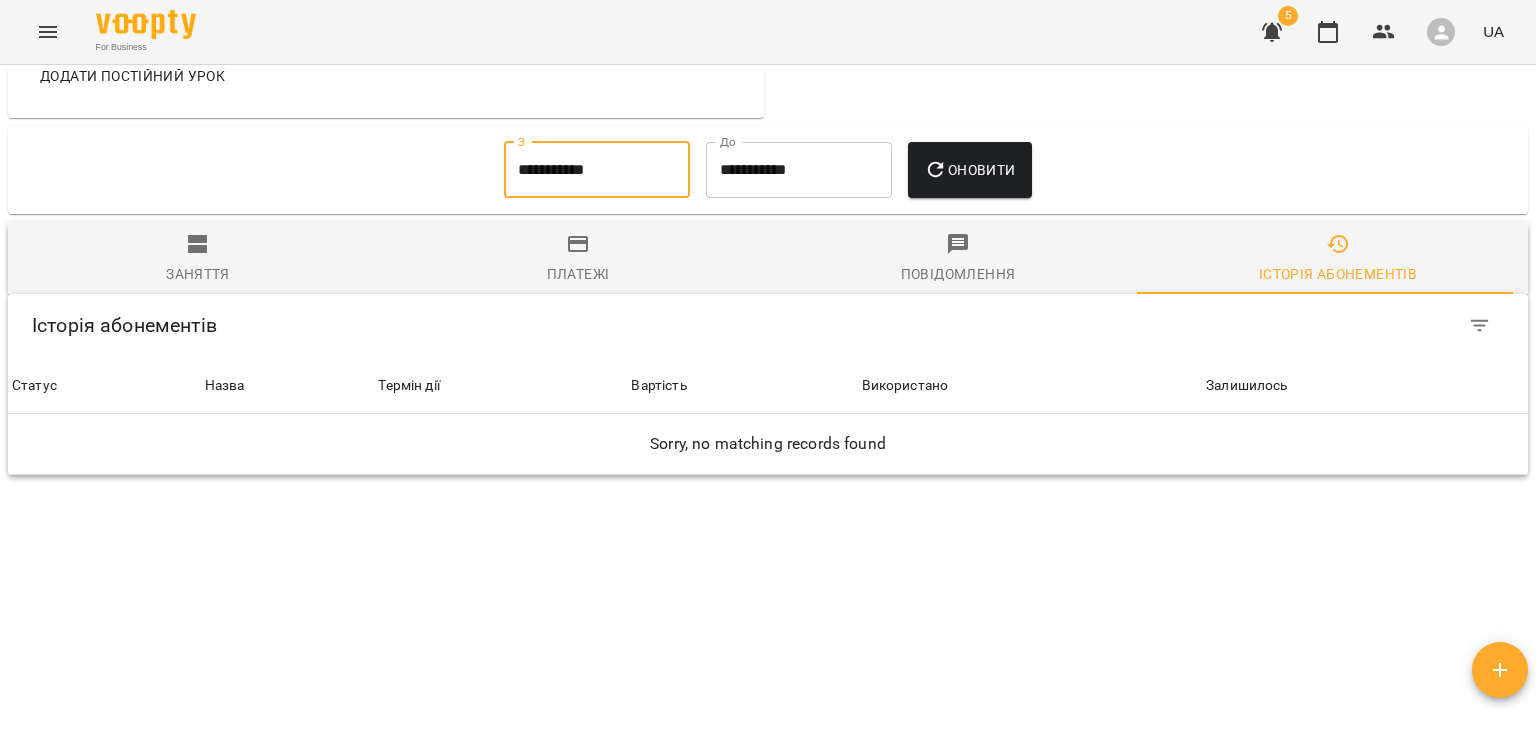 click on "**********" at bounding box center [597, 170] 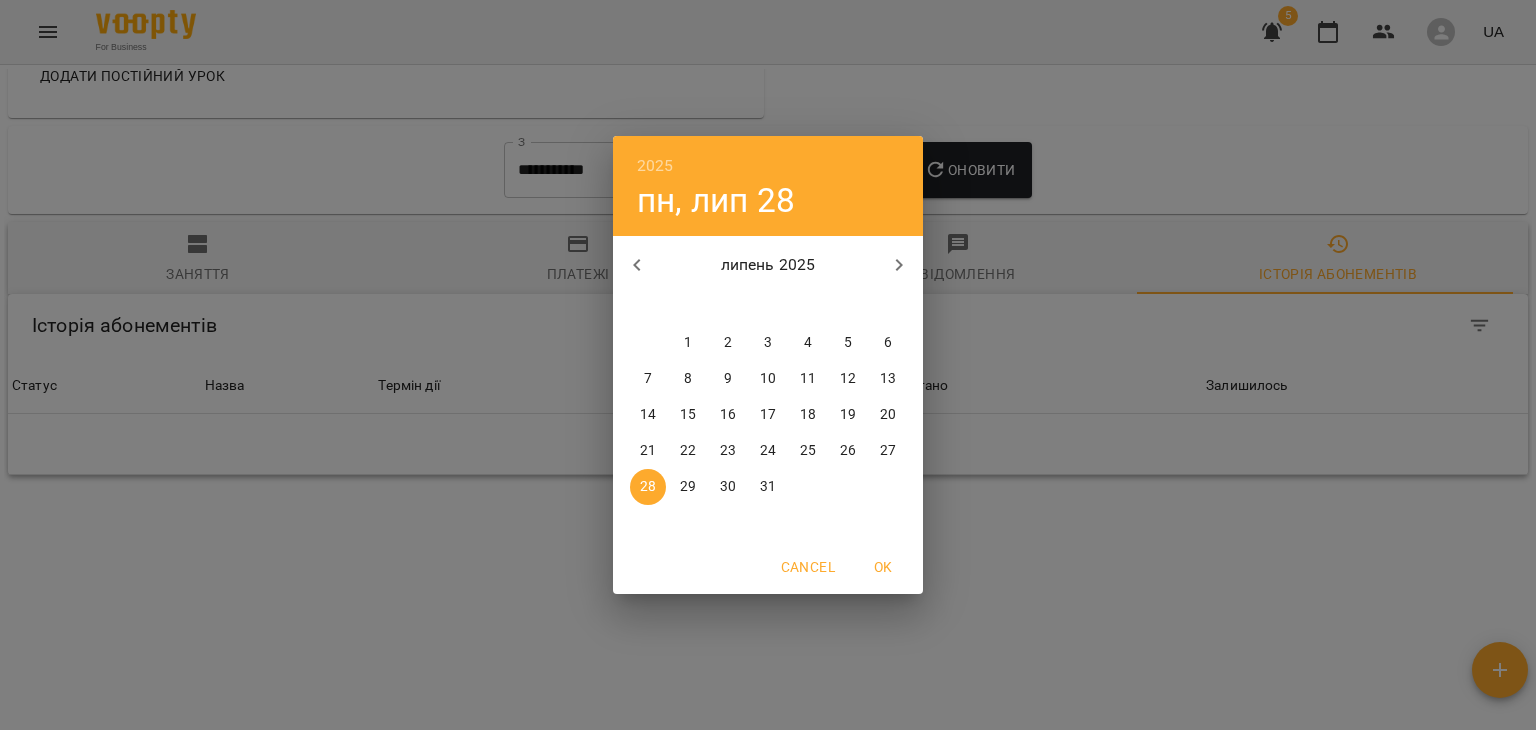 click at bounding box center (637, 265) 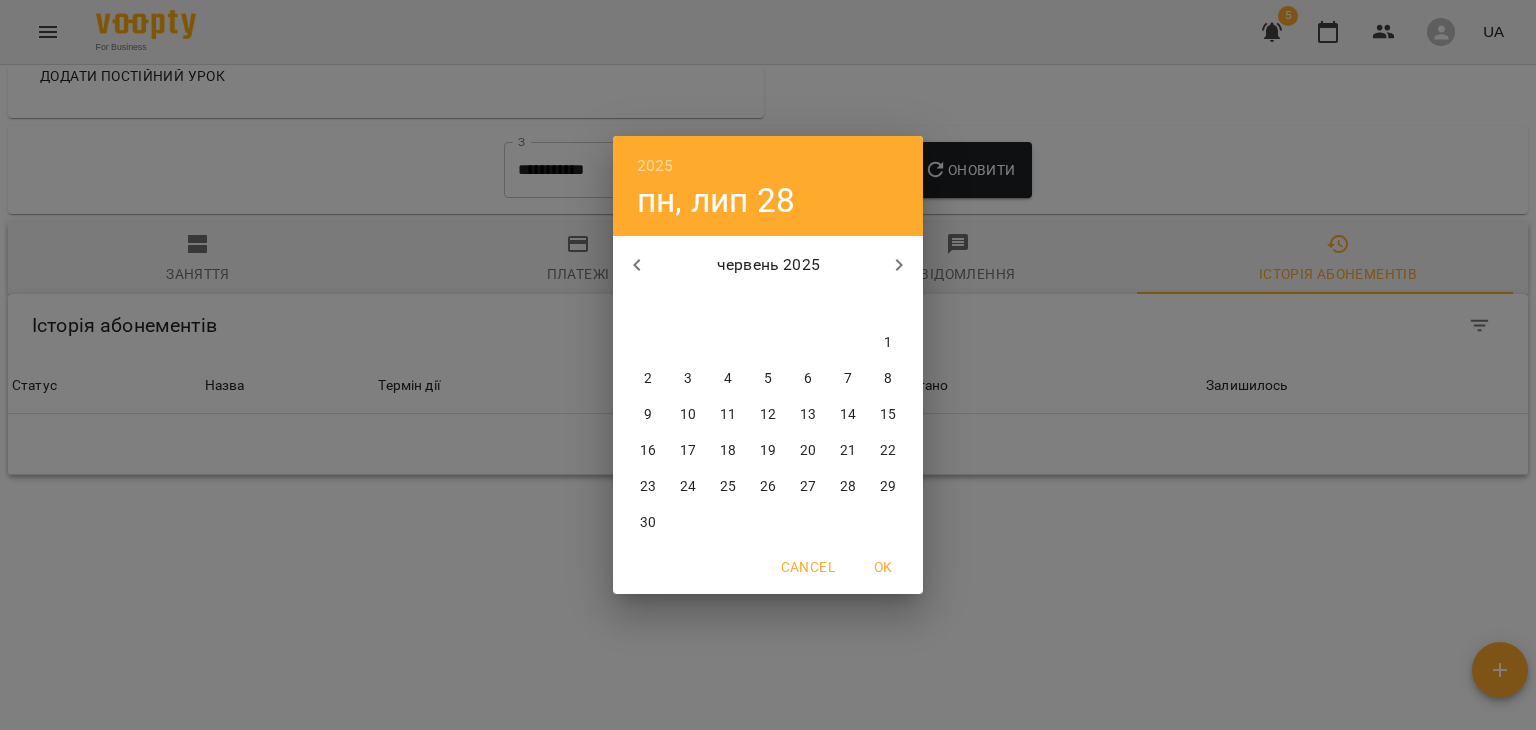 click at bounding box center [637, 265] 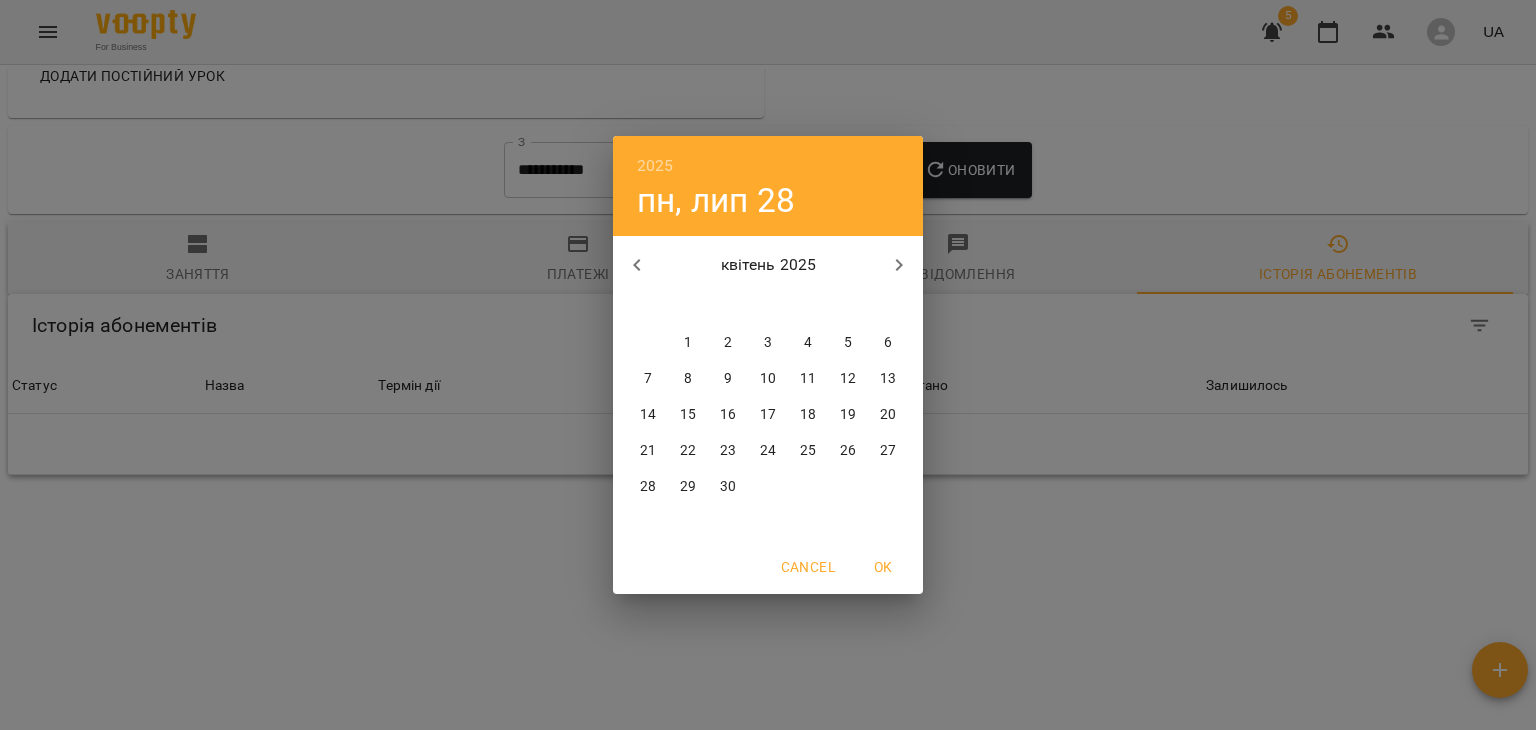 click at bounding box center [637, 265] 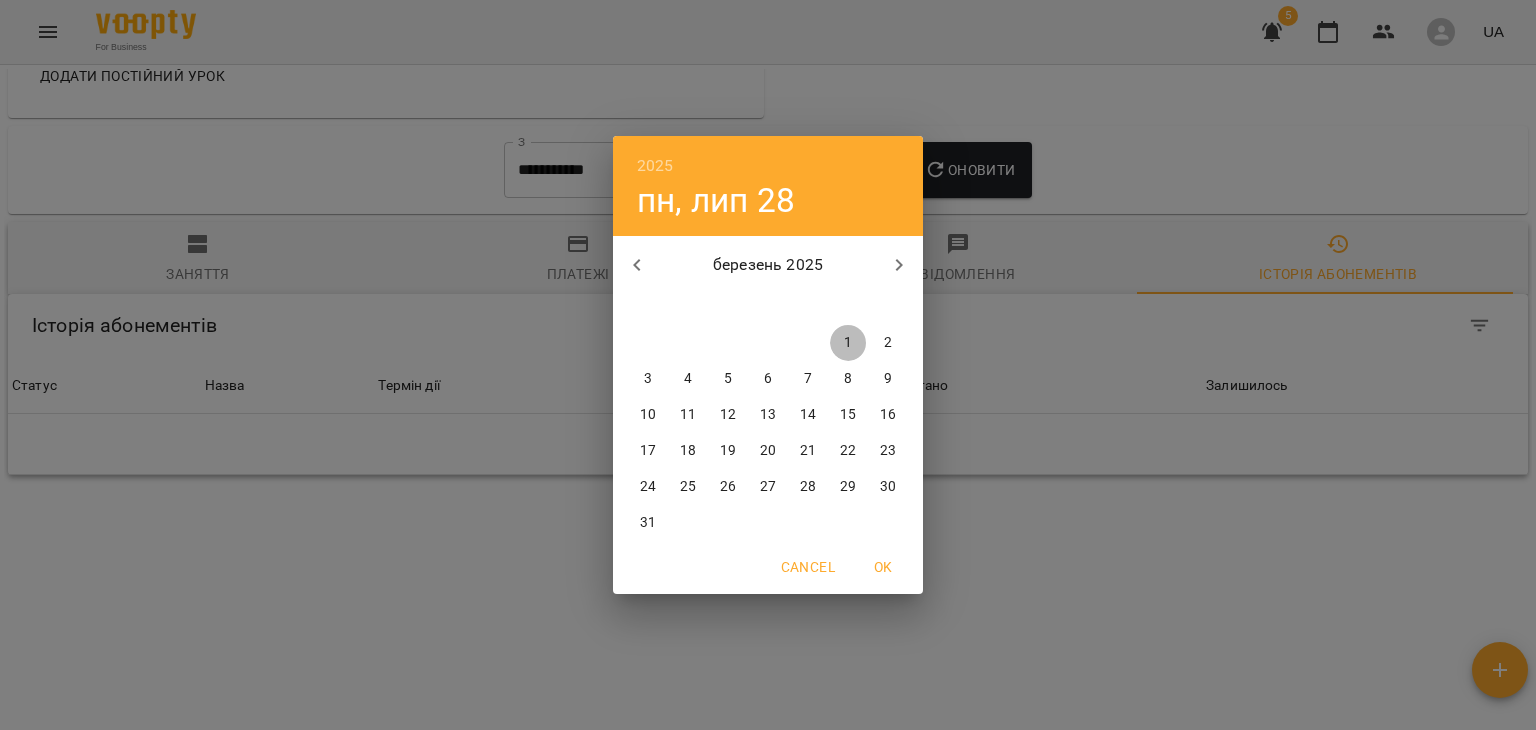 click on "1" at bounding box center [848, 343] 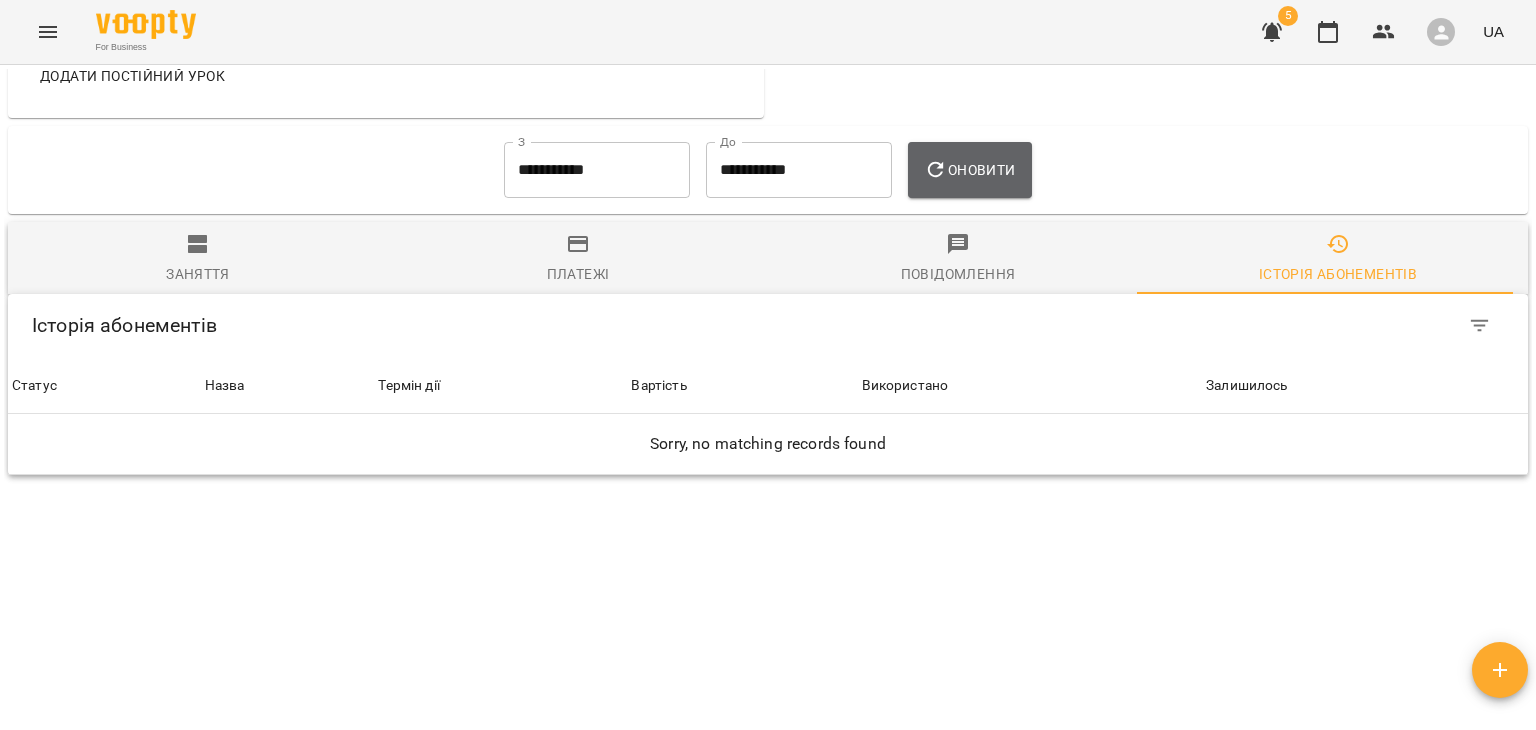 click on "Оновити" at bounding box center (969, 170) 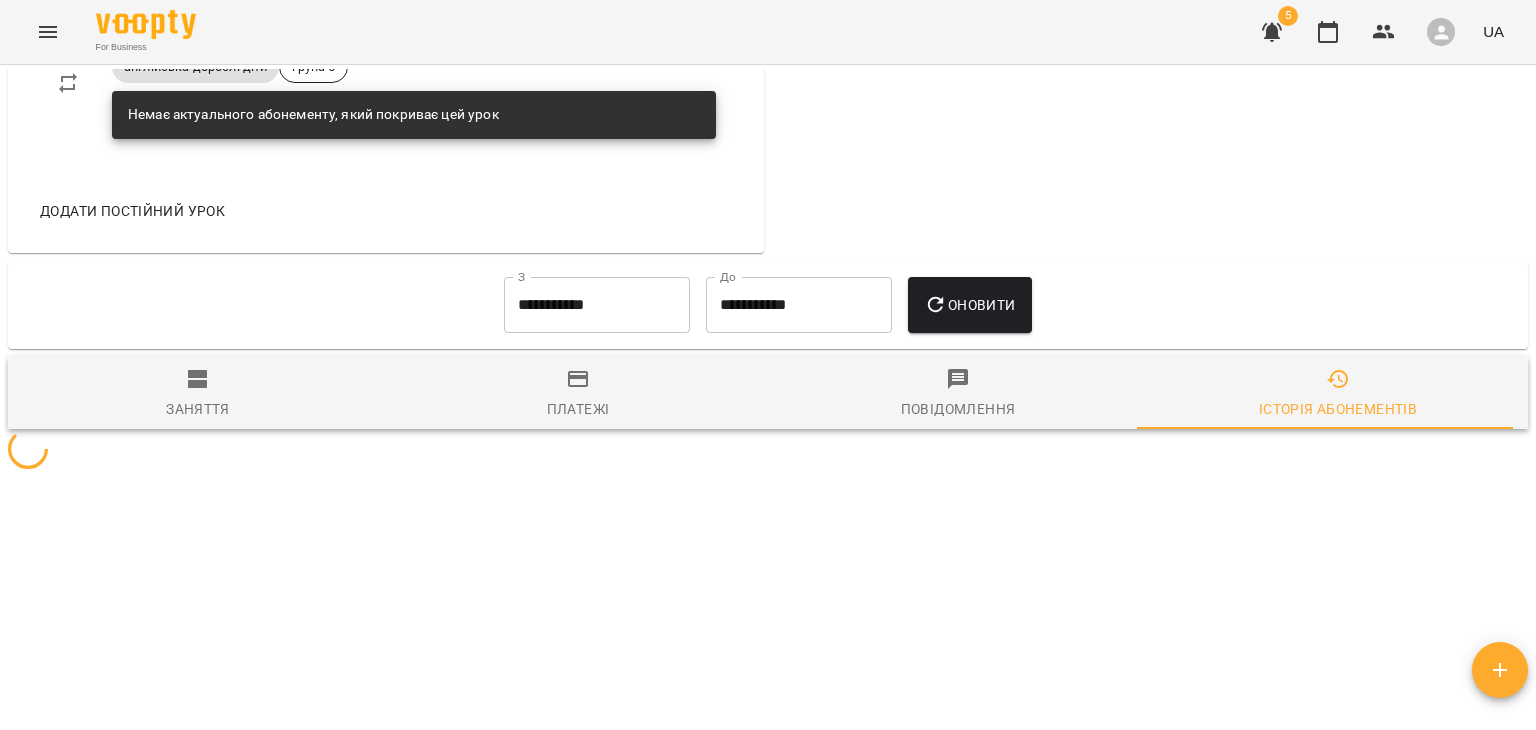 scroll, scrollTop: 1346, scrollLeft: 0, axis: vertical 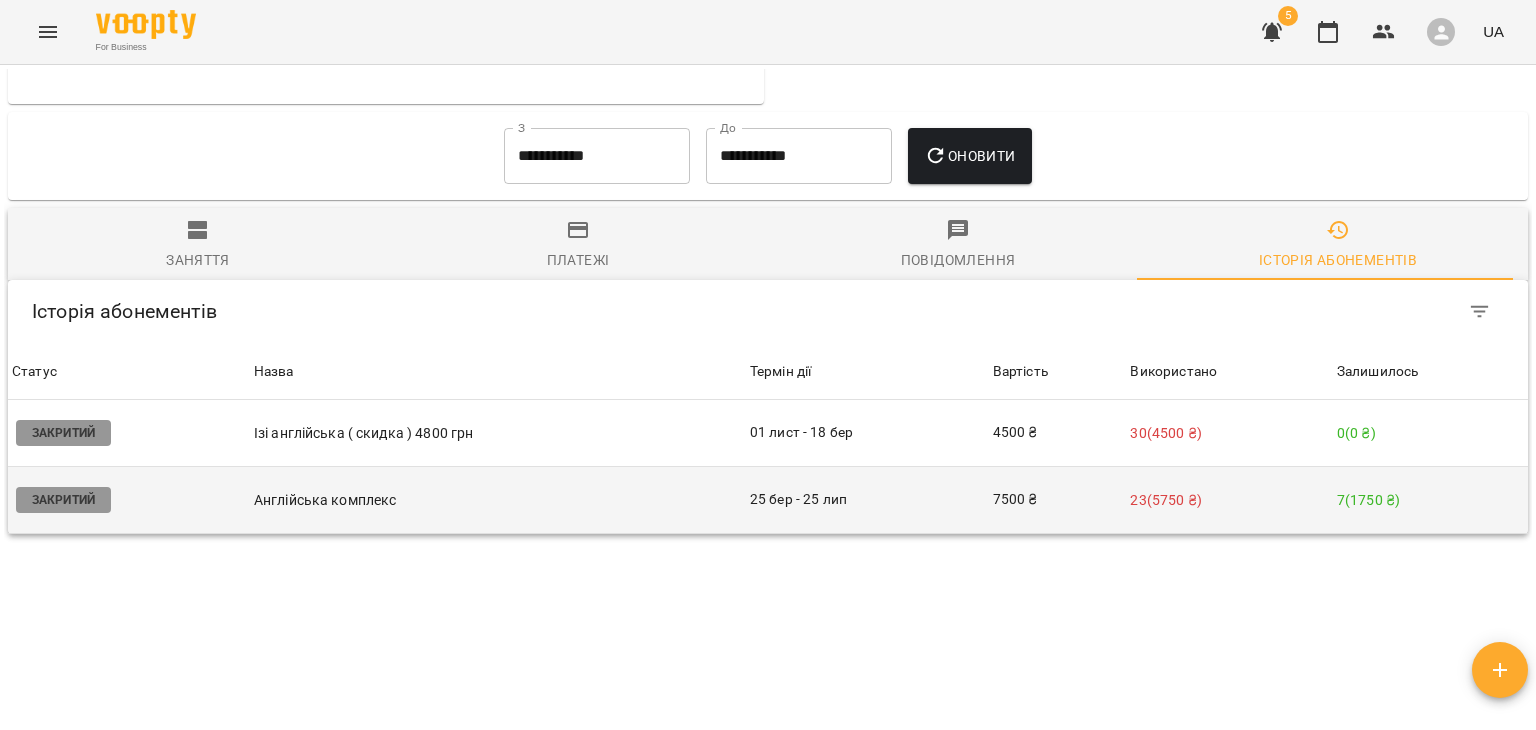 click on "Англійська комплекс" at bounding box center (498, 500) 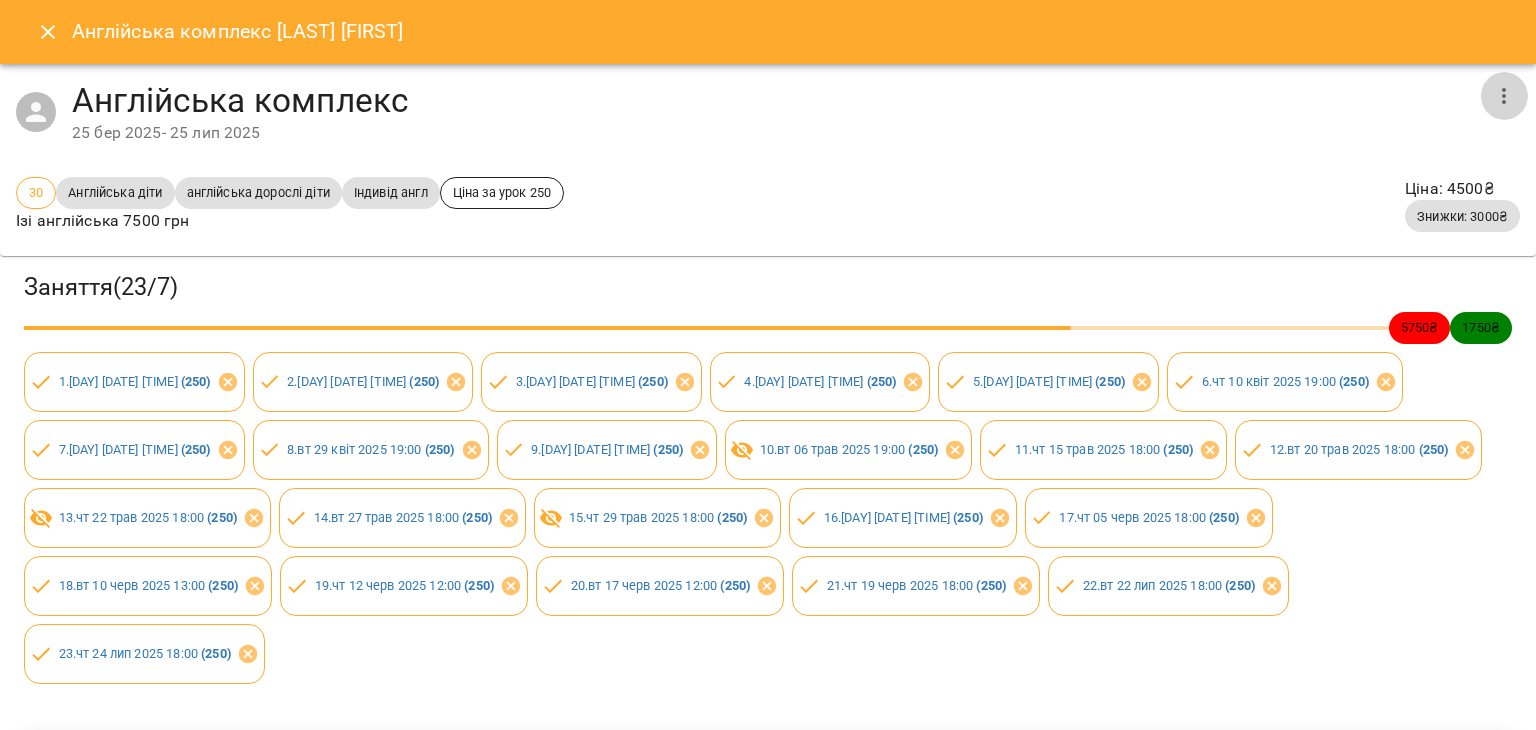 click 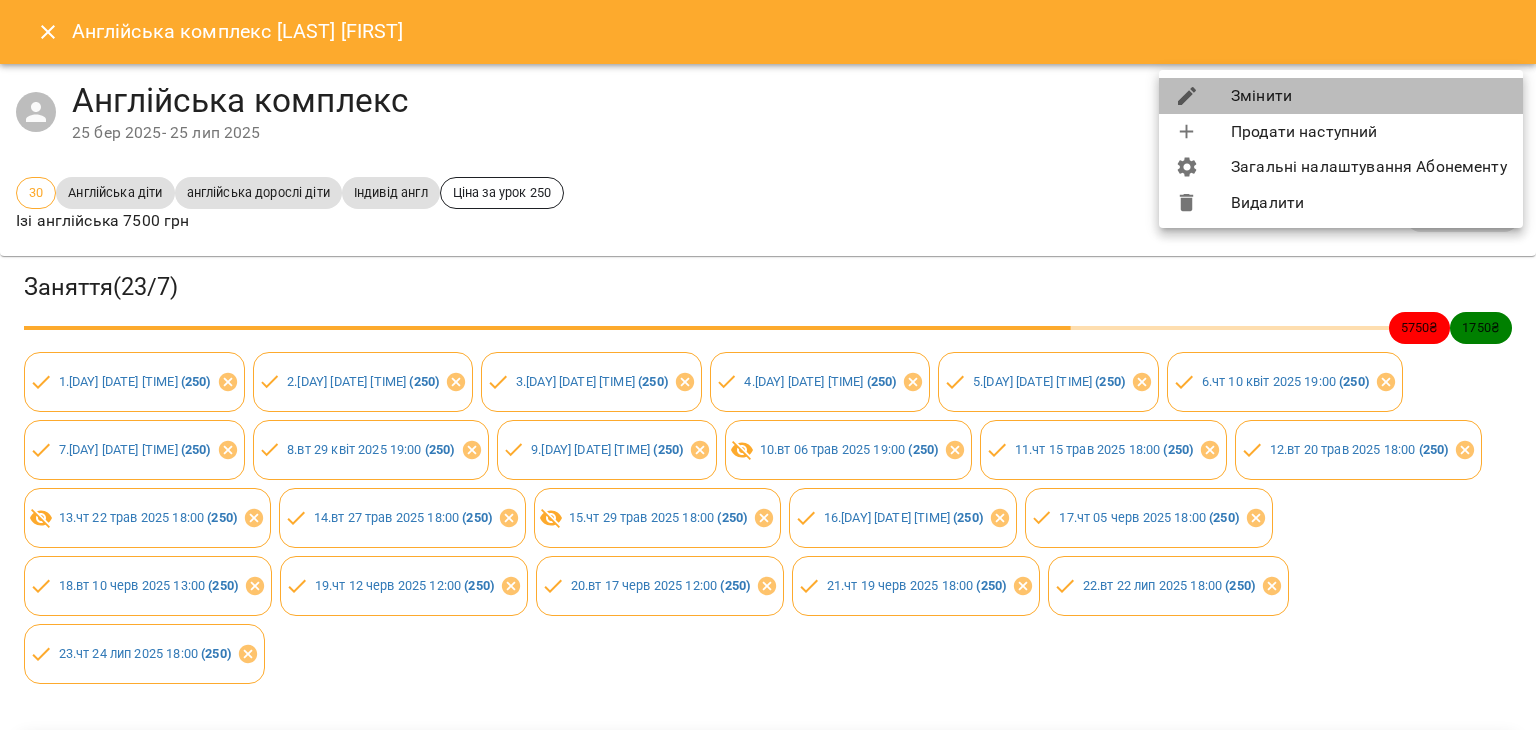 click on "Змінити" at bounding box center [1341, 96] 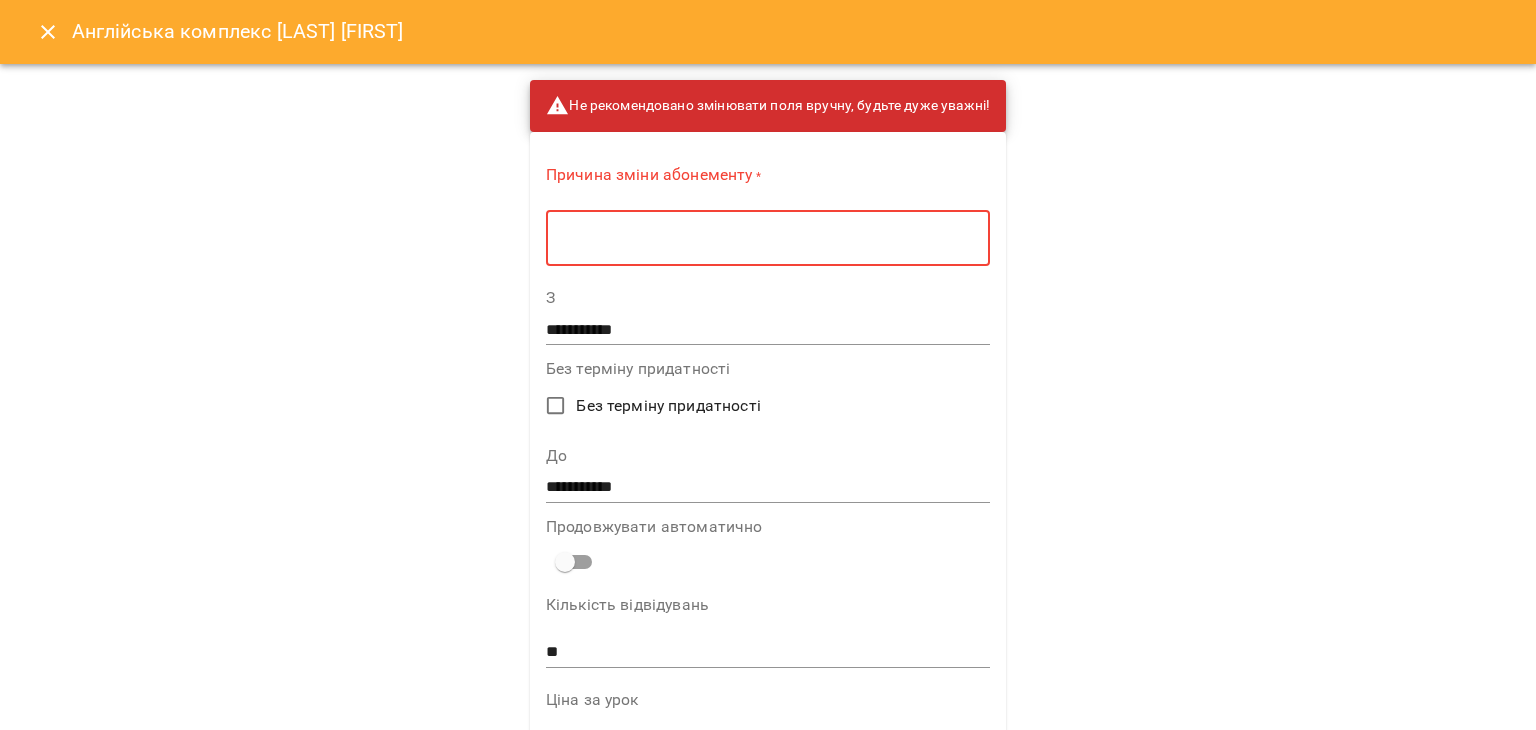 click at bounding box center [768, 238] 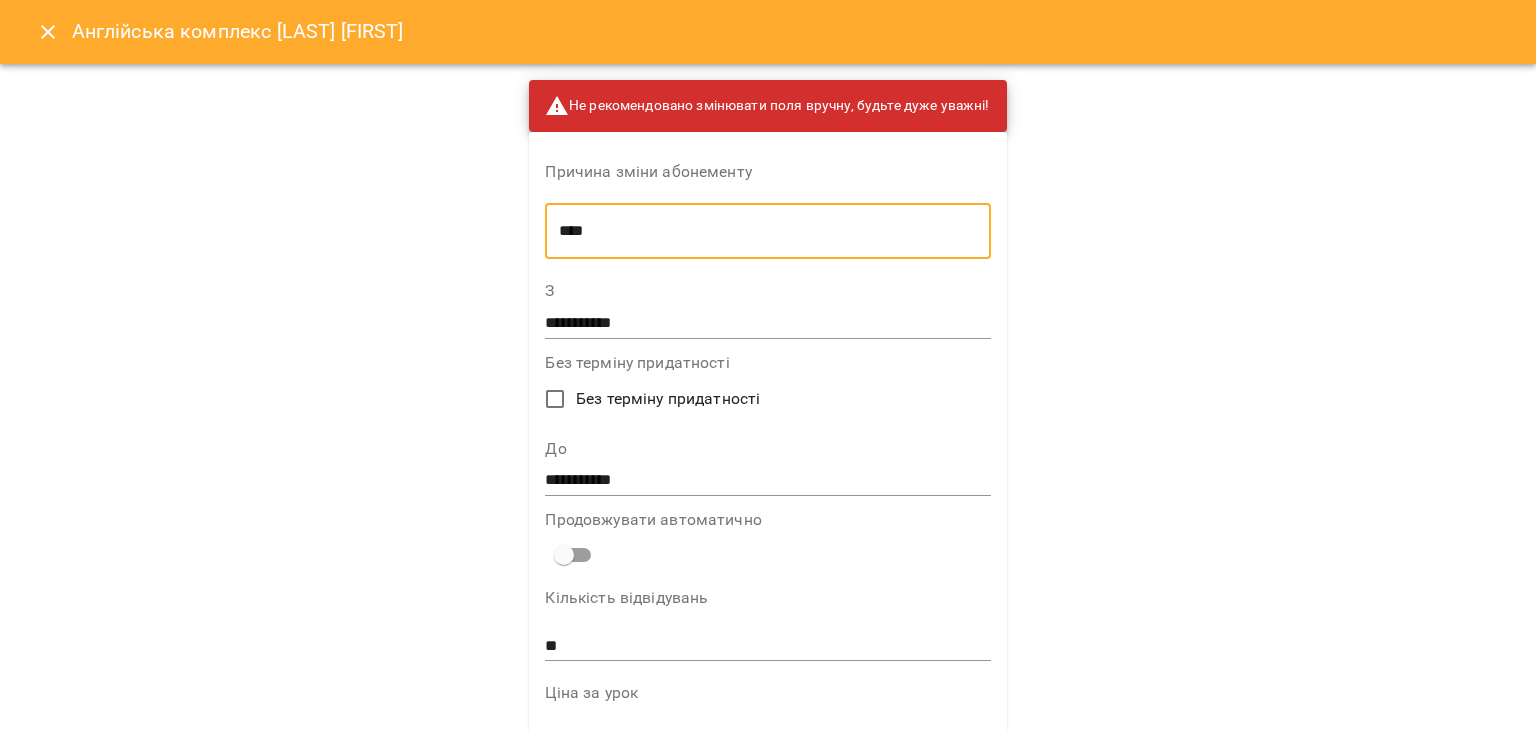 type on "****" 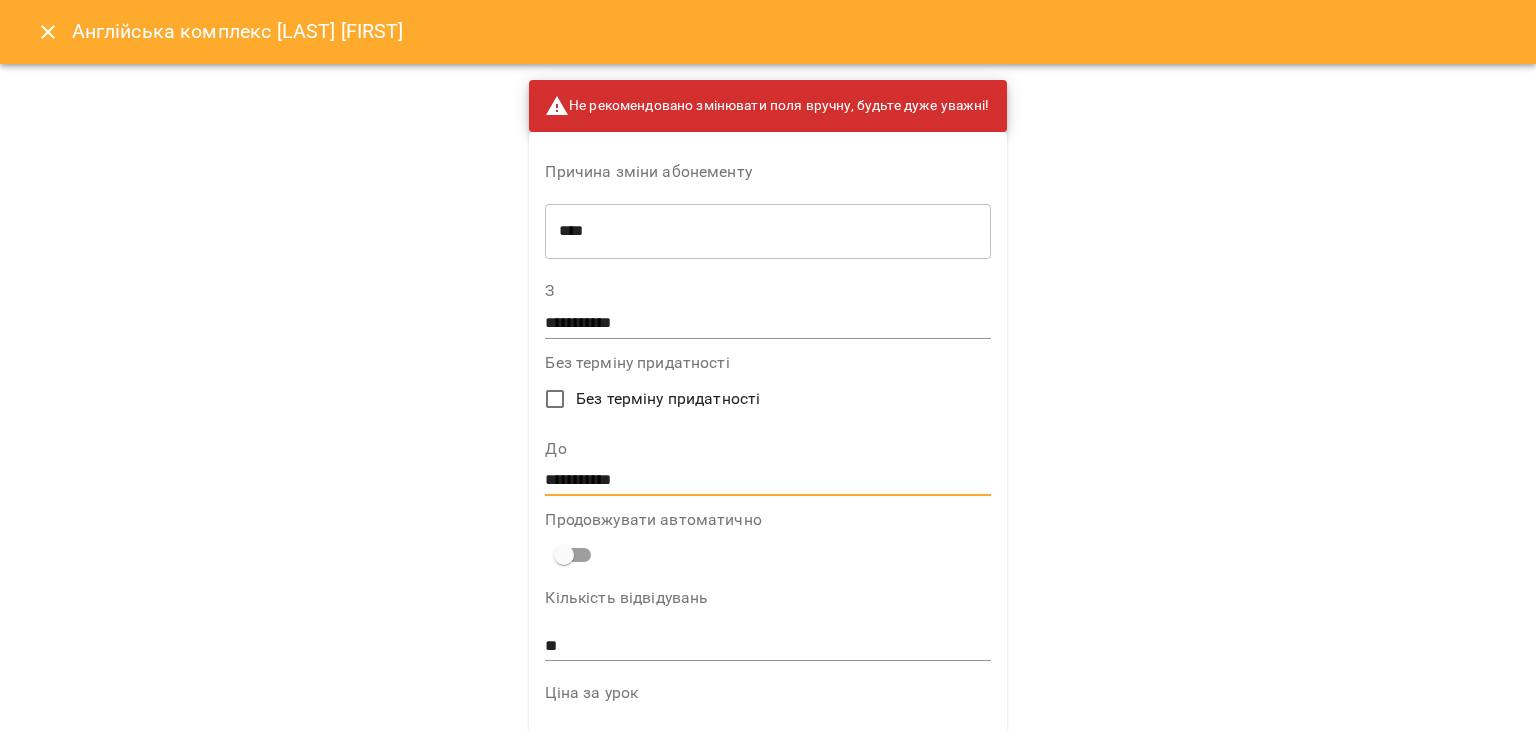 click on "**********" at bounding box center (767, 481) 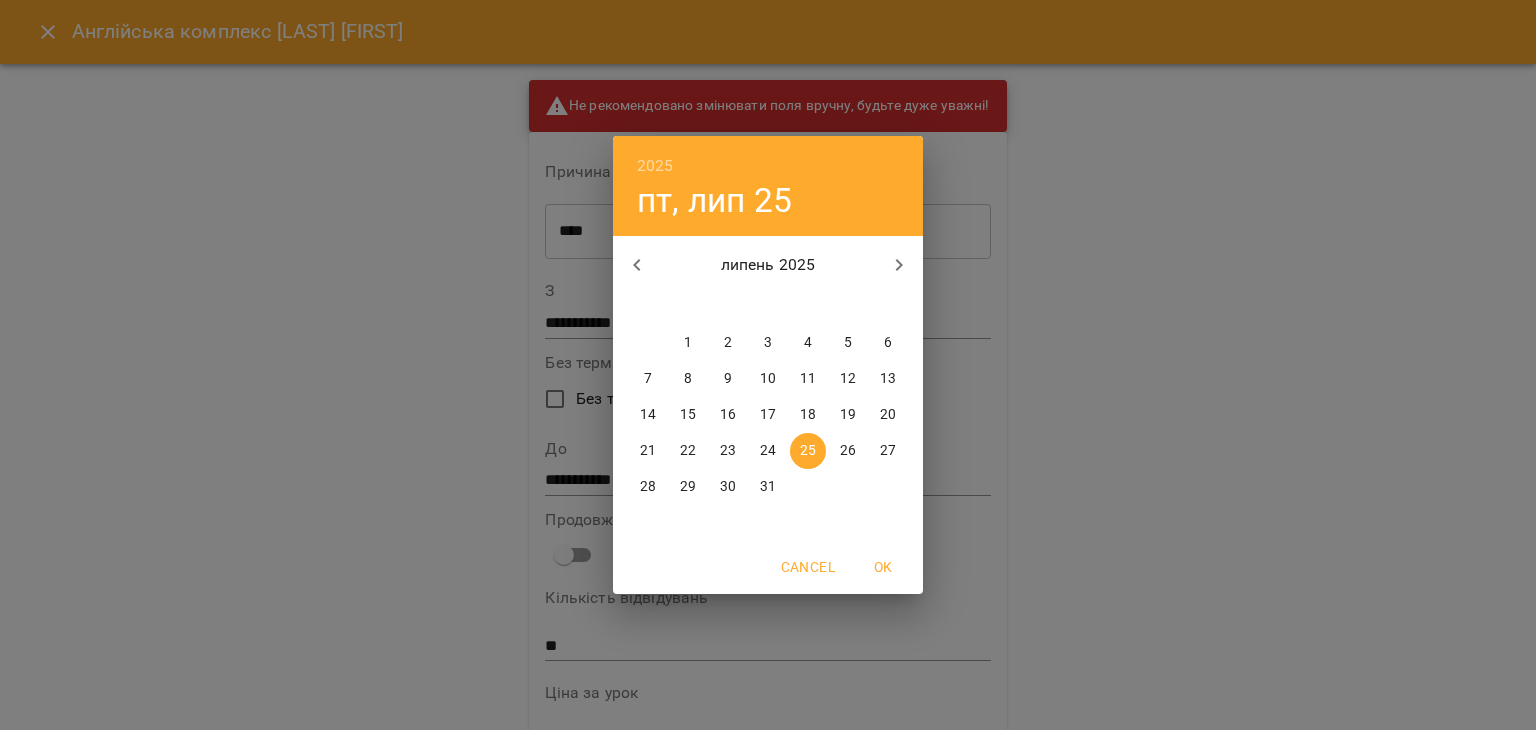 click 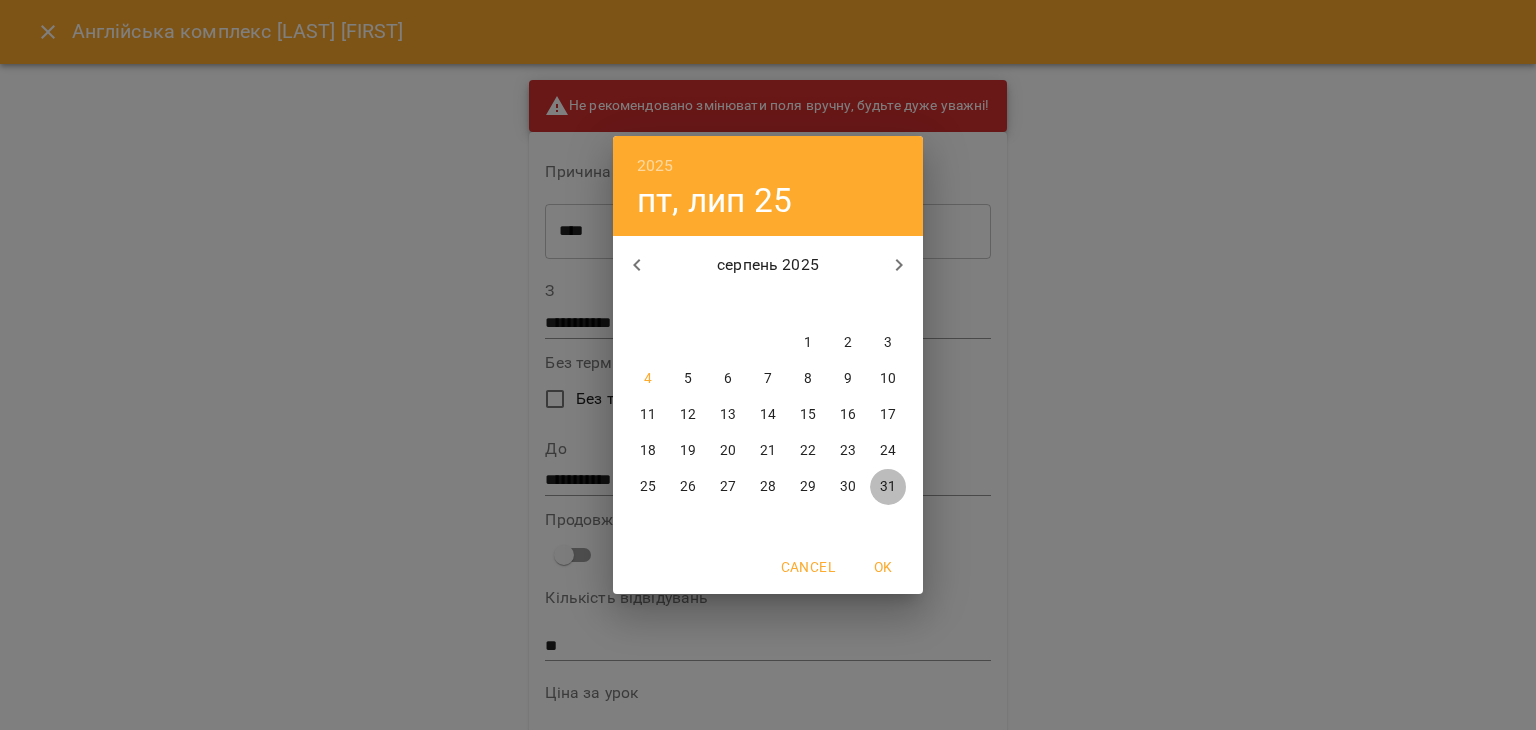 click on "31" at bounding box center (888, 487) 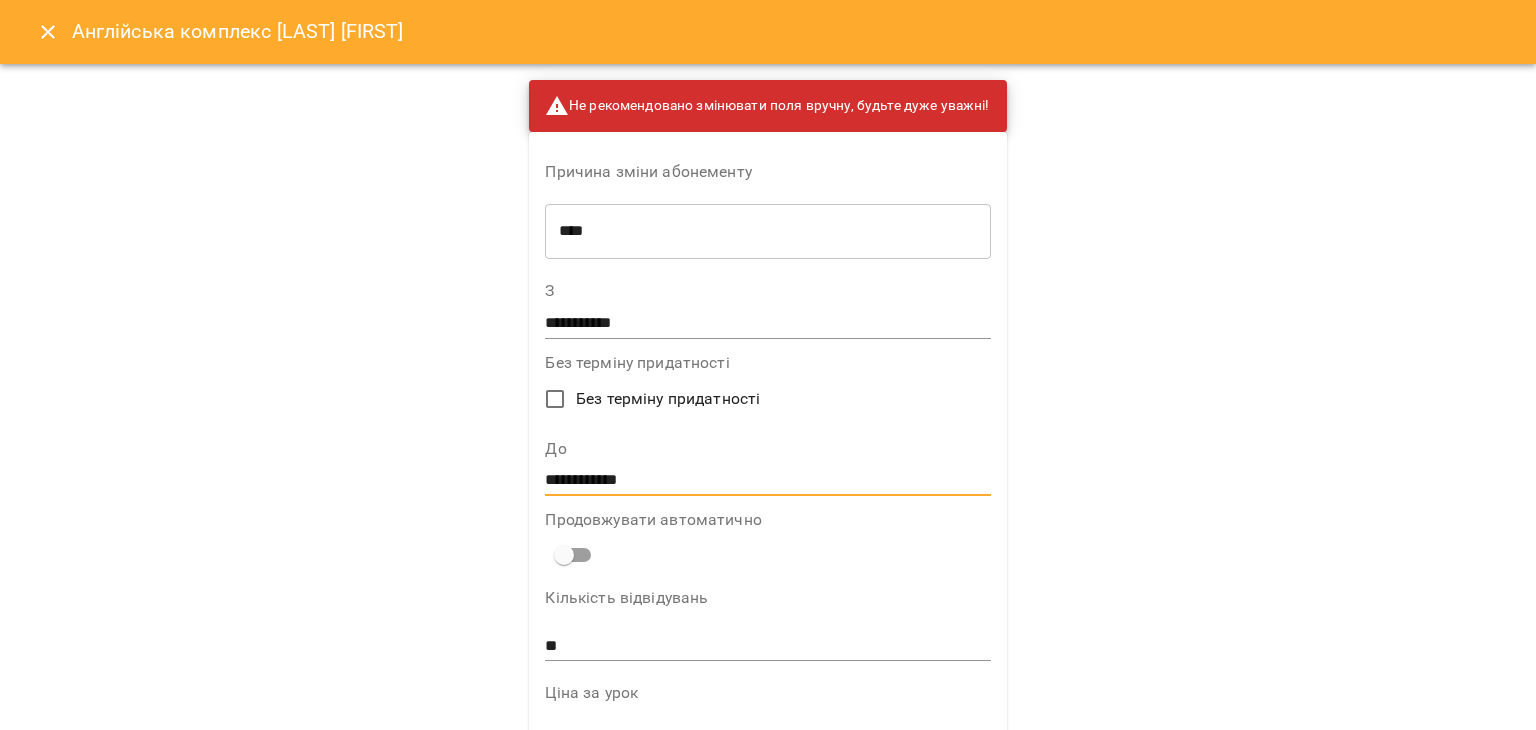 scroll, scrollTop: 774, scrollLeft: 0, axis: vertical 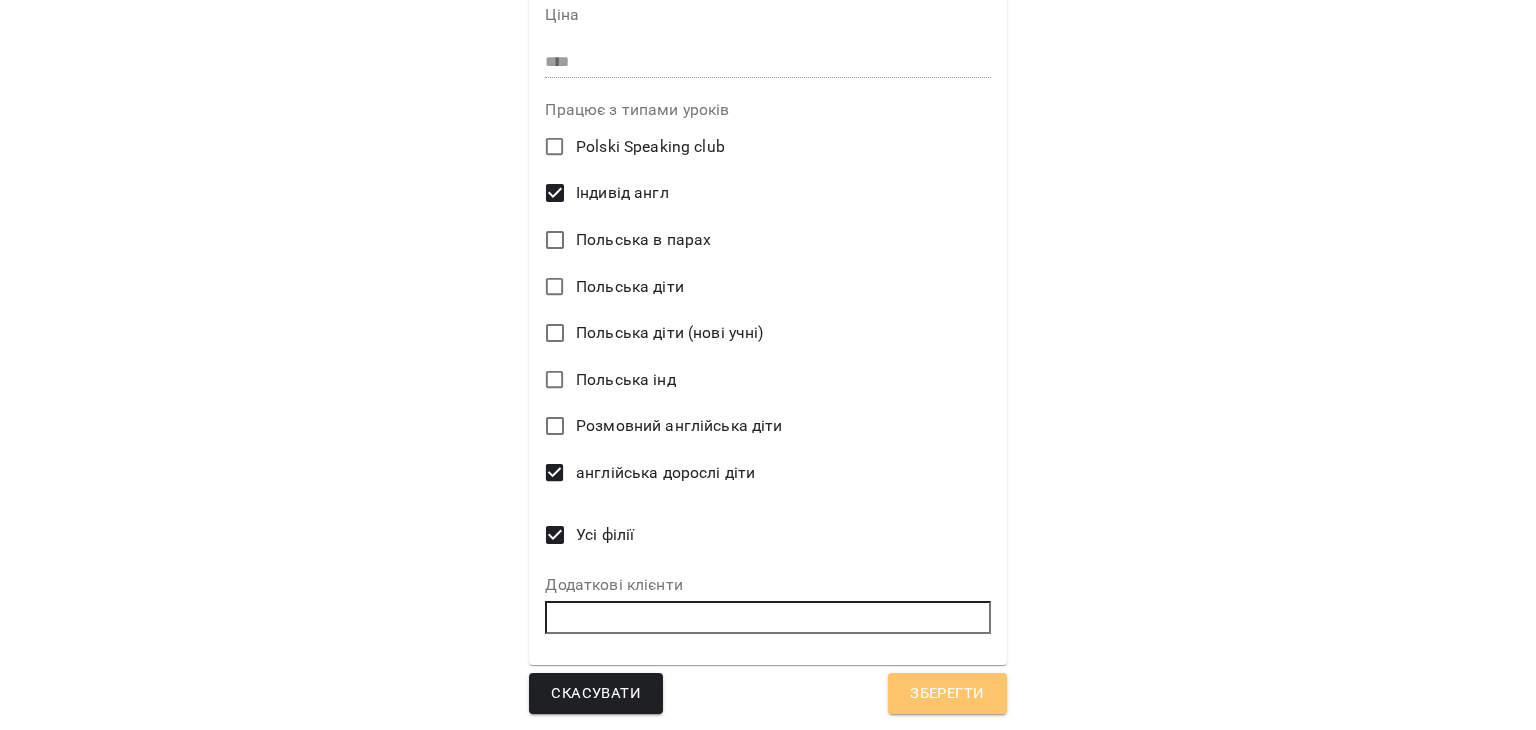 click on "Зберегти" at bounding box center [947, 694] 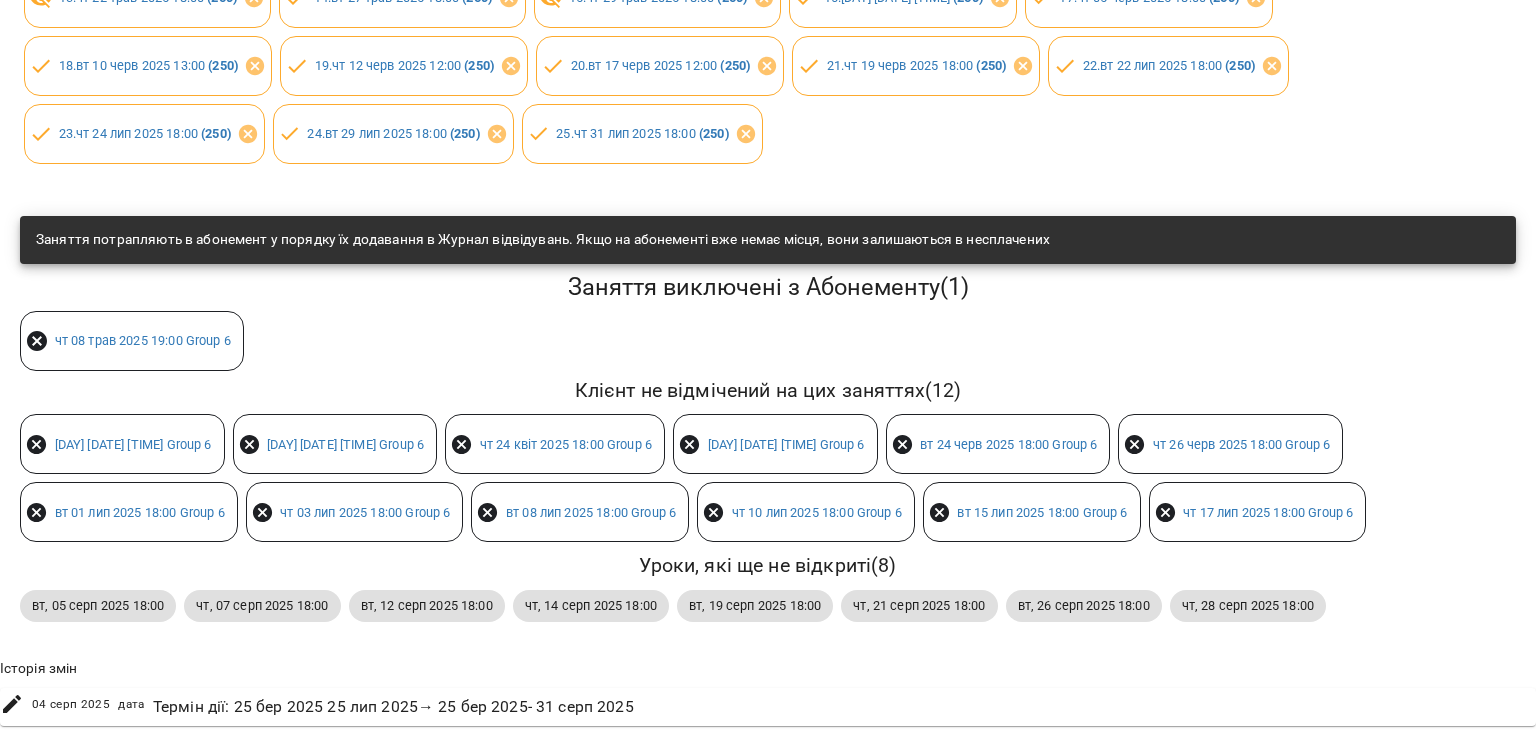 scroll, scrollTop: 0, scrollLeft: 0, axis: both 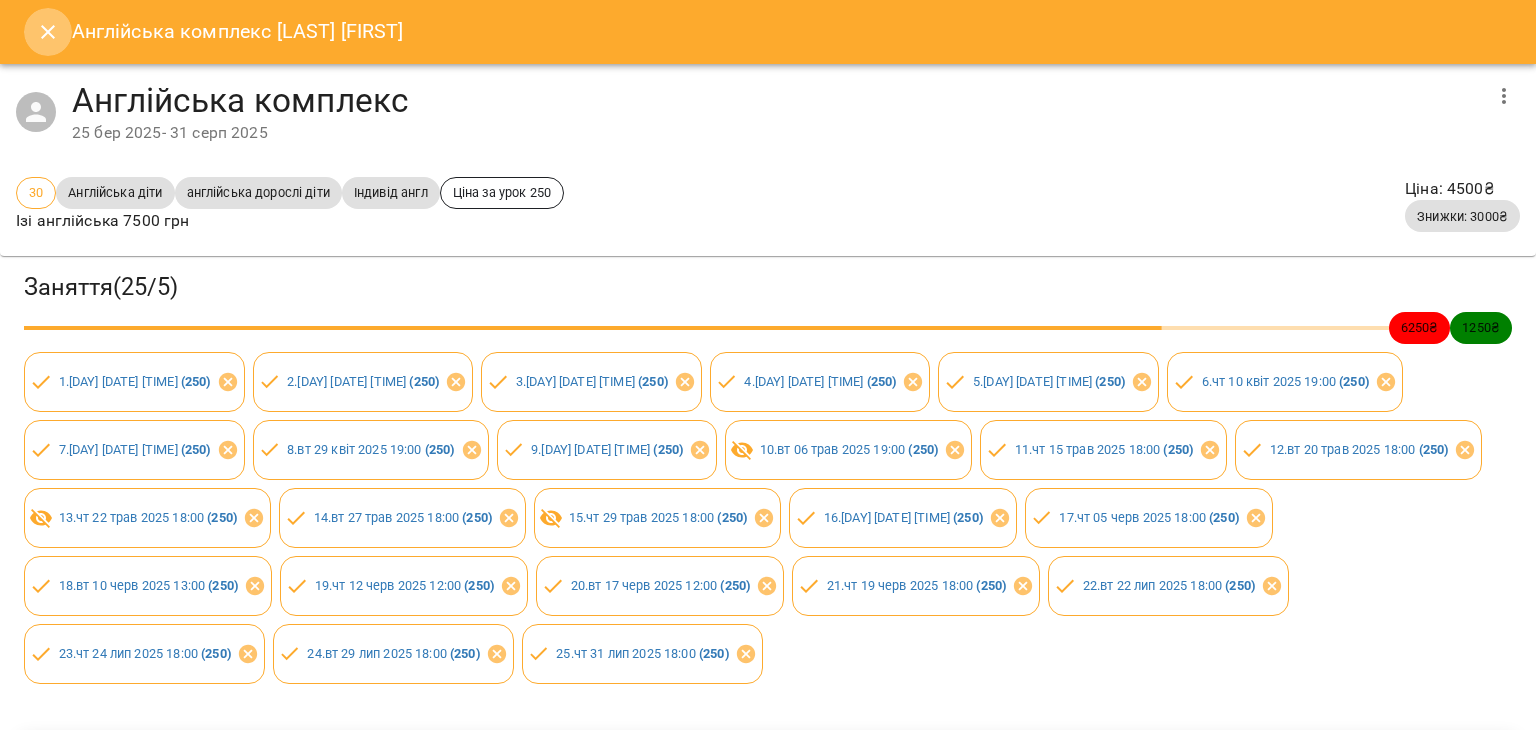 click at bounding box center (48, 32) 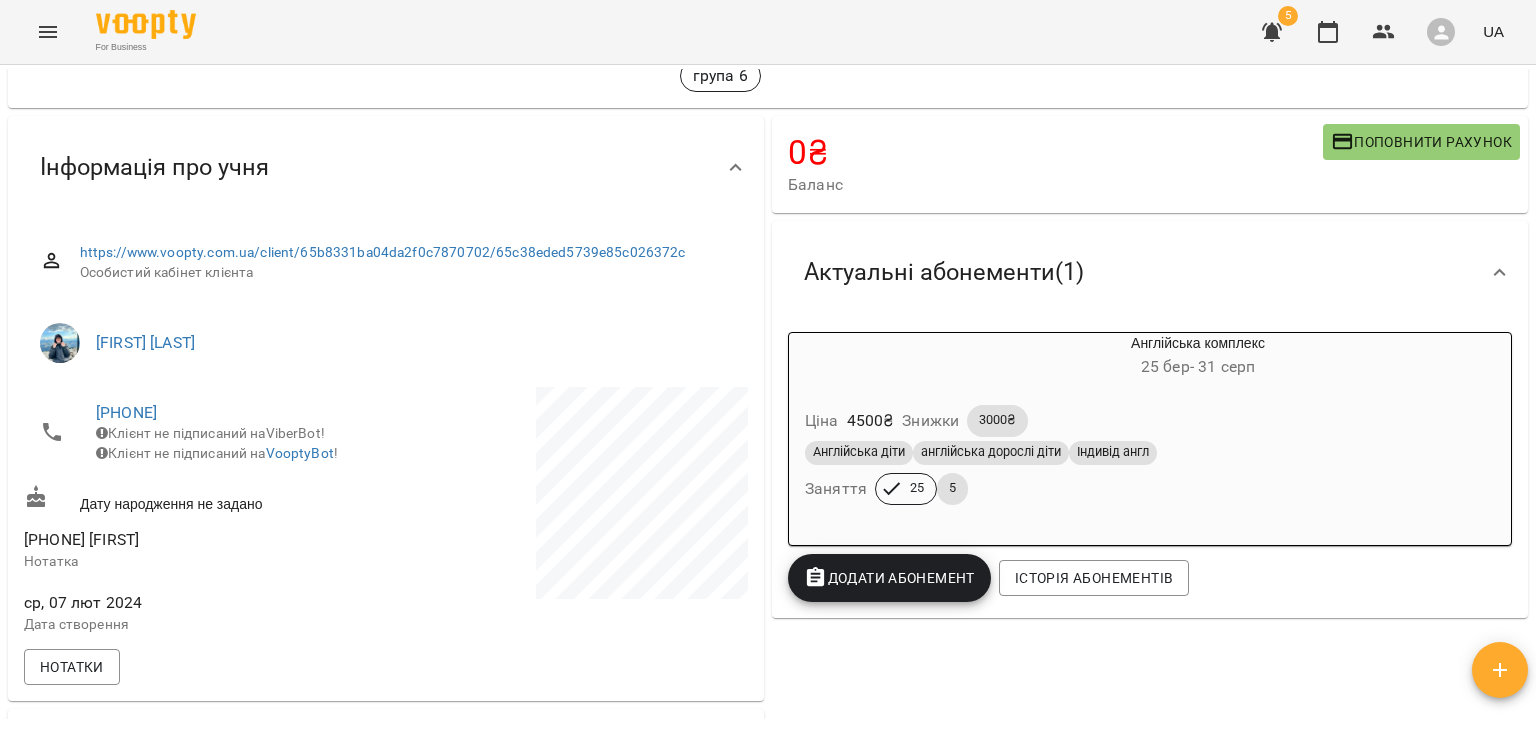 scroll, scrollTop: 0, scrollLeft: 0, axis: both 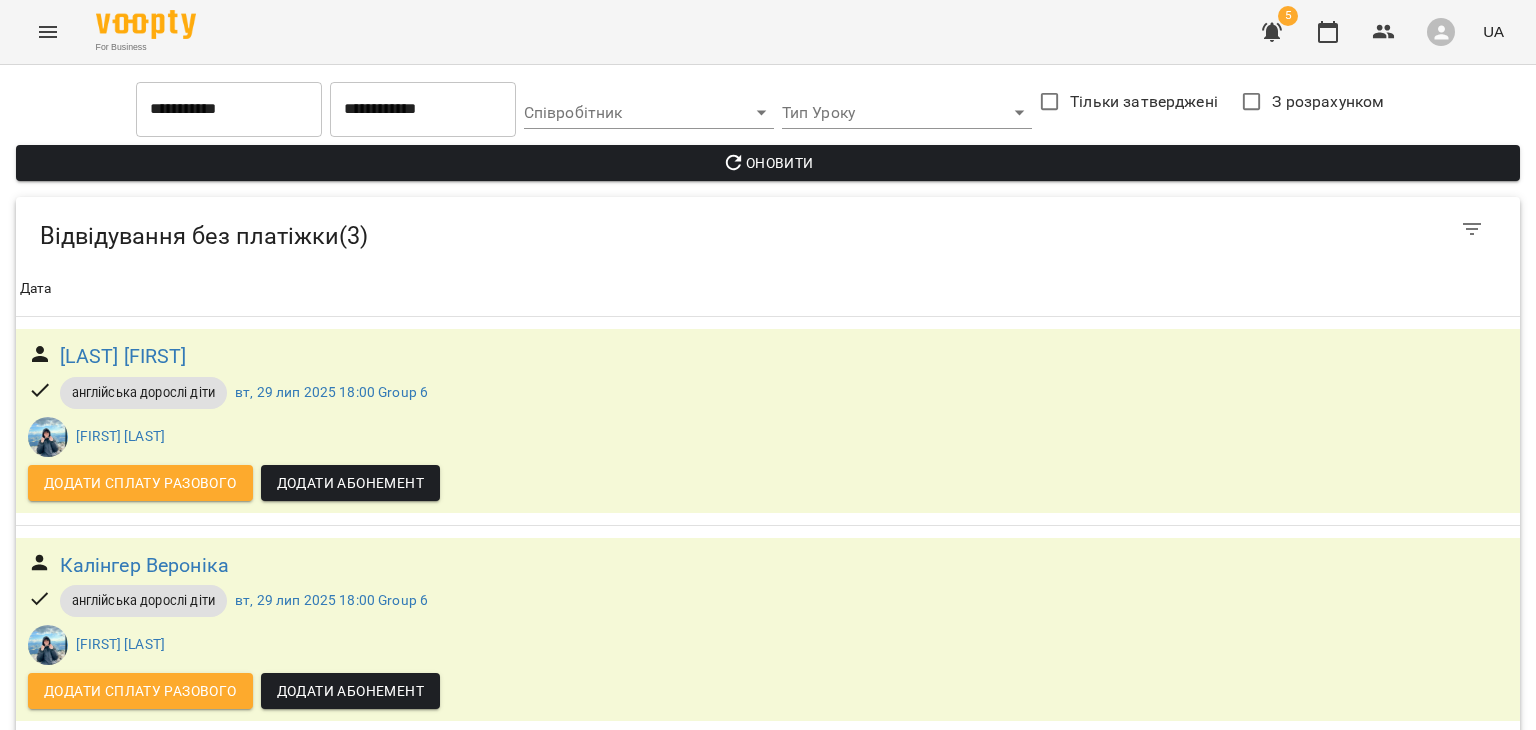 click on "Калінгер Вероніка" at bounding box center (145, 773) 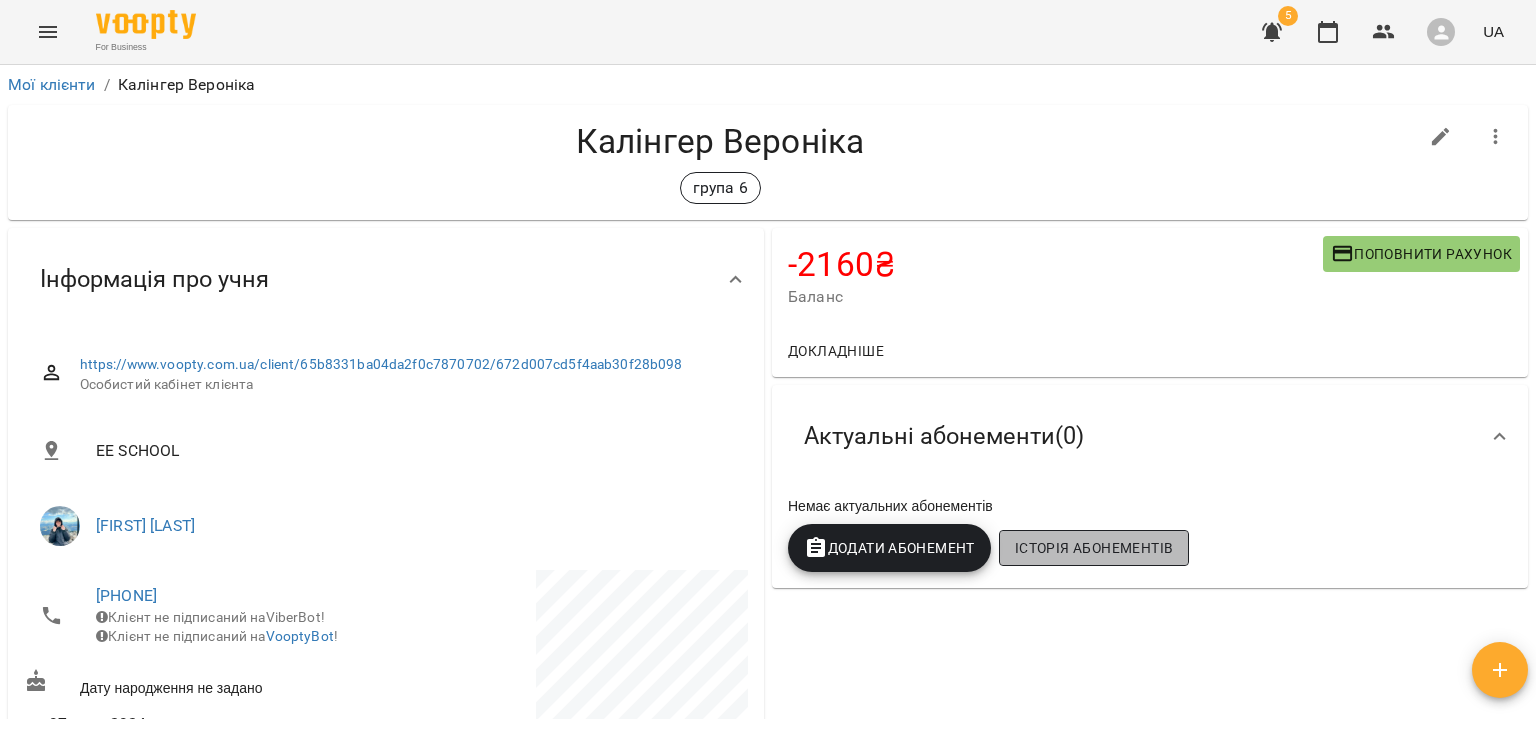 click on "Історія абонементів" at bounding box center [1094, 548] 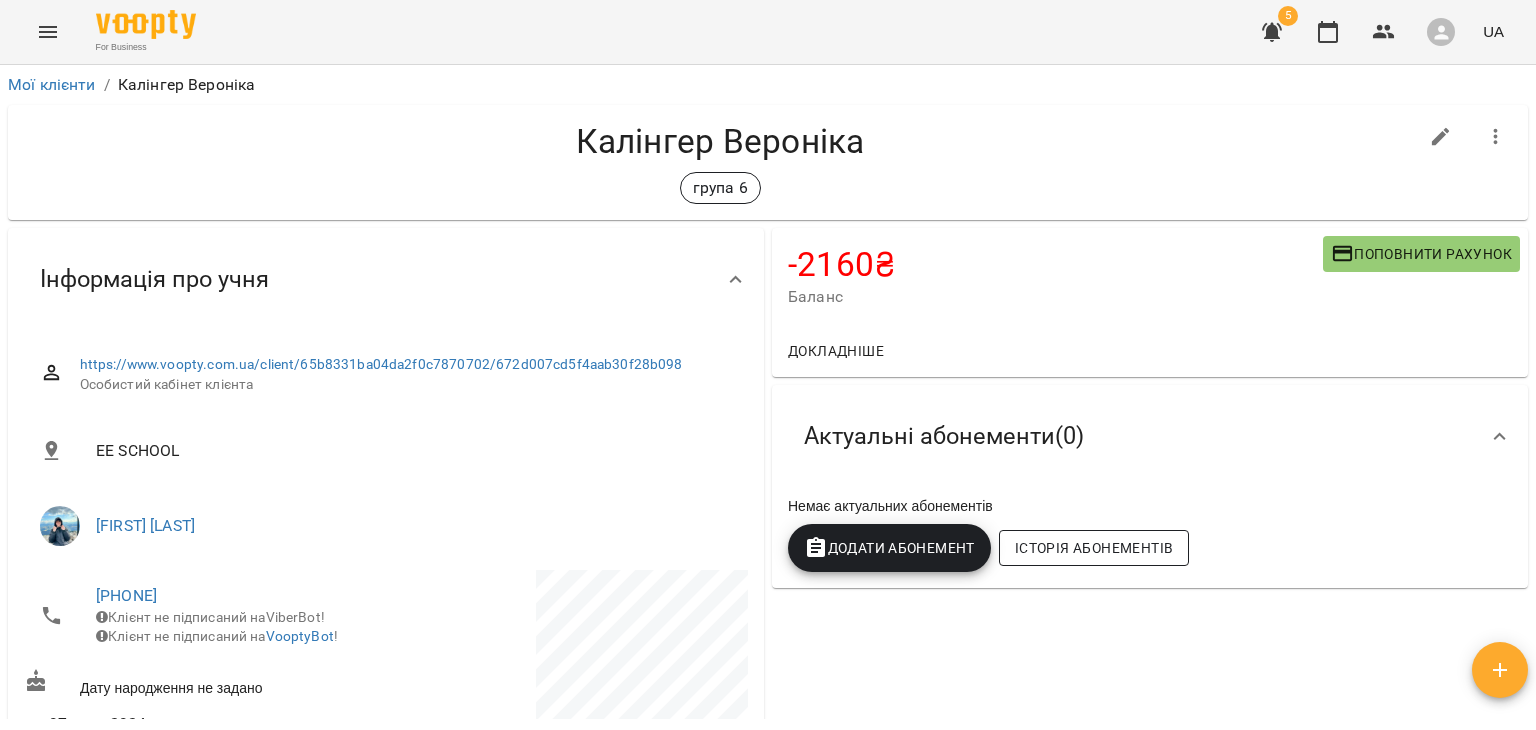 scroll, scrollTop: 352, scrollLeft: 0, axis: vertical 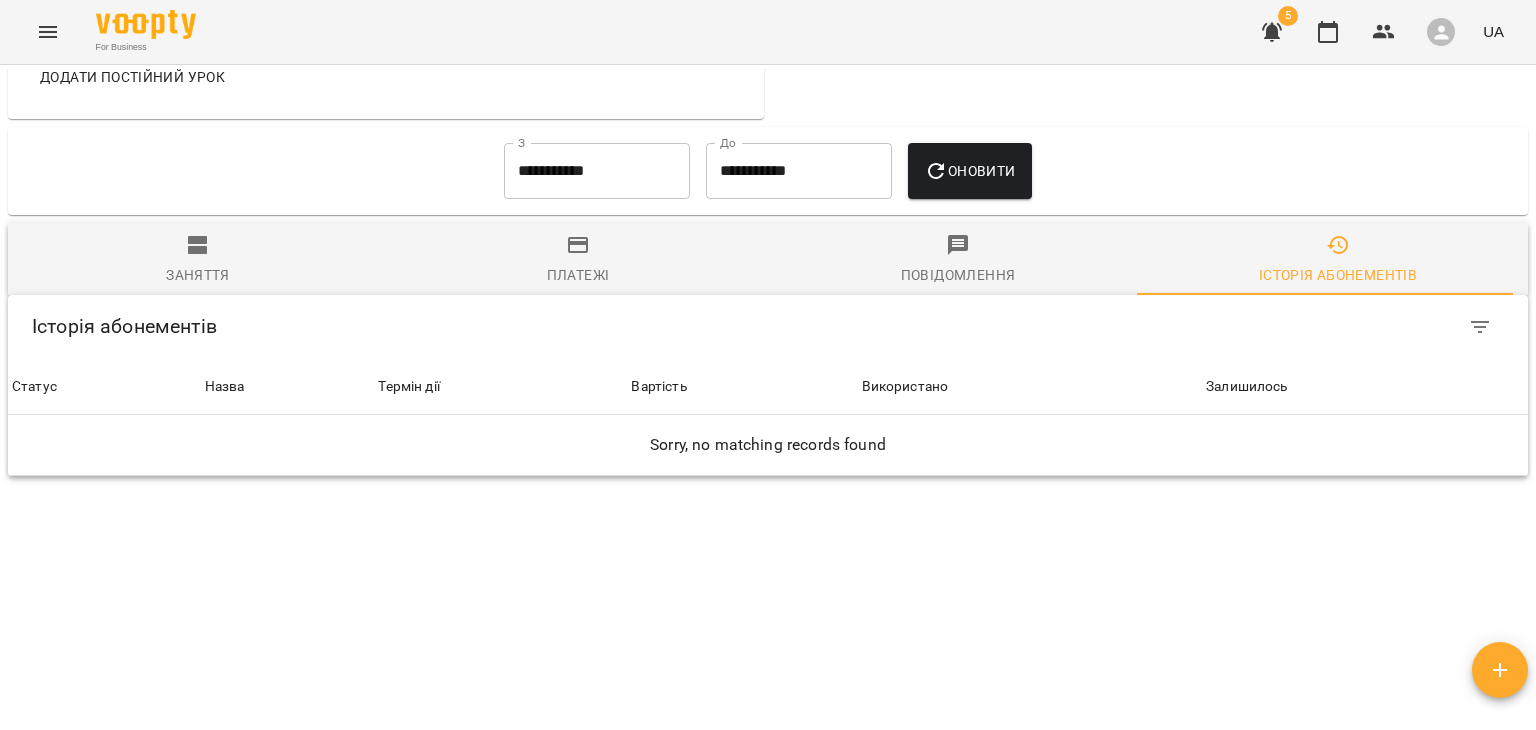 click on "**********" at bounding box center (799, 171) 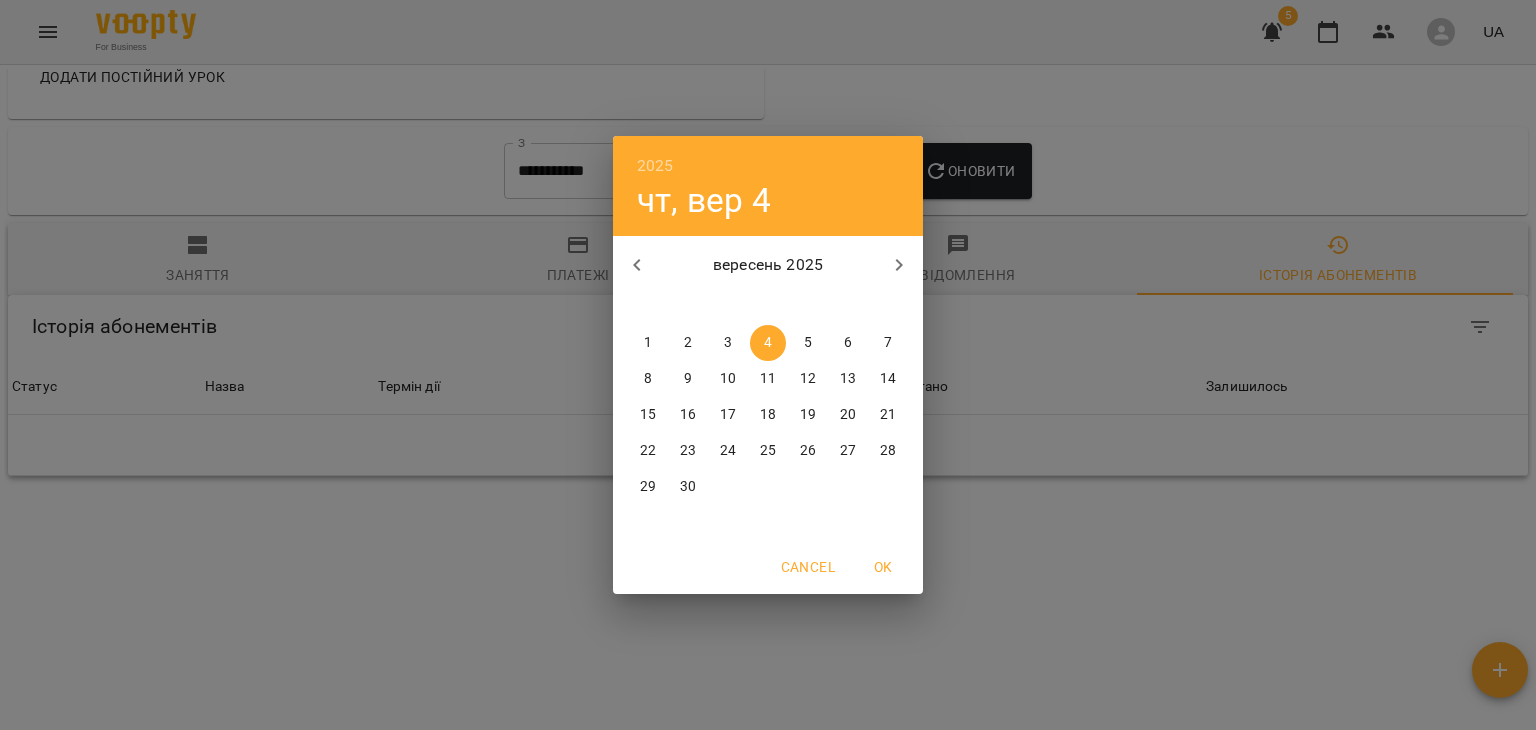 click on "2025 чт, вер 4 вересень 2025 пн вт ср чт пт сб нд 1 2 3 4 5 6 7 8 9 10 11 12 13 14 15 16 17 18 19 20 21 22 23 24 25 26 27 28 29 30 1 2 3 4 5 Cancel OK" at bounding box center [768, 365] 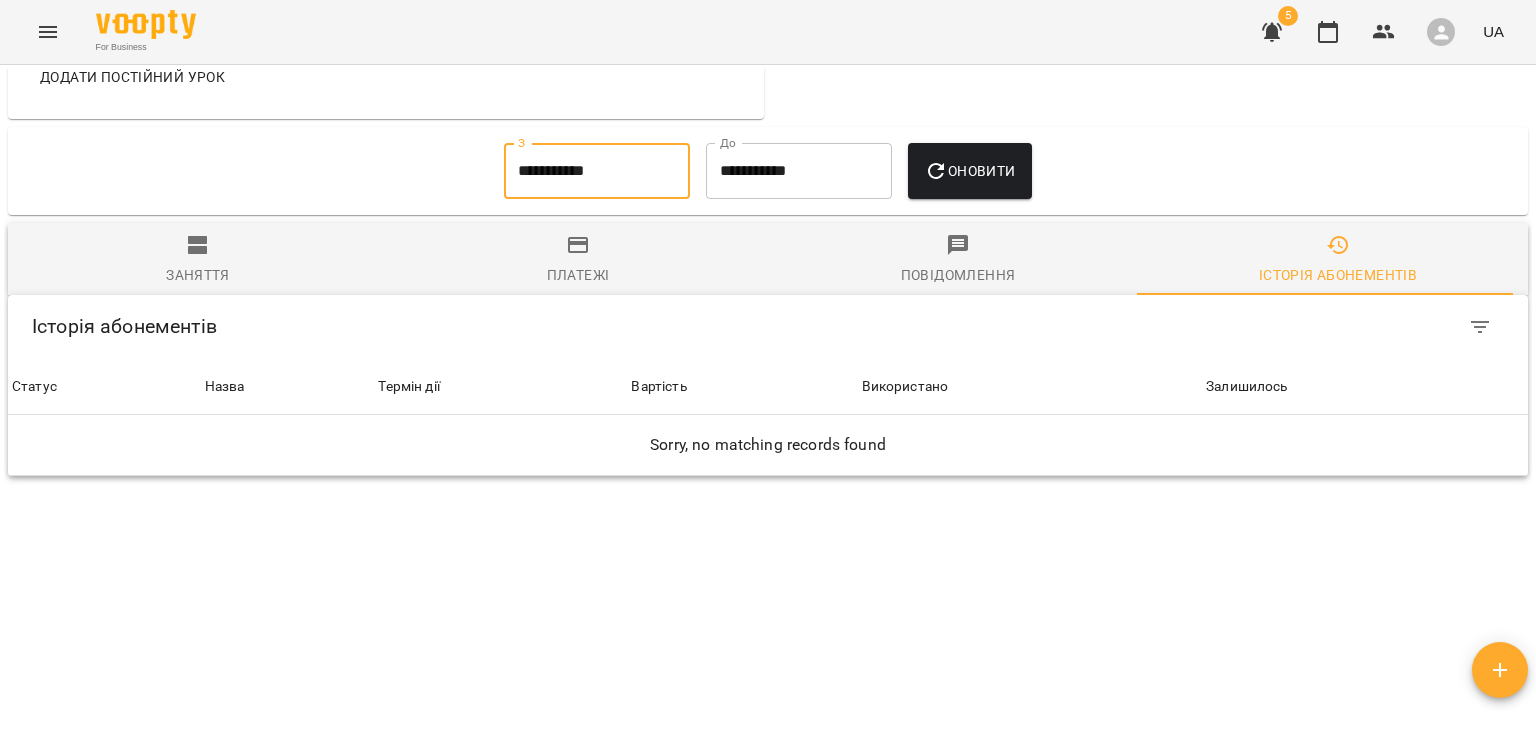click on "**********" at bounding box center [597, 171] 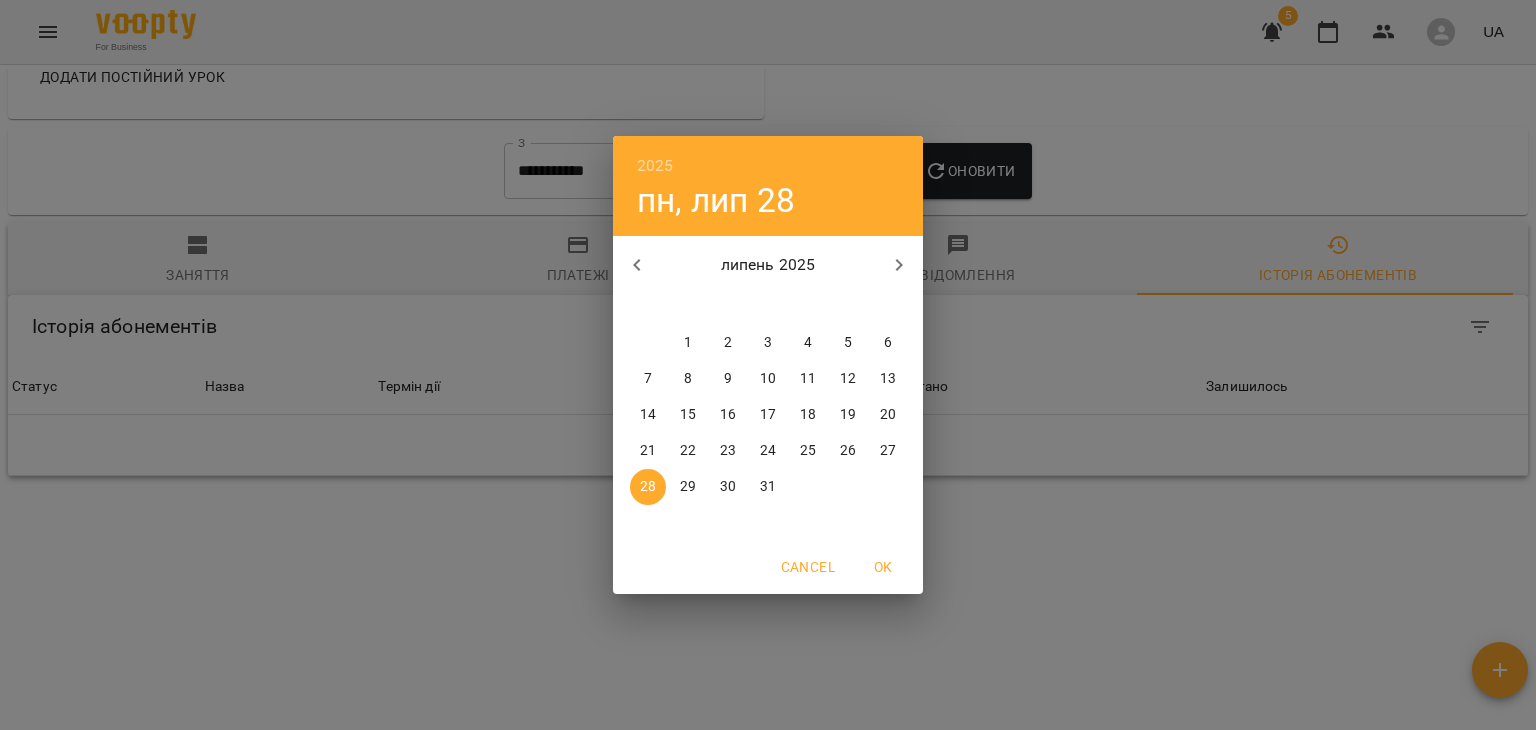 click at bounding box center (637, 265) 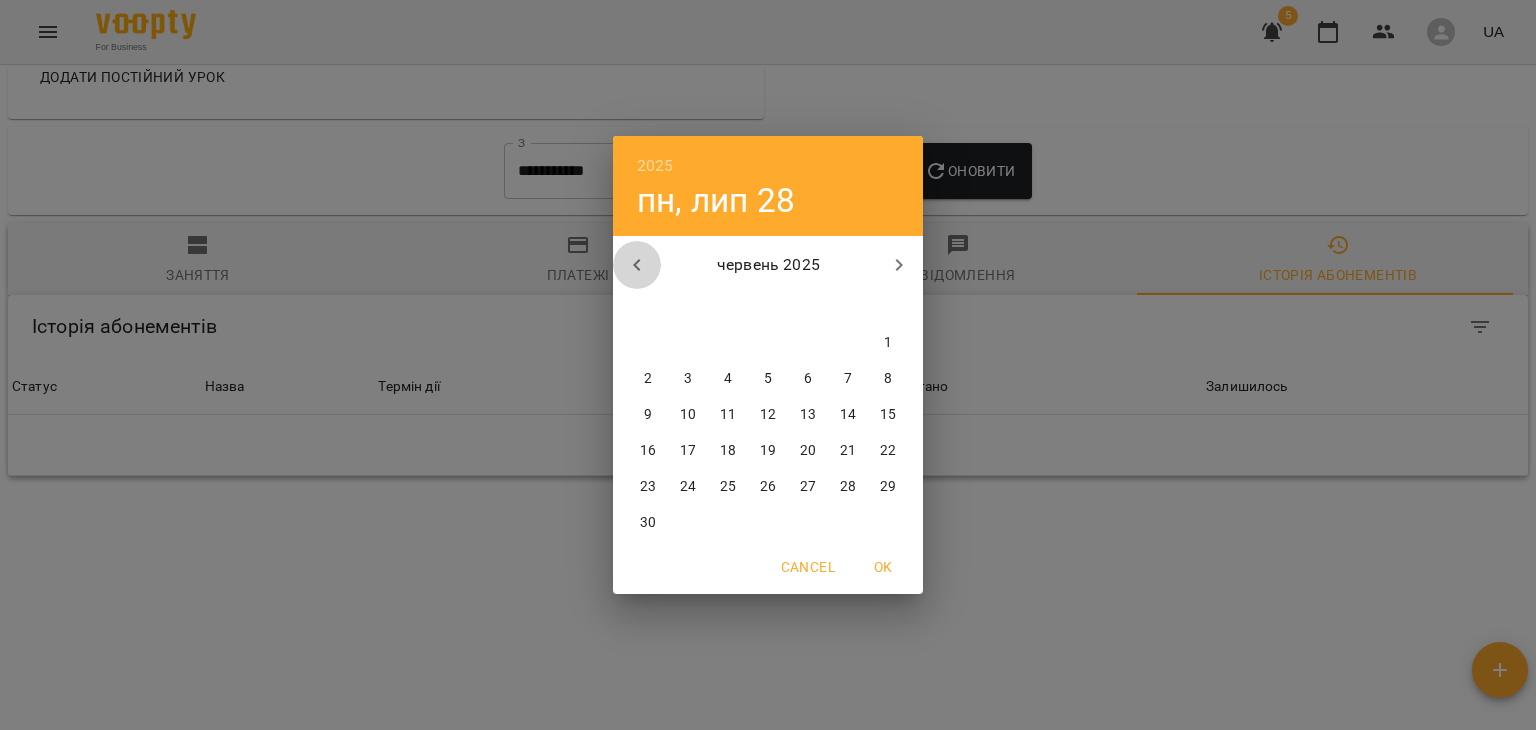 click at bounding box center (637, 265) 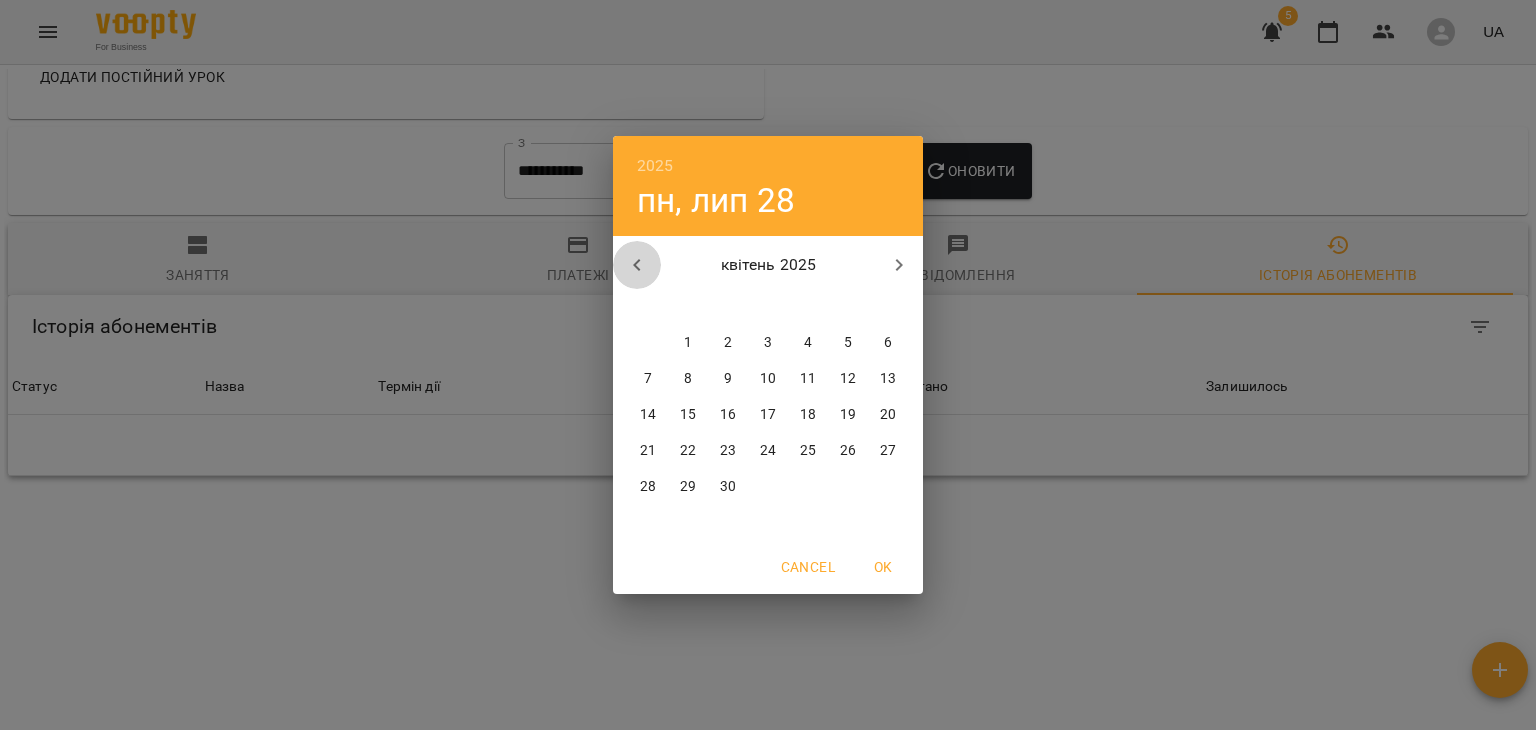 click at bounding box center (637, 265) 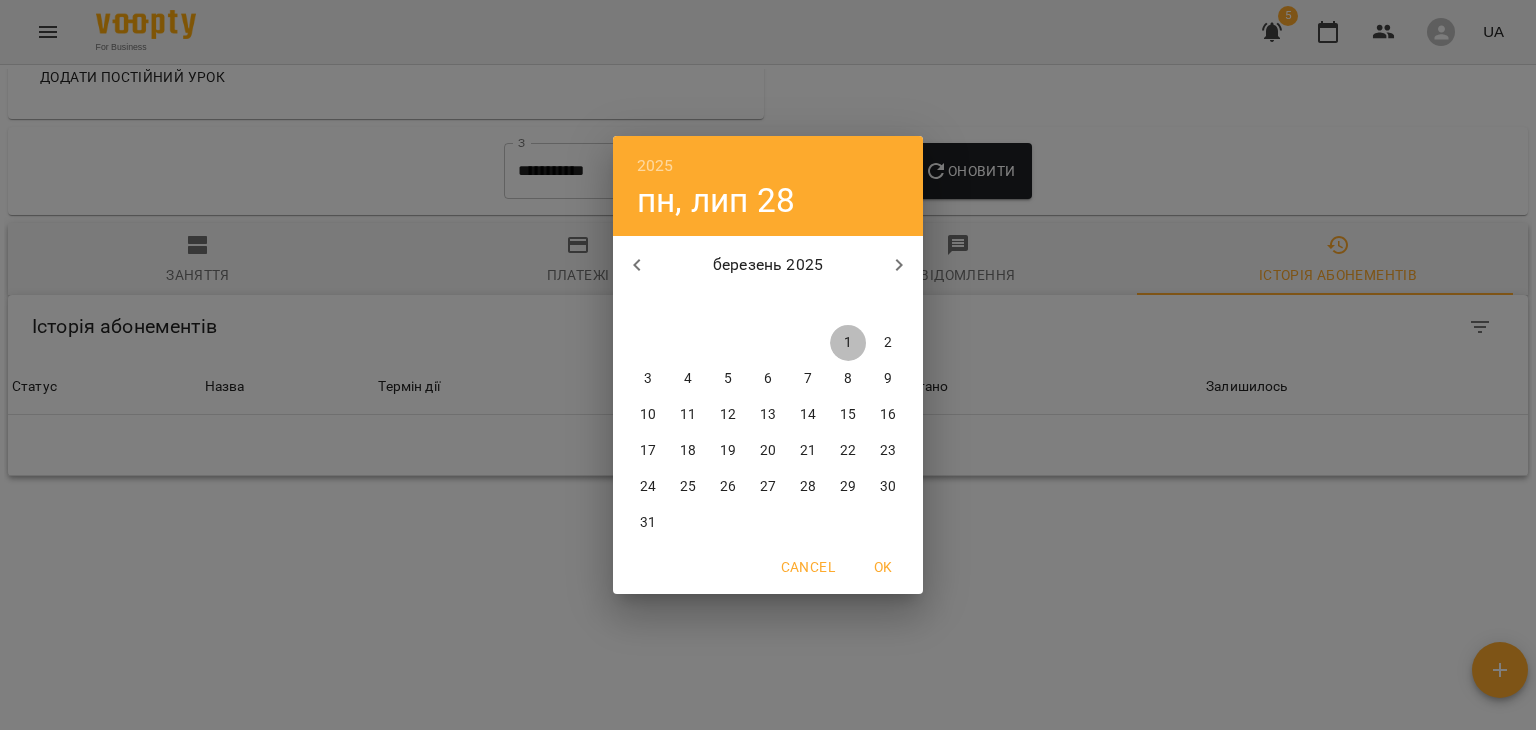 click on "1" at bounding box center (848, 343) 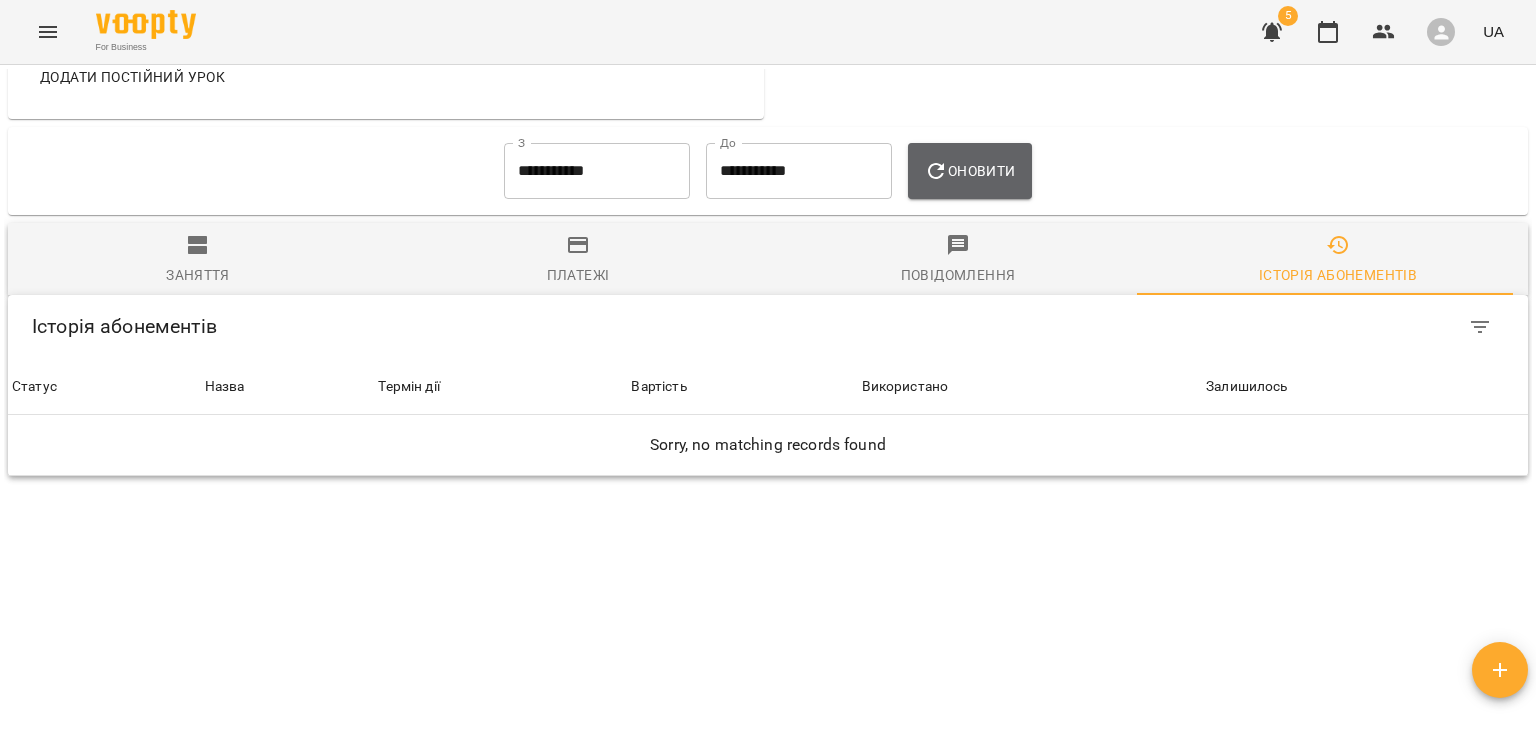 click on "Оновити" at bounding box center (969, 171) 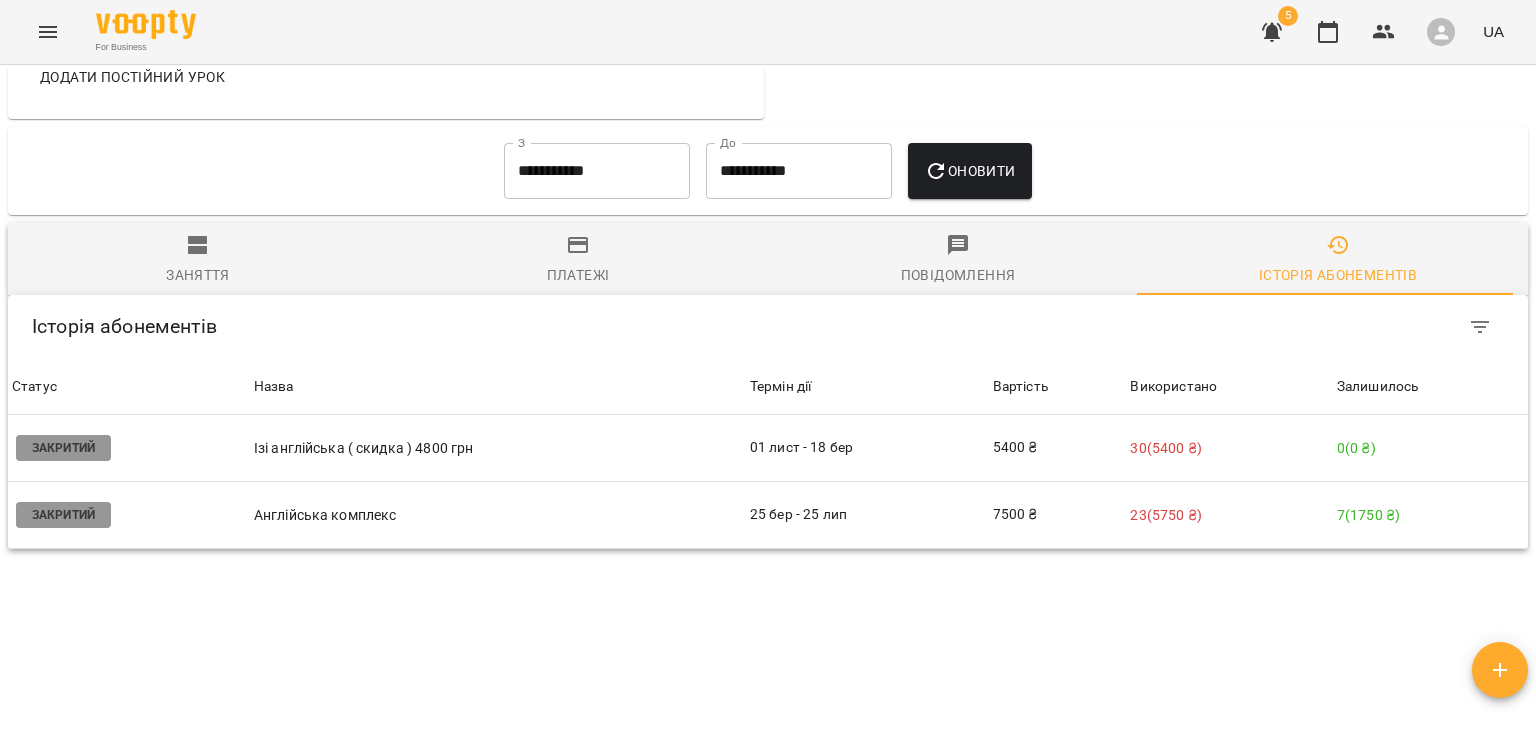 scroll, scrollTop: 1395, scrollLeft: 0, axis: vertical 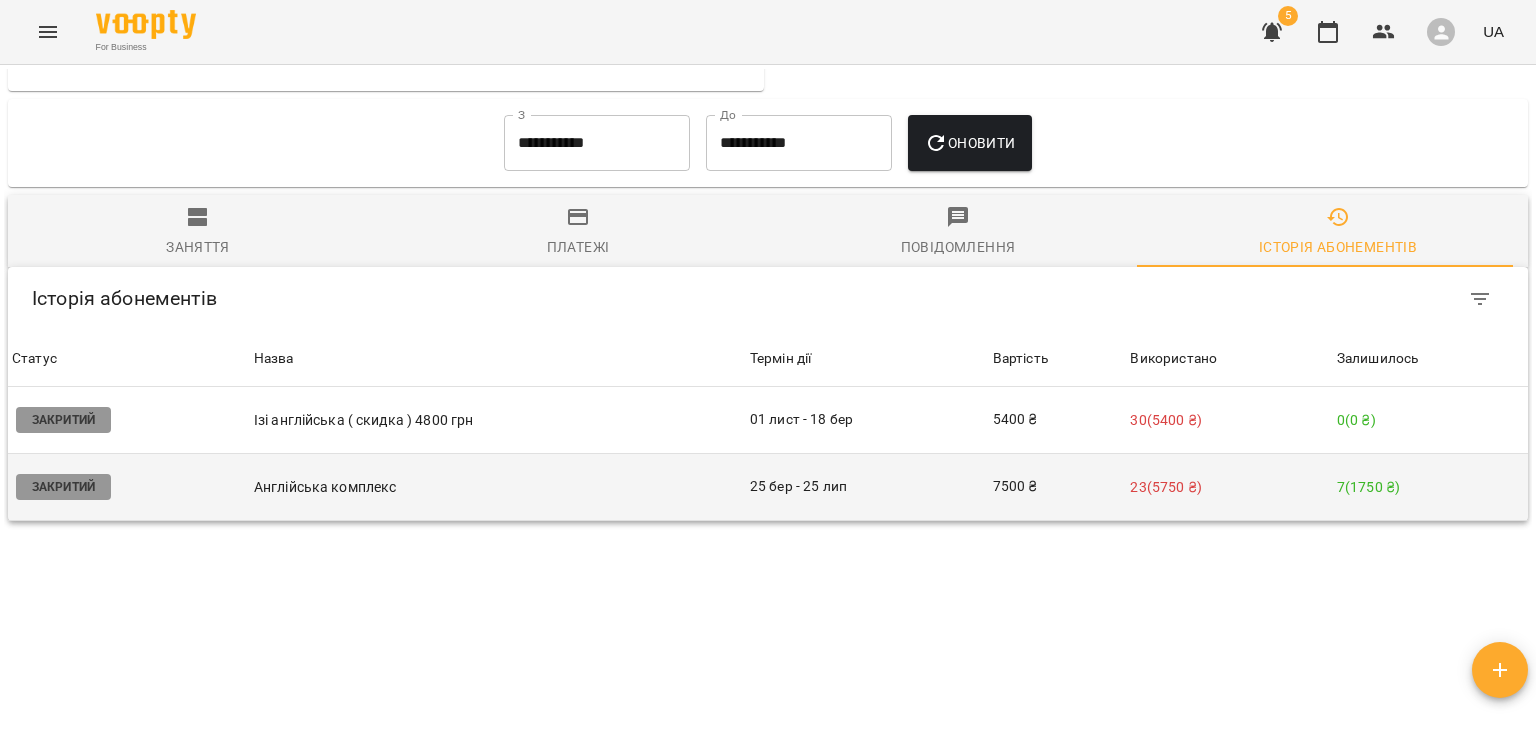 click on "Англійська комплекс" at bounding box center (498, 487) 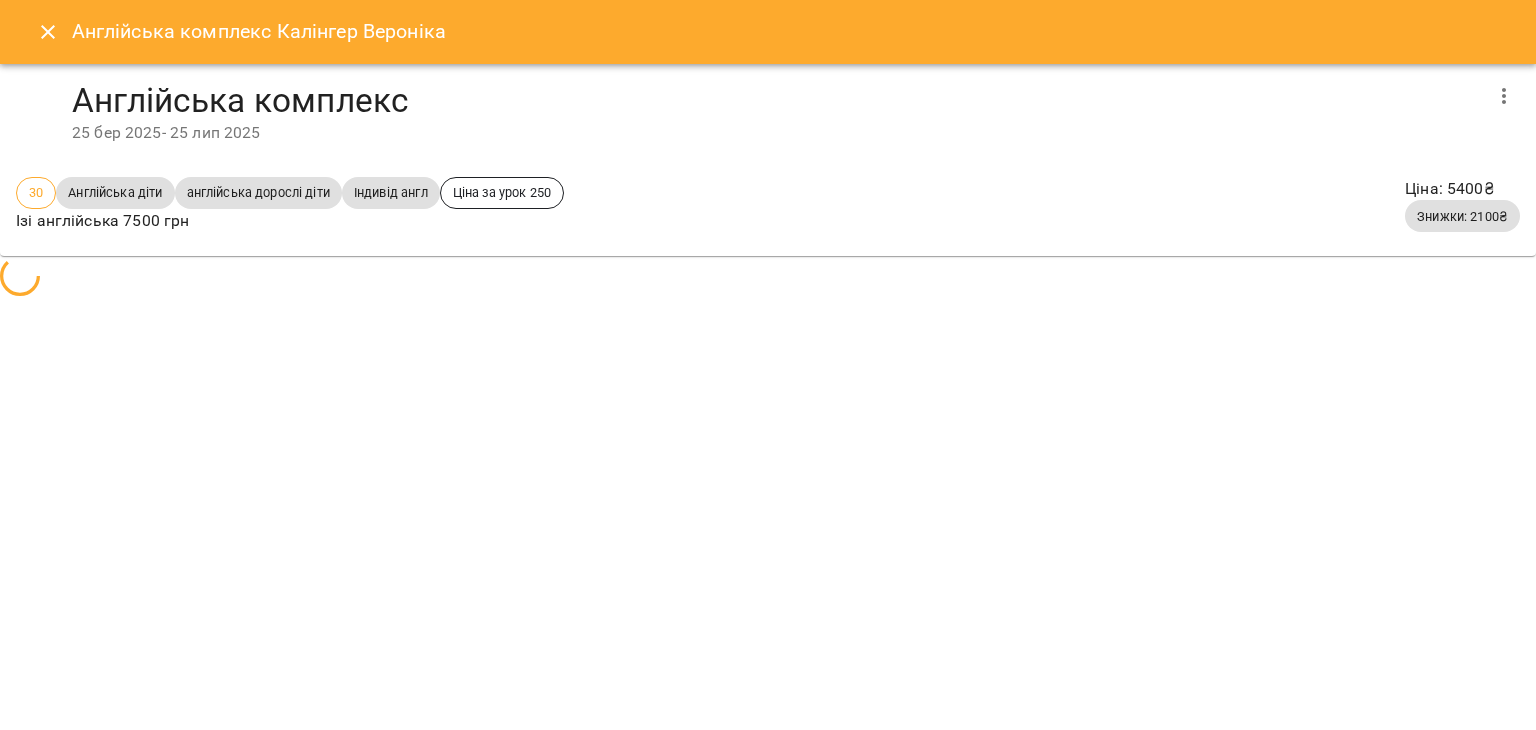 click on "For Business 5 UA Мої клієнти / Калінгер Вероніка Калінгер Вероніка група 6 -2160 ₴ Баланс Поповнити рахунок Докладніше -7560   ₴ Абонементи 3240 ₴   Без призначення -5400 ₴   Ізі англійська ( скидка ) 4800 грн  -5400 ₴   Англійська комплекс 5400   ₴ Разові Відвідування 0 ₴   англійська дорослі діти 5400 ₴   Без призначення Актуальні абонементи ( 0 ) Немає актуальних абонементів Додати Абонемент Історія абонементів Інформація про учня https://www.voopty.com.ua/client/65b8331ba04da2f0c7870702/672d007cd5f4aab30f28b098 Особистий кабінет клієнта EE SCHOOL Денис Матієв +380680343822 ViberBot! VooptyBot ! EE SCHOOL" at bounding box center (768, 397) 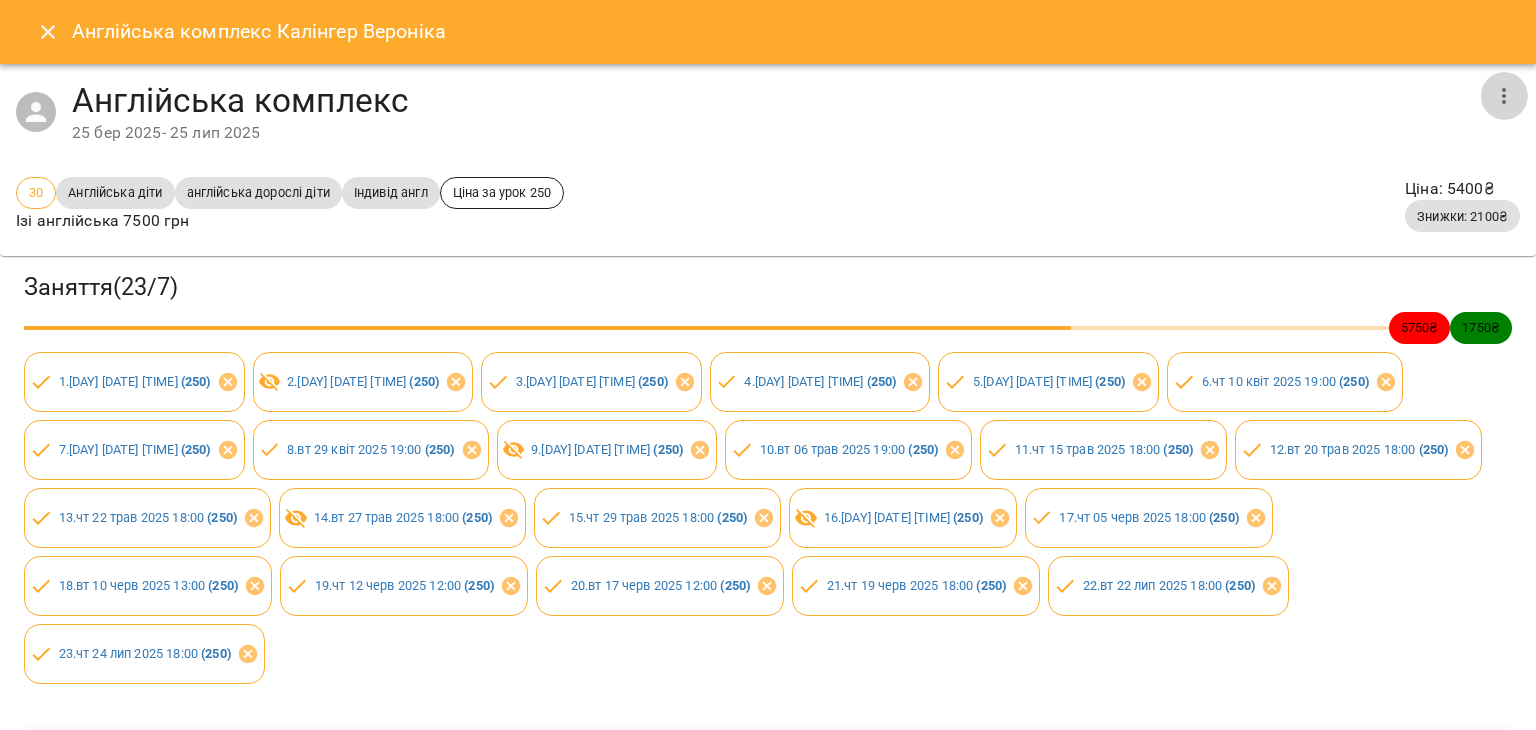 click at bounding box center [1504, 96] 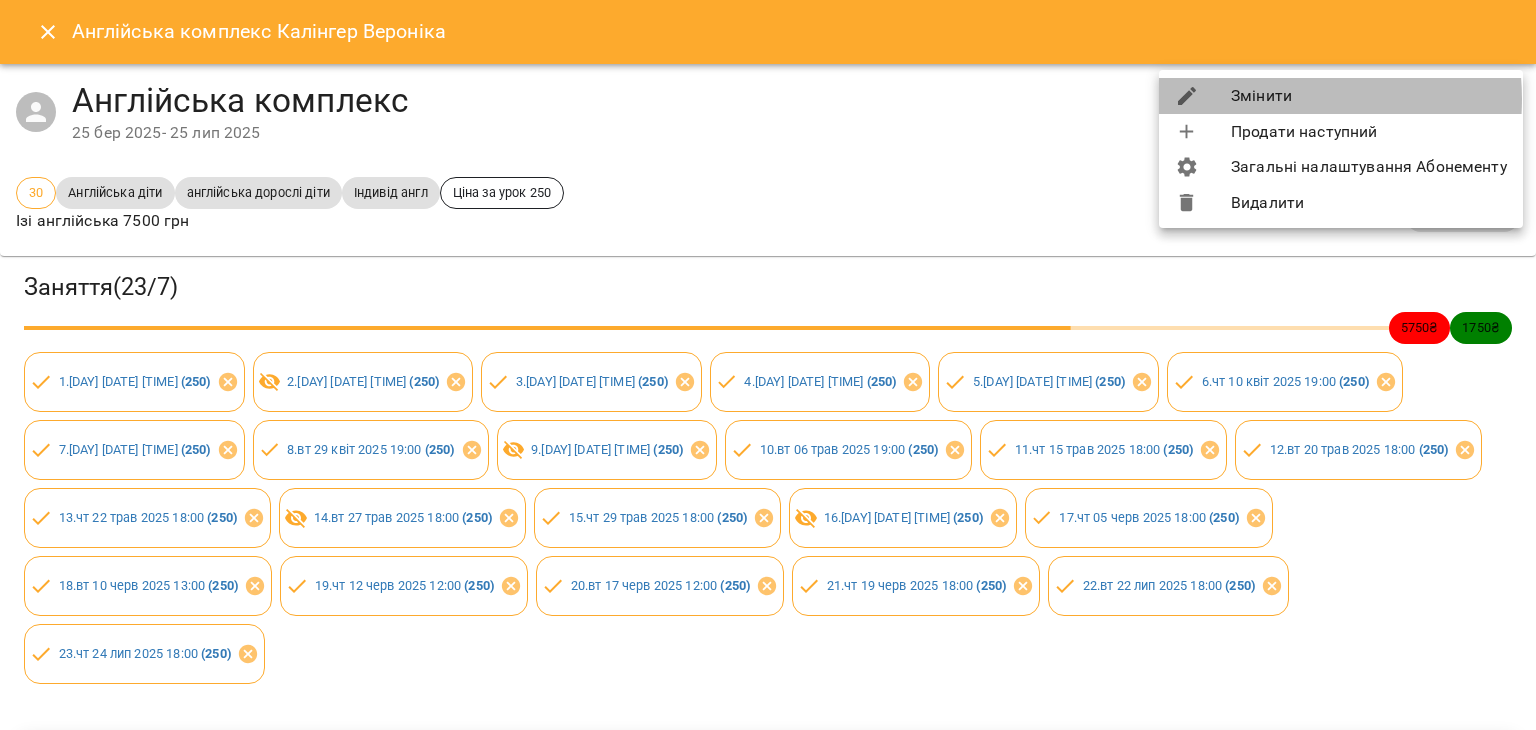 click on "Змінити" at bounding box center (1341, 96) 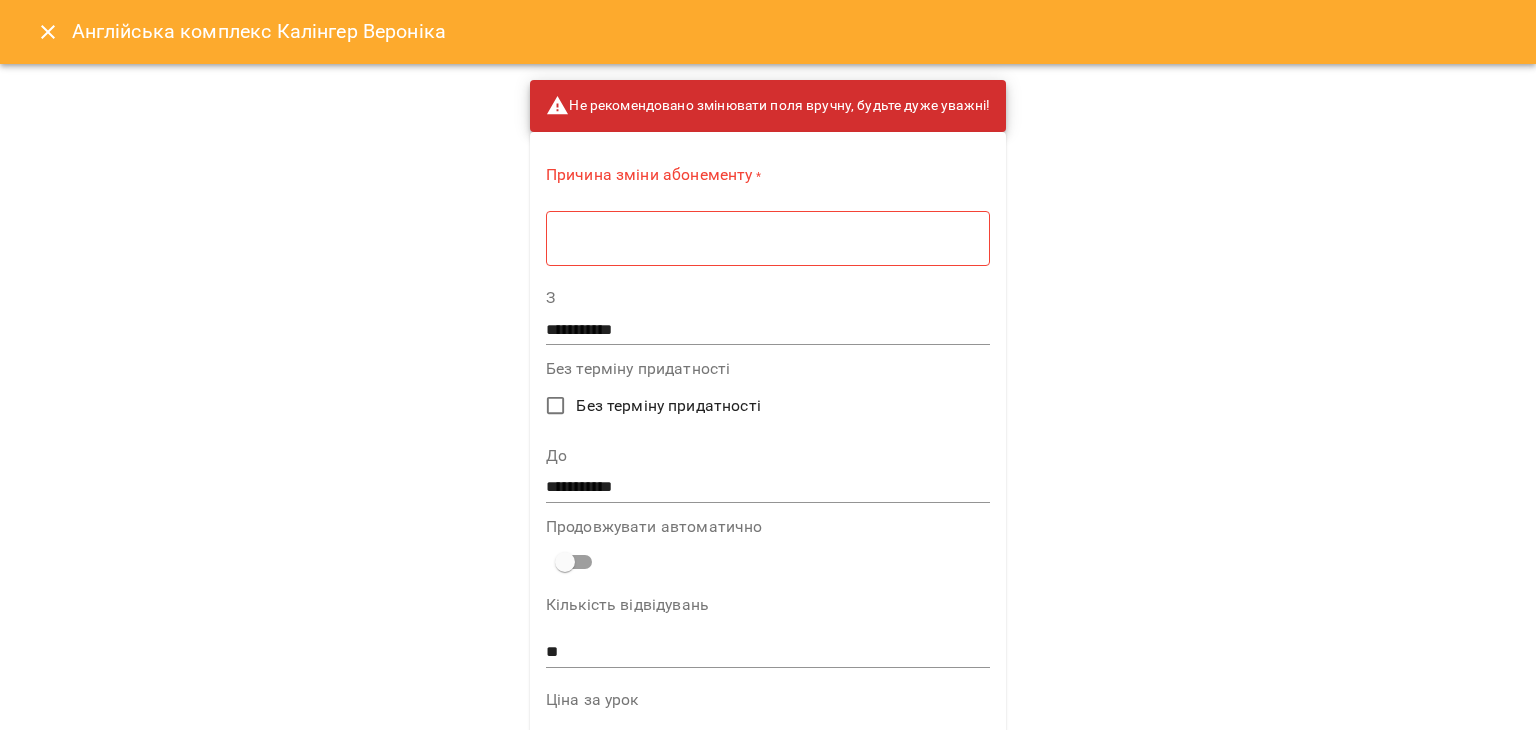 click on "* ​" at bounding box center (768, 238) 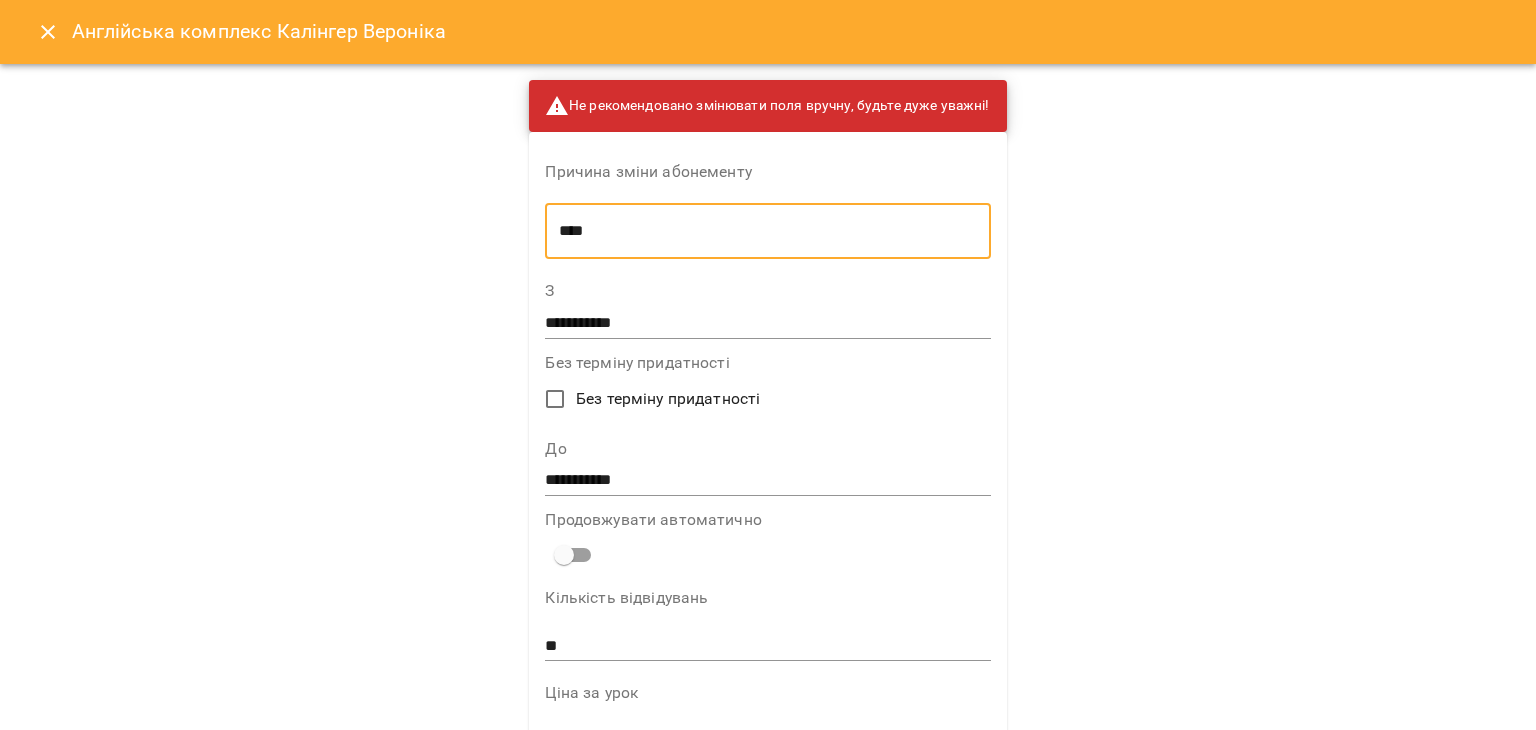 type on "****" 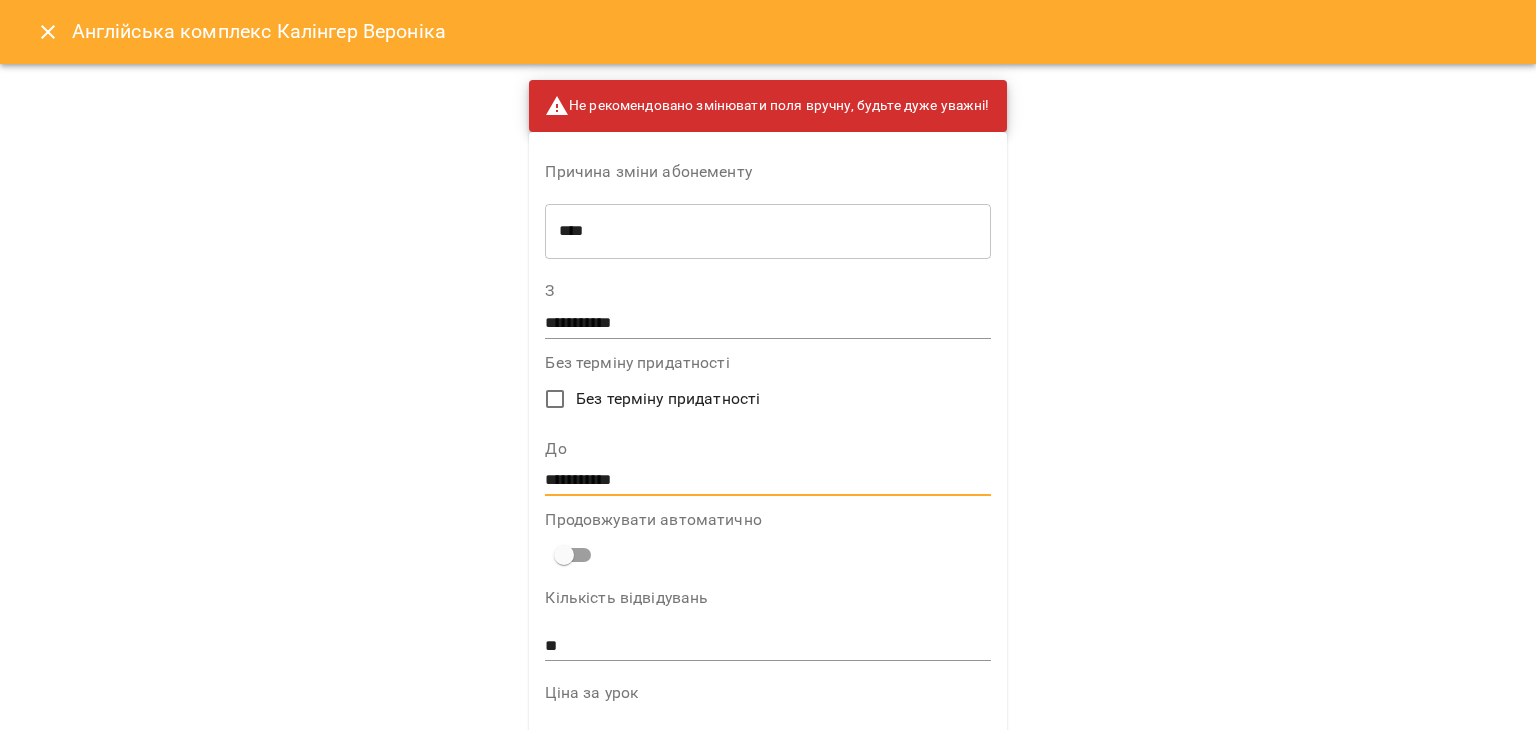 click on "**********" at bounding box center (767, 481) 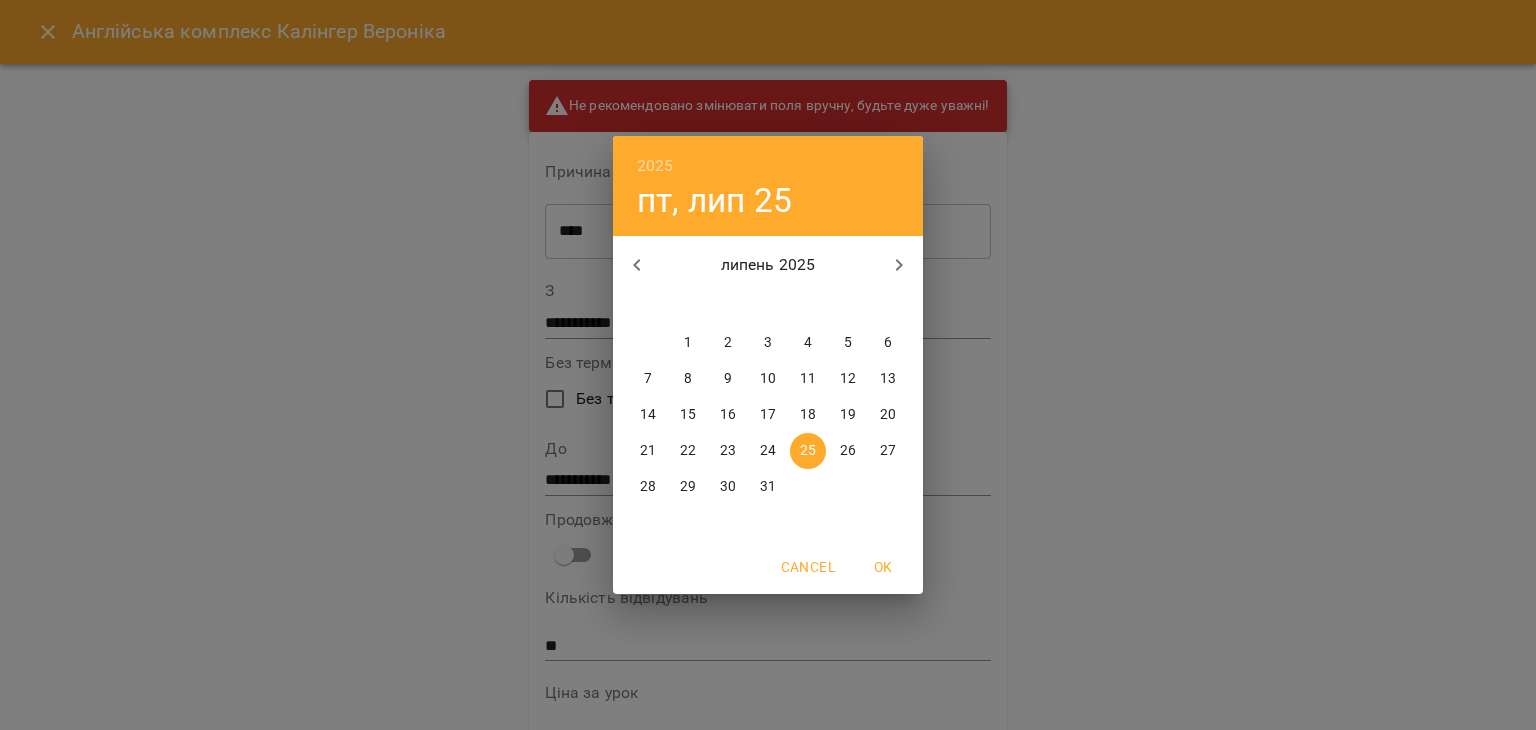 click at bounding box center (899, 265) 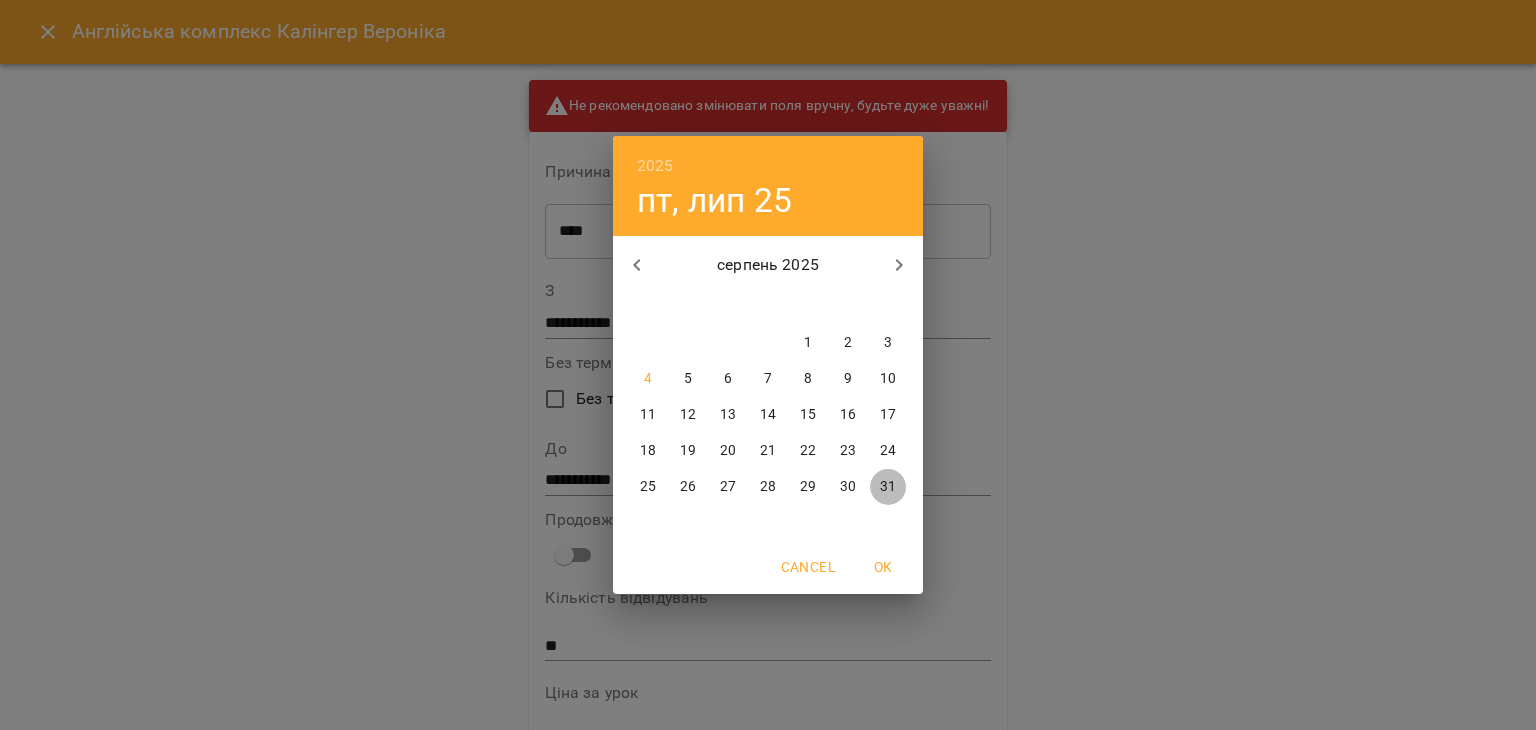 click on "31" at bounding box center (888, 487) 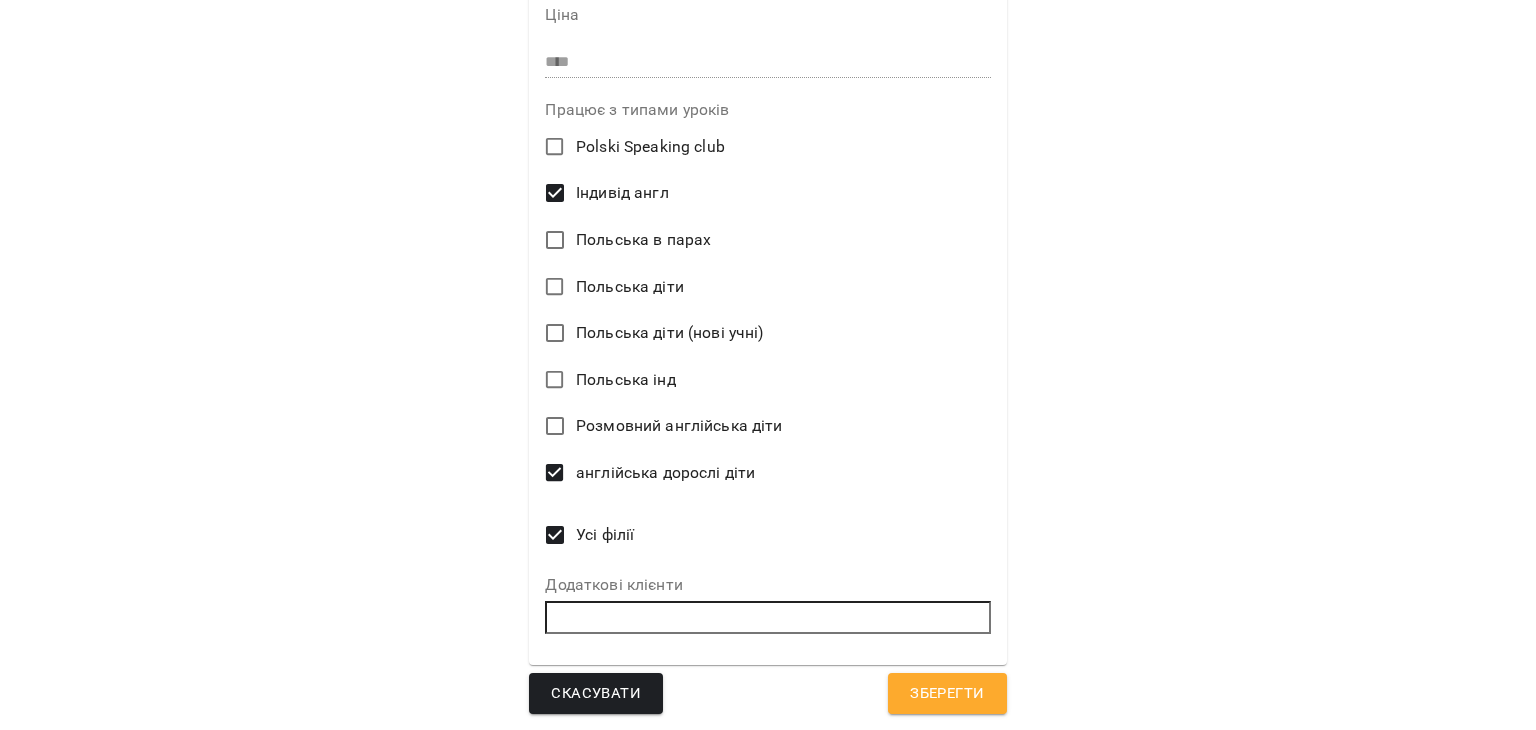 scroll, scrollTop: 773, scrollLeft: 0, axis: vertical 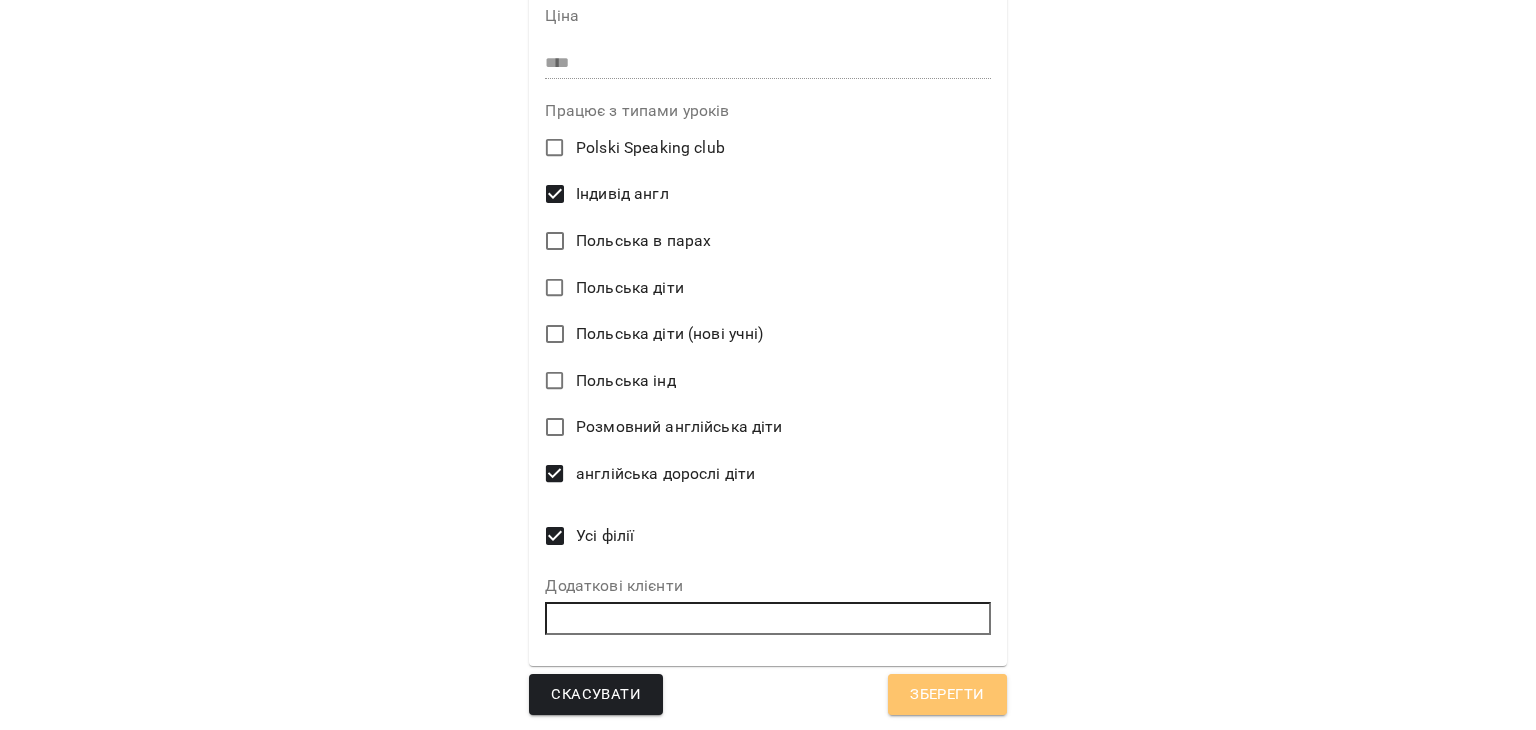 click on "Зберегти" at bounding box center (947, 695) 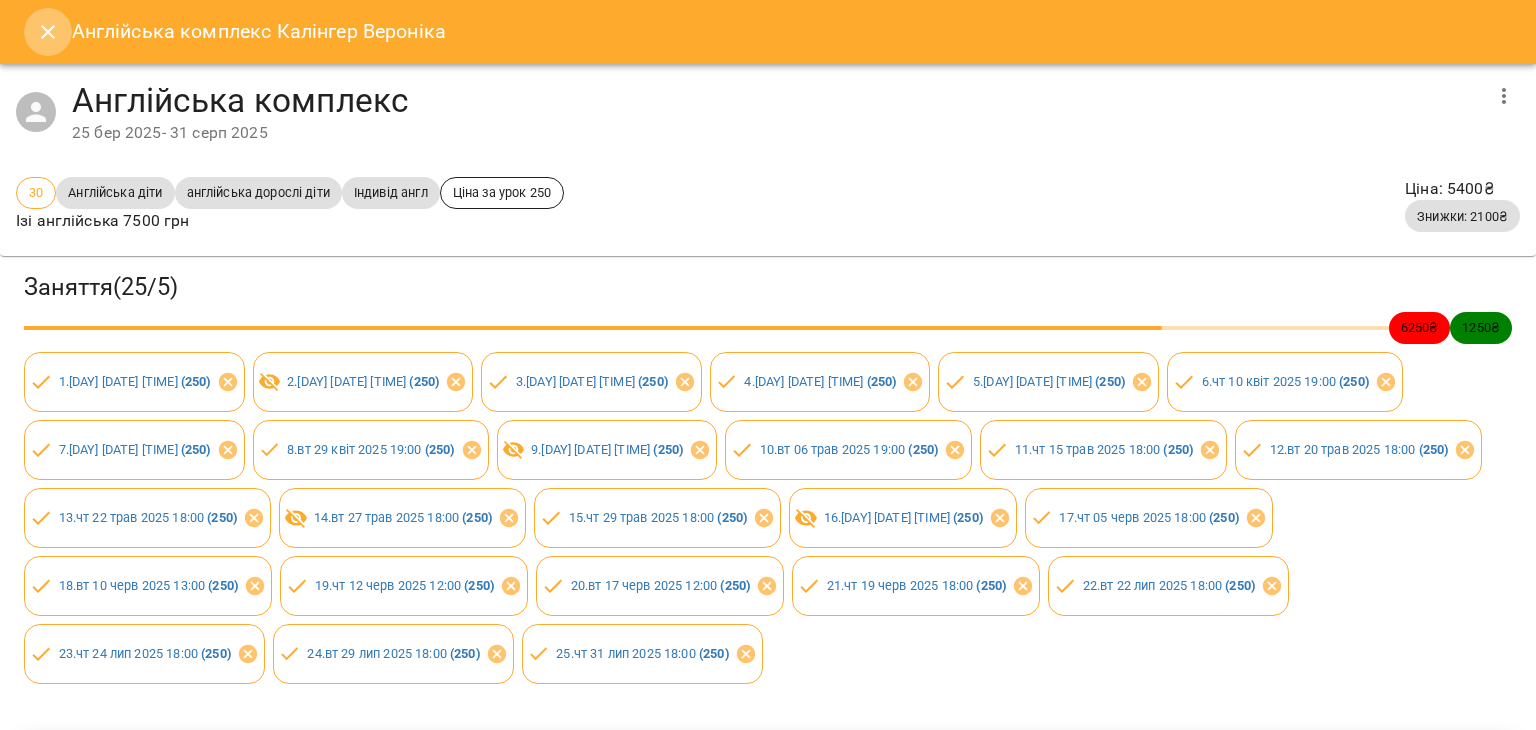 click at bounding box center [48, 32] 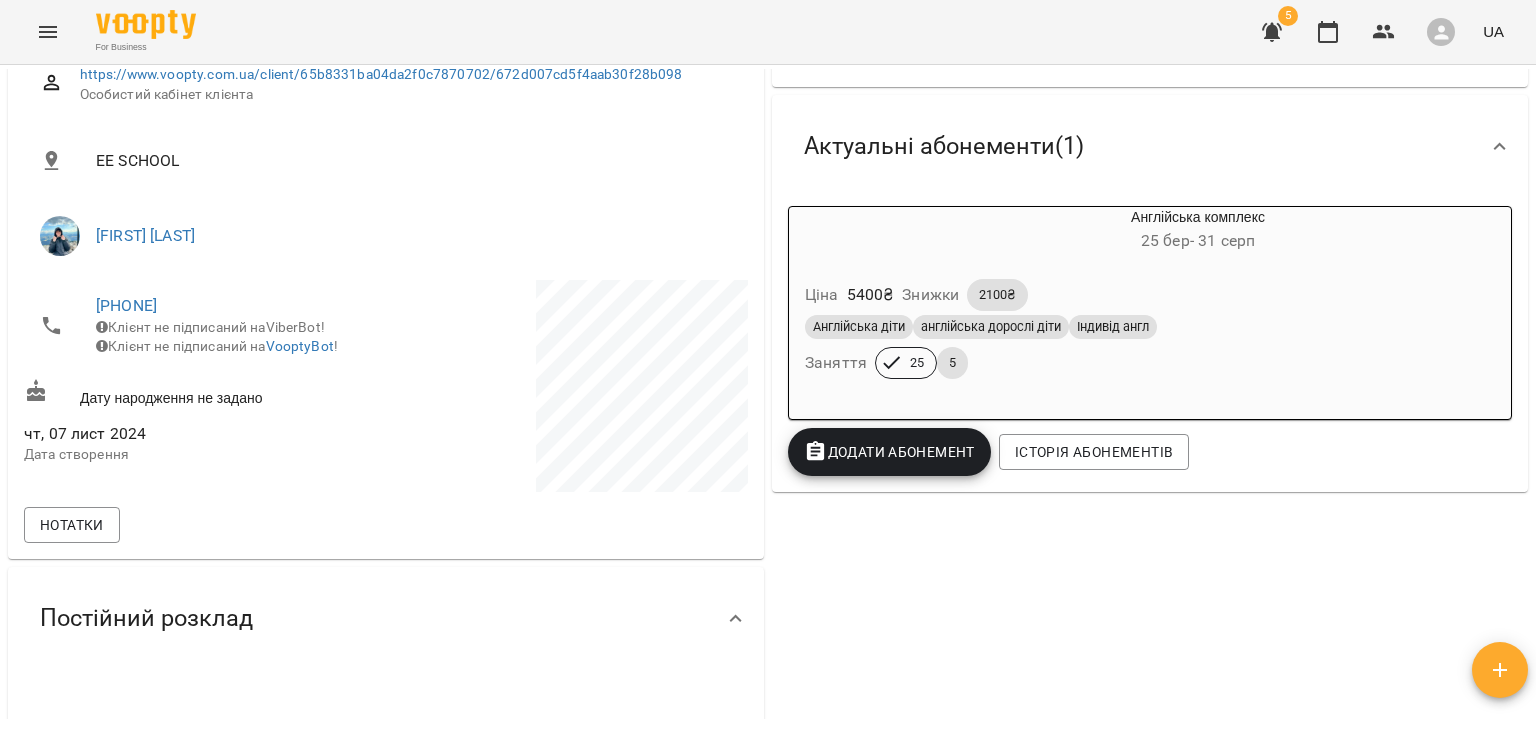 scroll, scrollTop: 0, scrollLeft: 0, axis: both 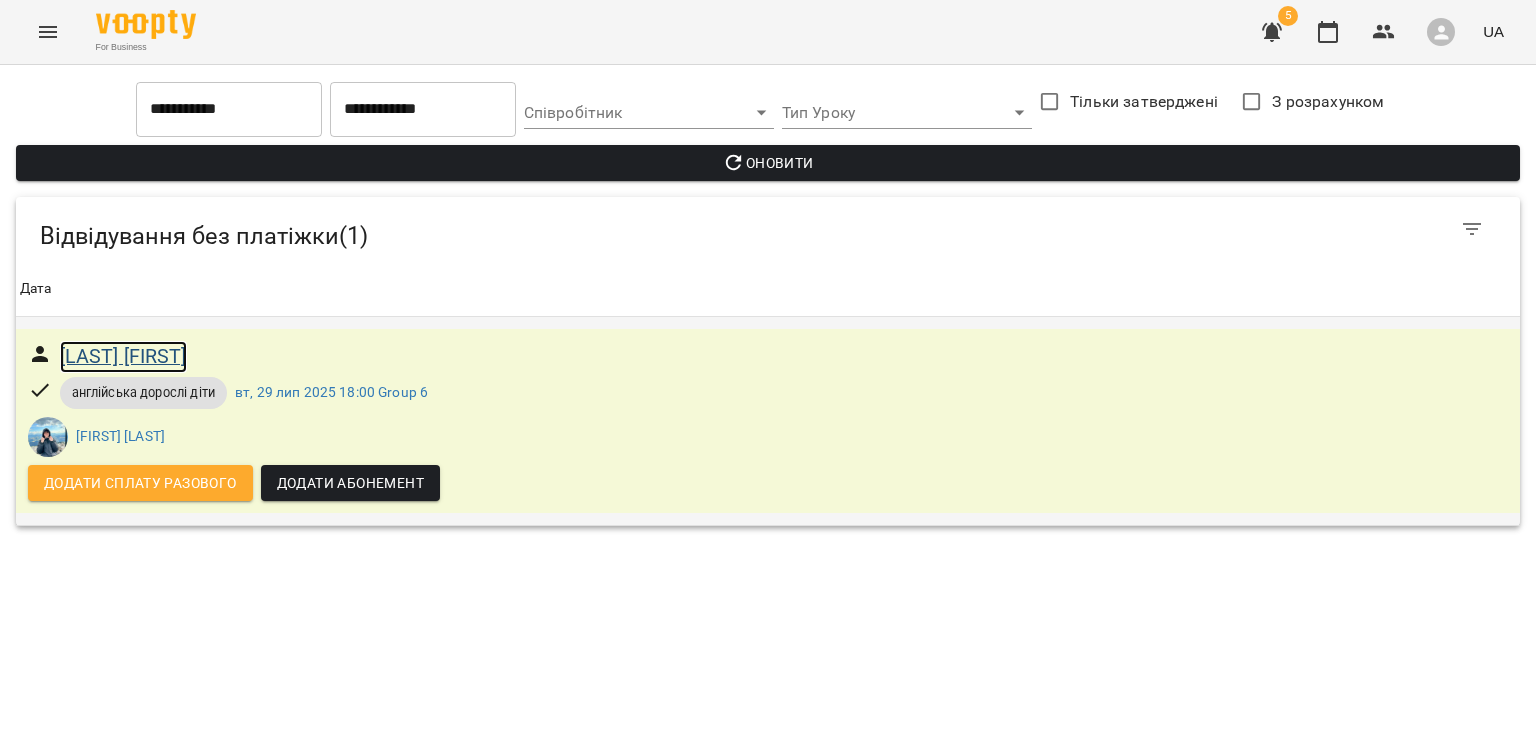 click on "Рибачок Аліна" at bounding box center [123, 356] 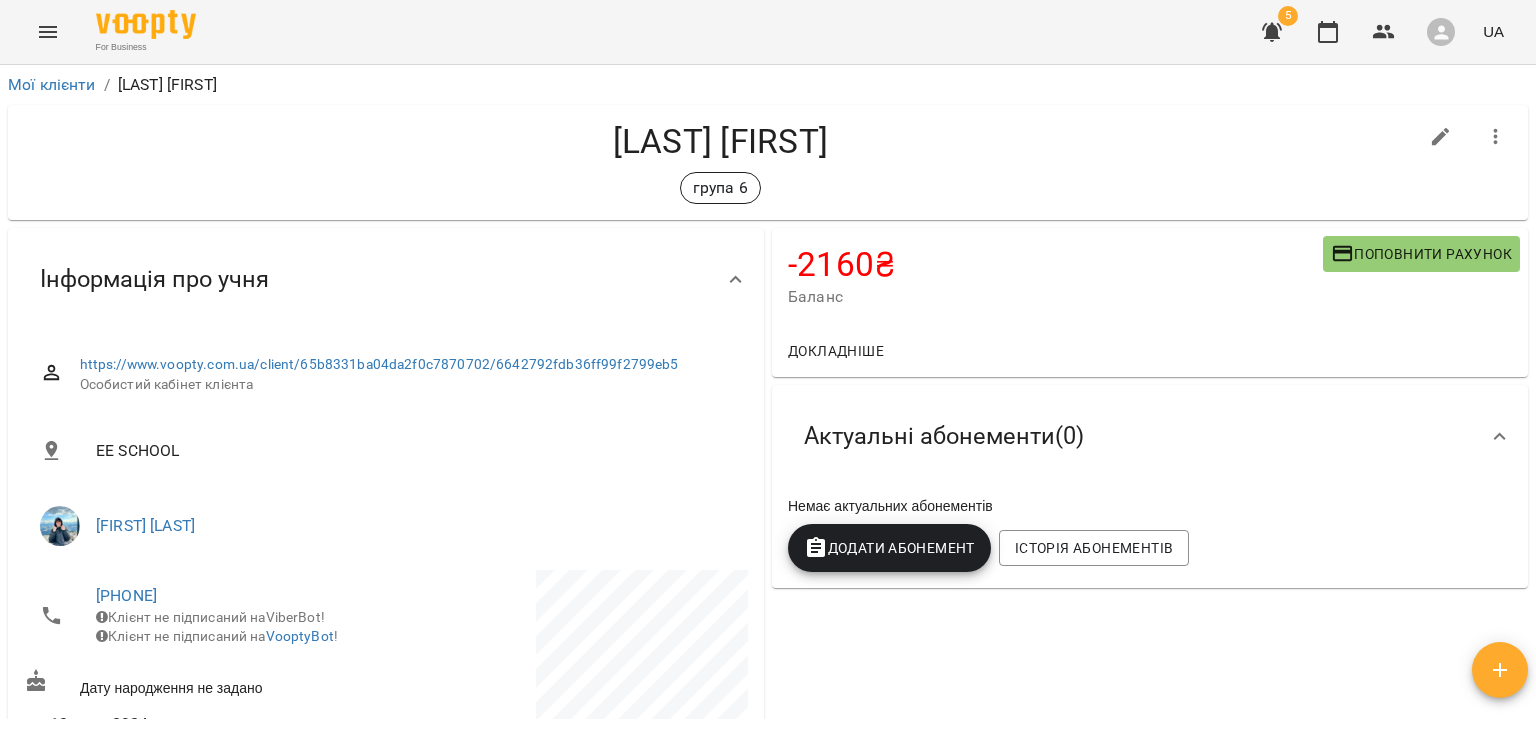 click on "Історія абонементів" at bounding box center (1094, 548) 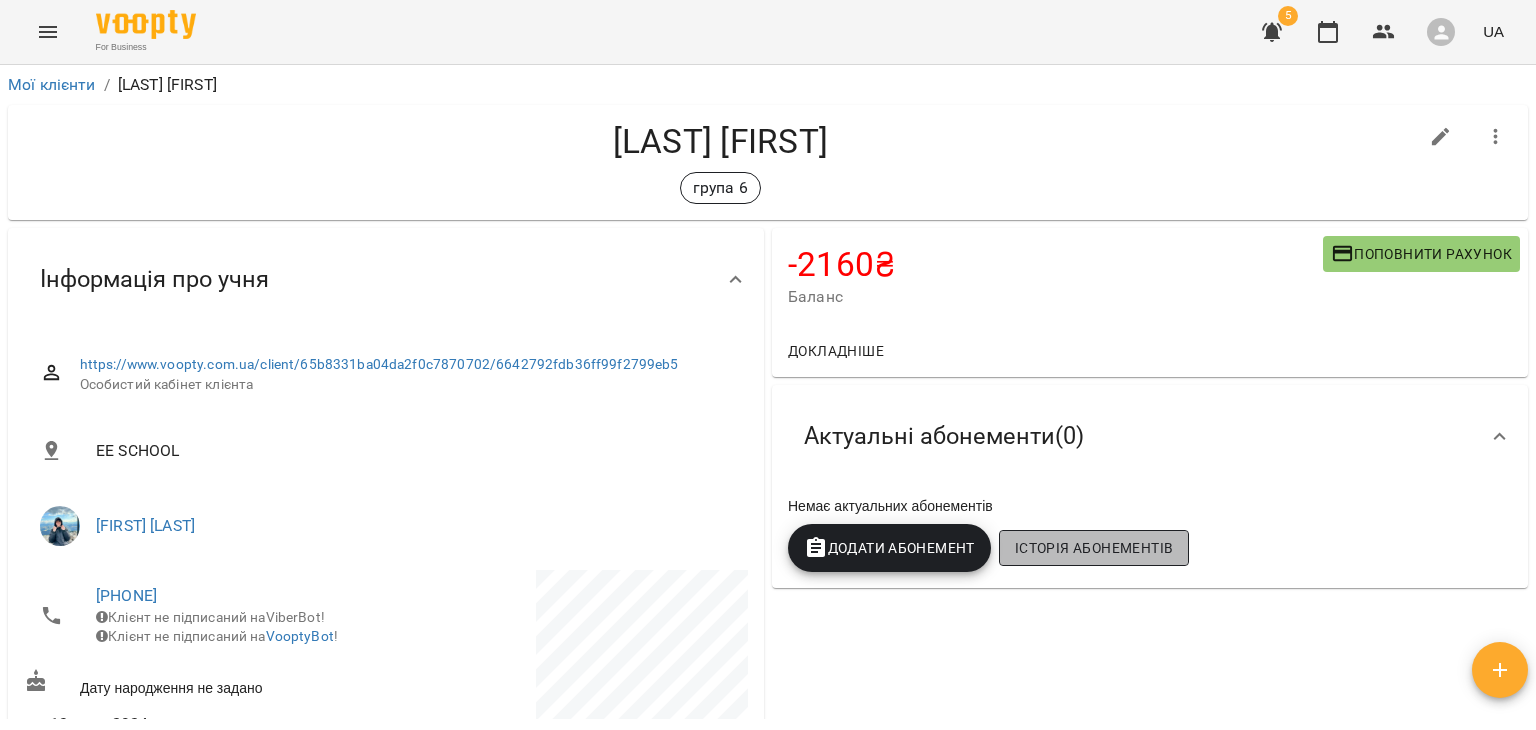 click on "Історія абонементів" at bounding box center (1094, 548) 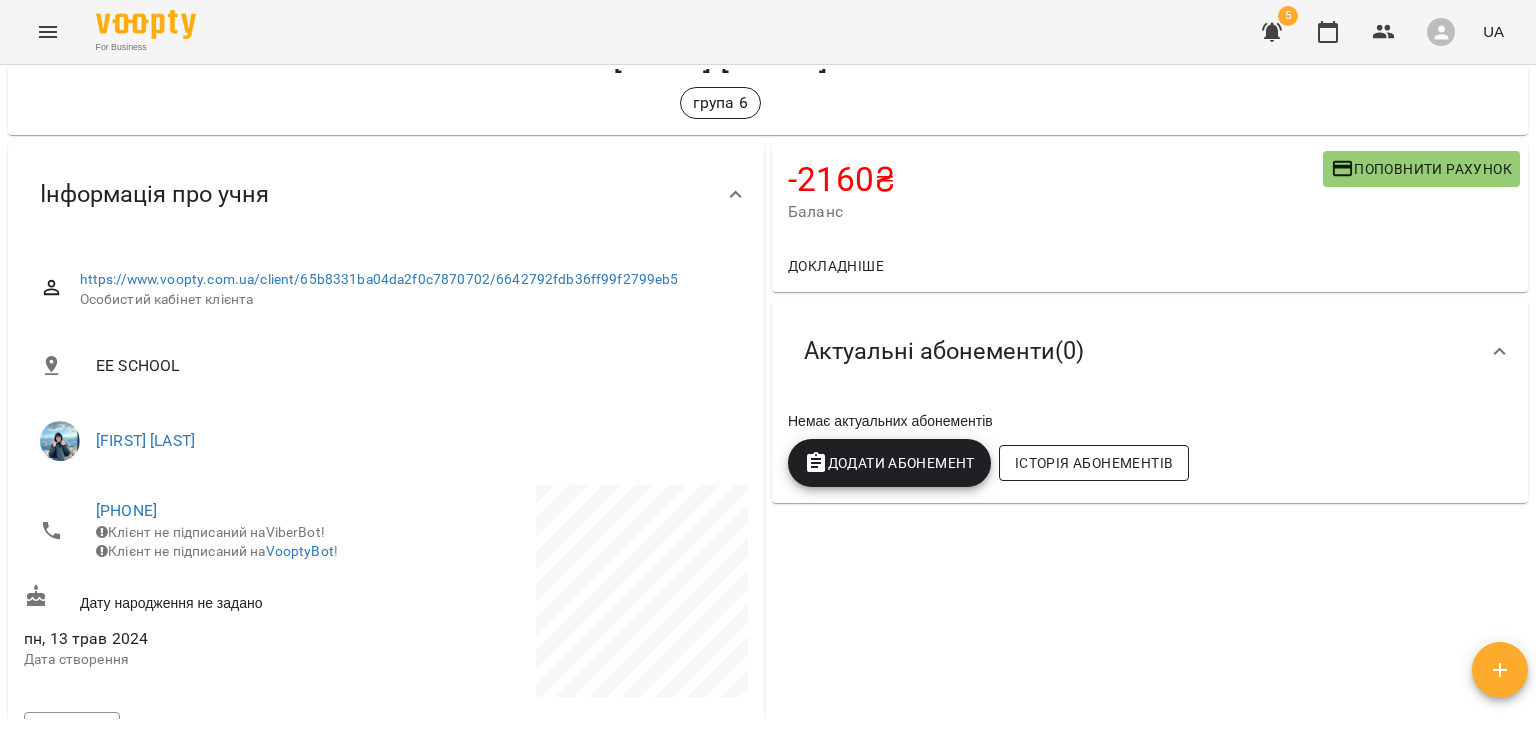 scroll, scrollTop: 352, scrollLeft: 0, axis: vertical 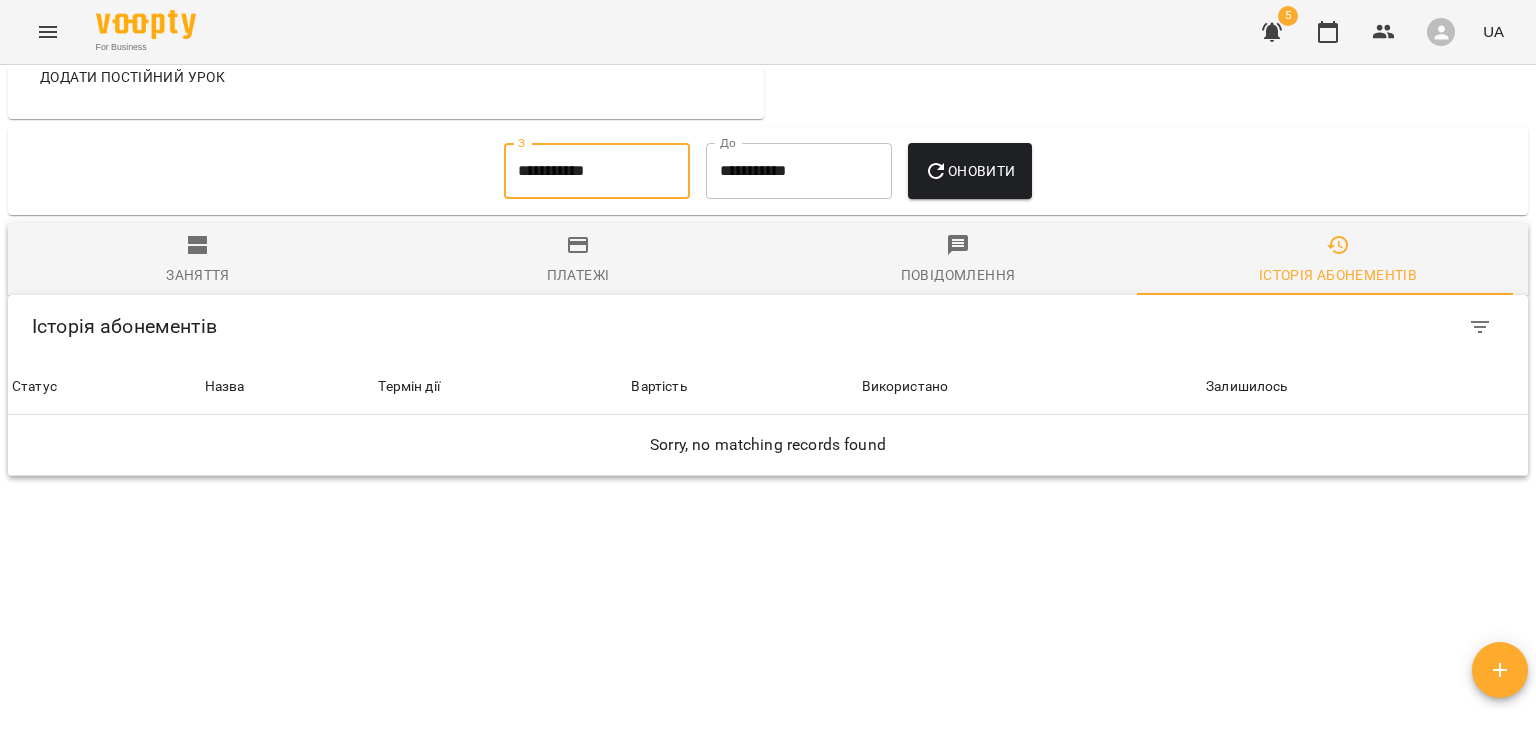 click on "**********" at bounding box center [597, 171] 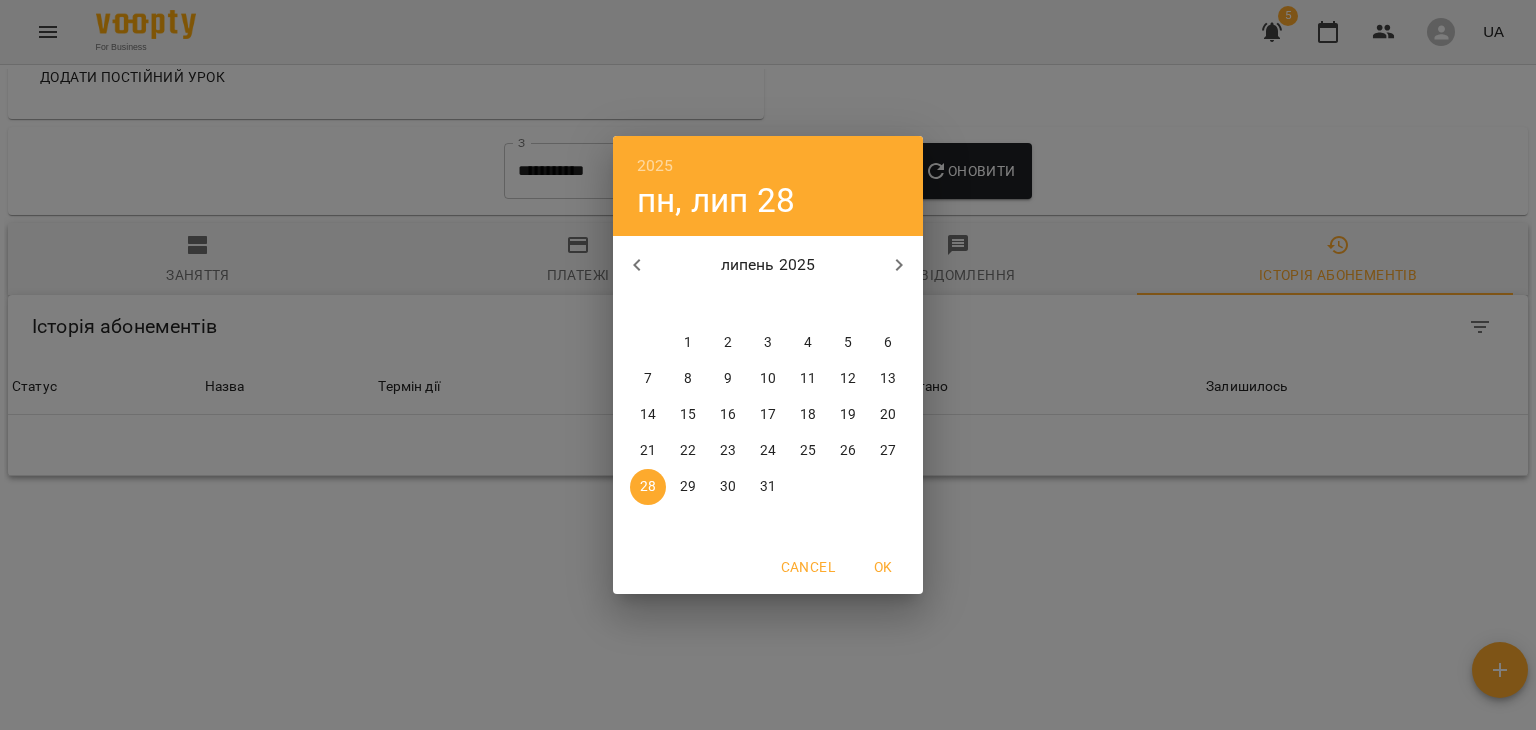 click 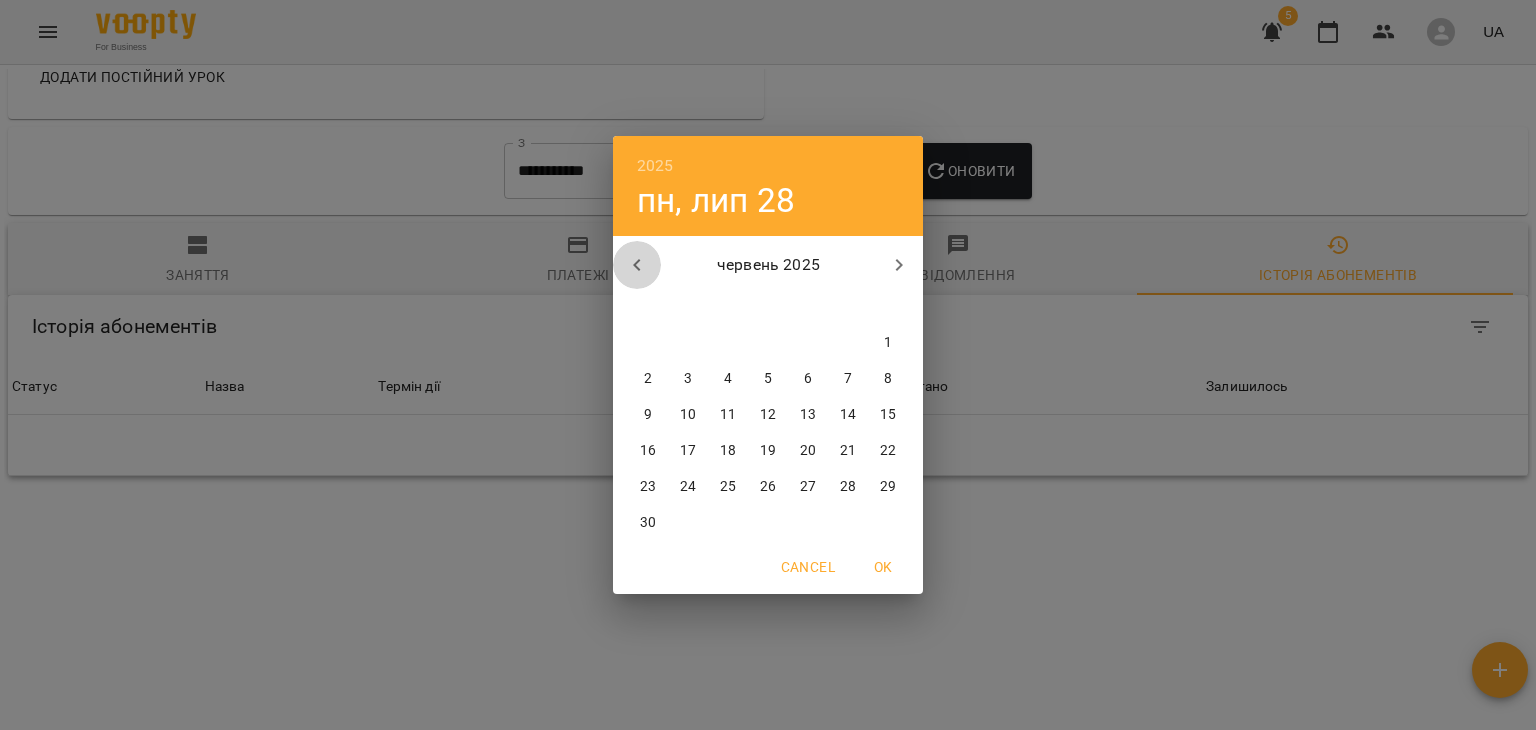 click 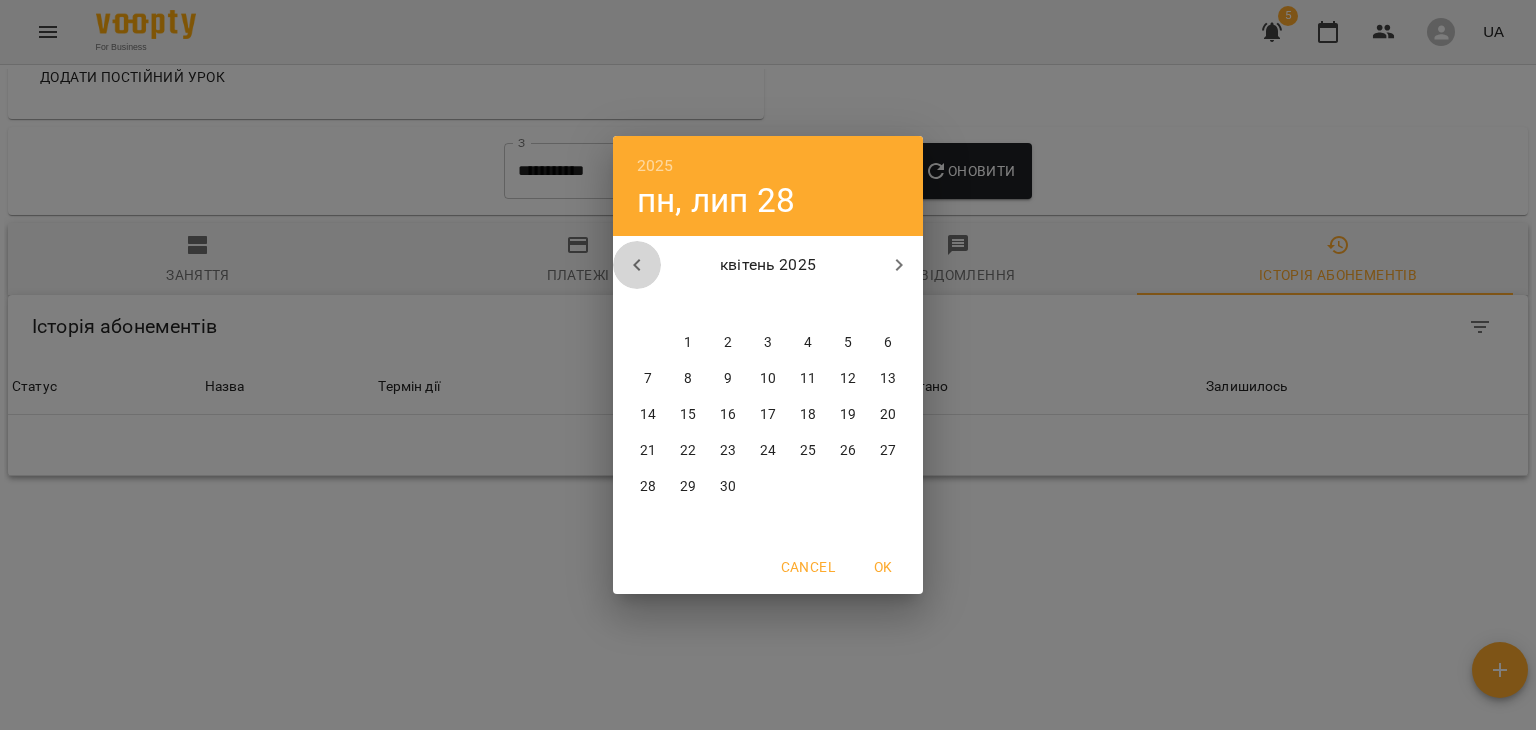 click 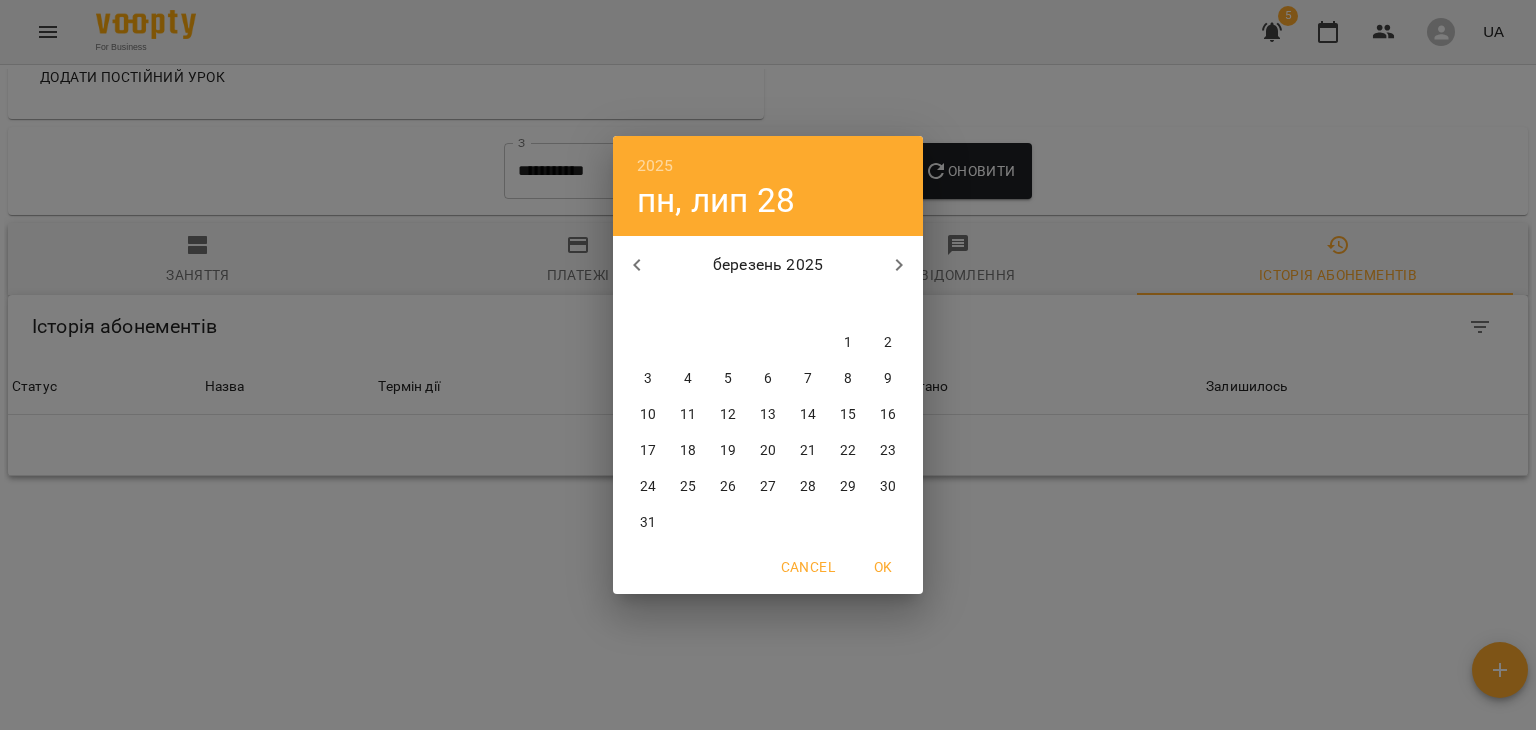 click on "1" at bounding box center (848, 343) 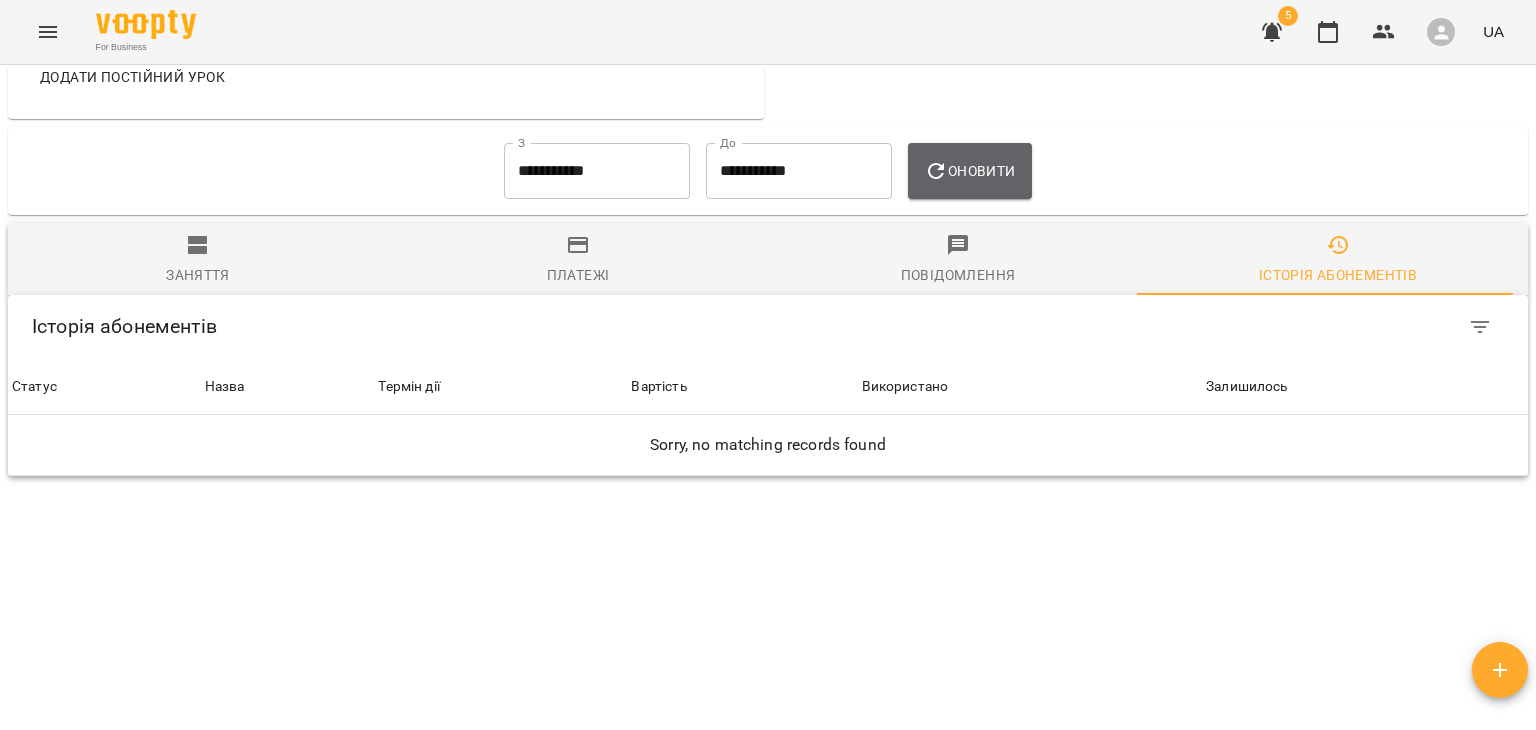 click on "Оновити" at bounding box center [969, 171] 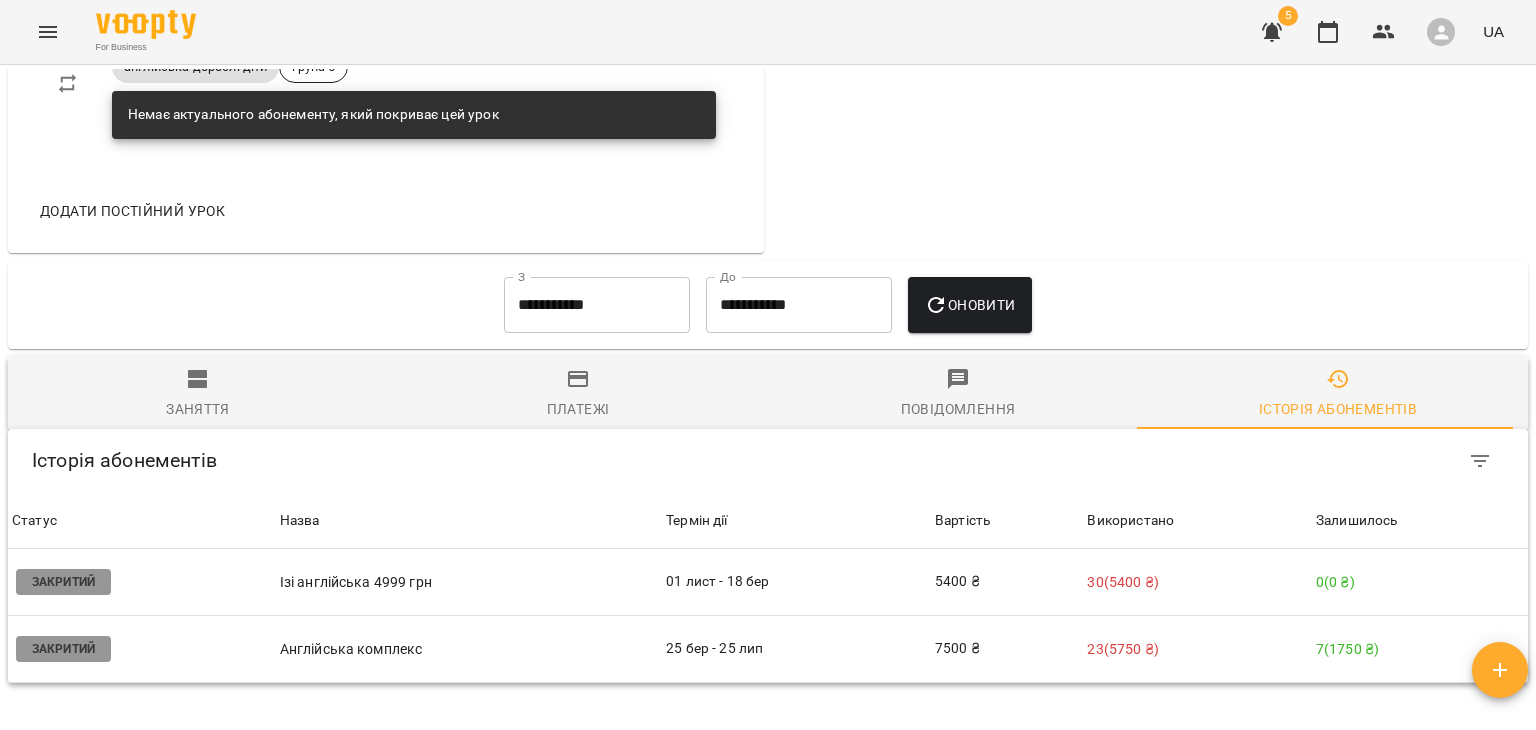 scroll, scrollTop: 1367, scrollLeft: 0, axis: vertical 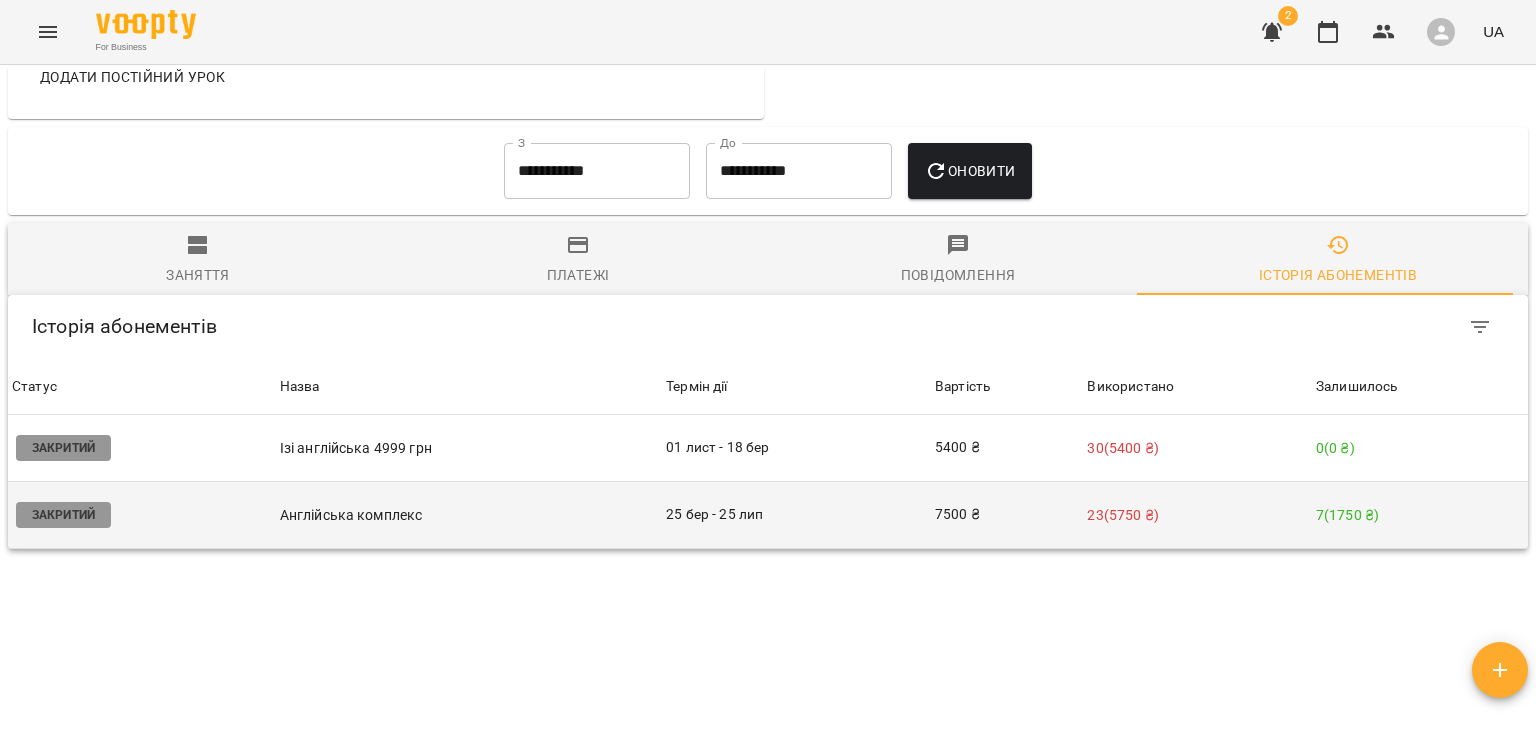 click on "Англійська комплекс" at bounding box center [469, 515] 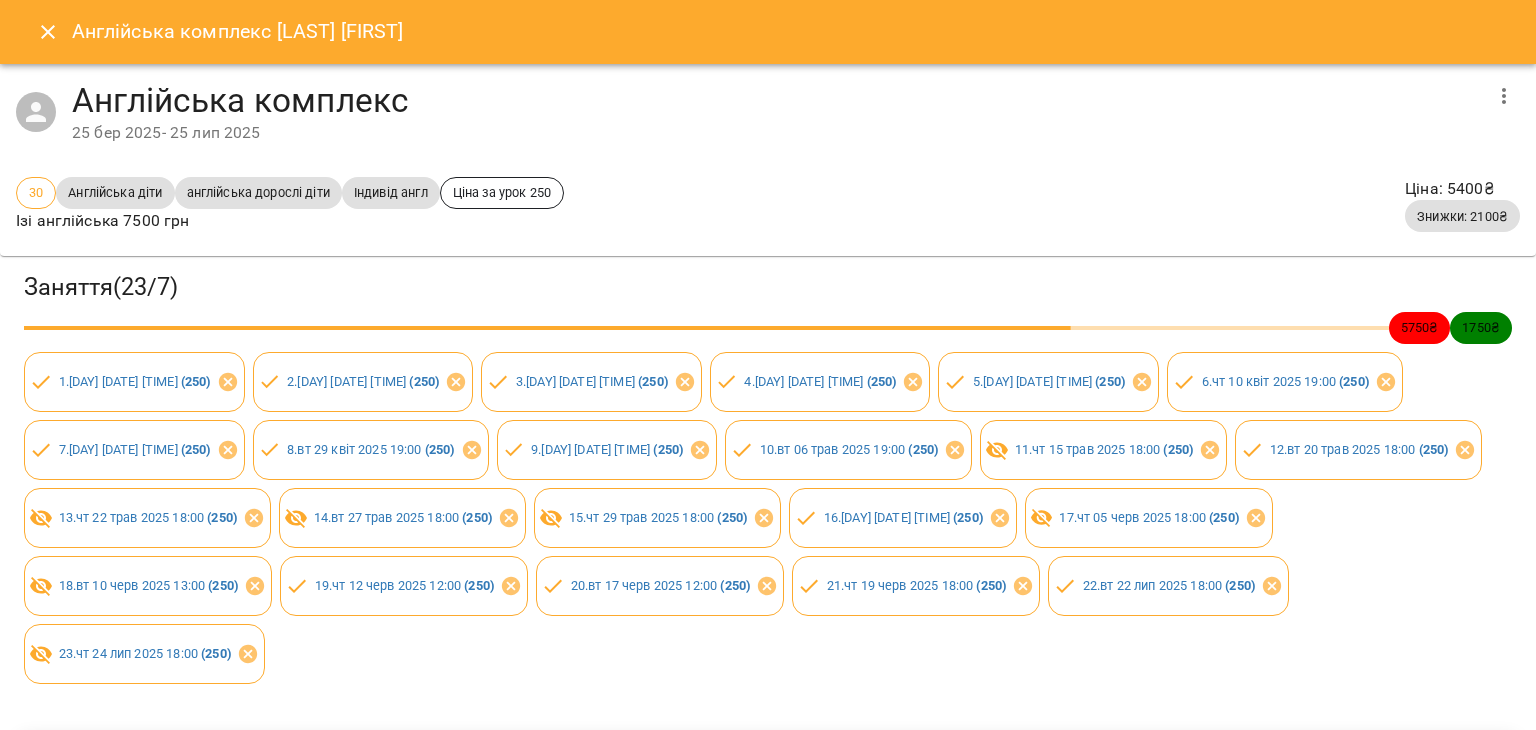 drag, startPoint x: 1468, startPoint y: 112, endPoint x: 1482, endPoint y: 102, distance: 17.20465 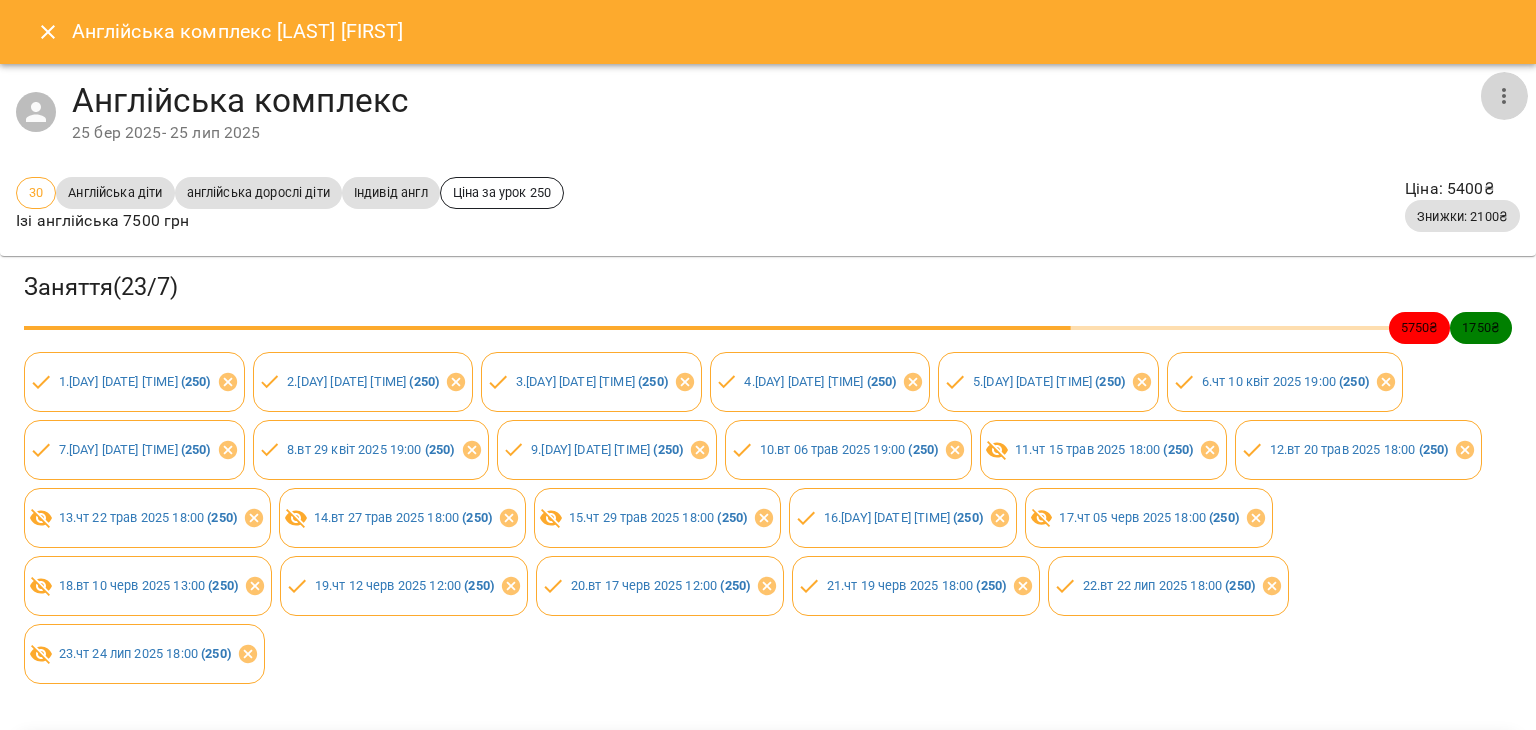 click 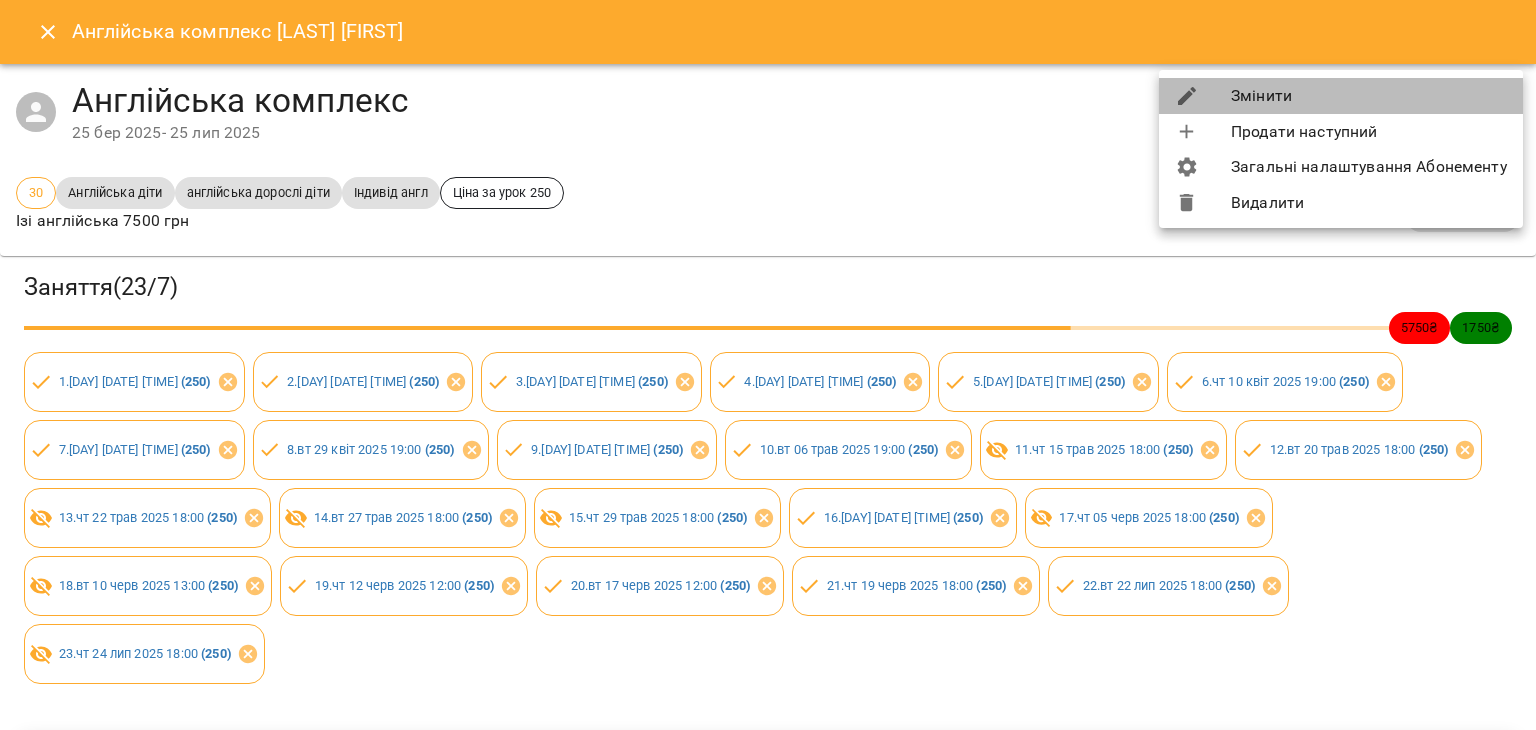 click on "Змінити" at bounding box center [1341, 96] 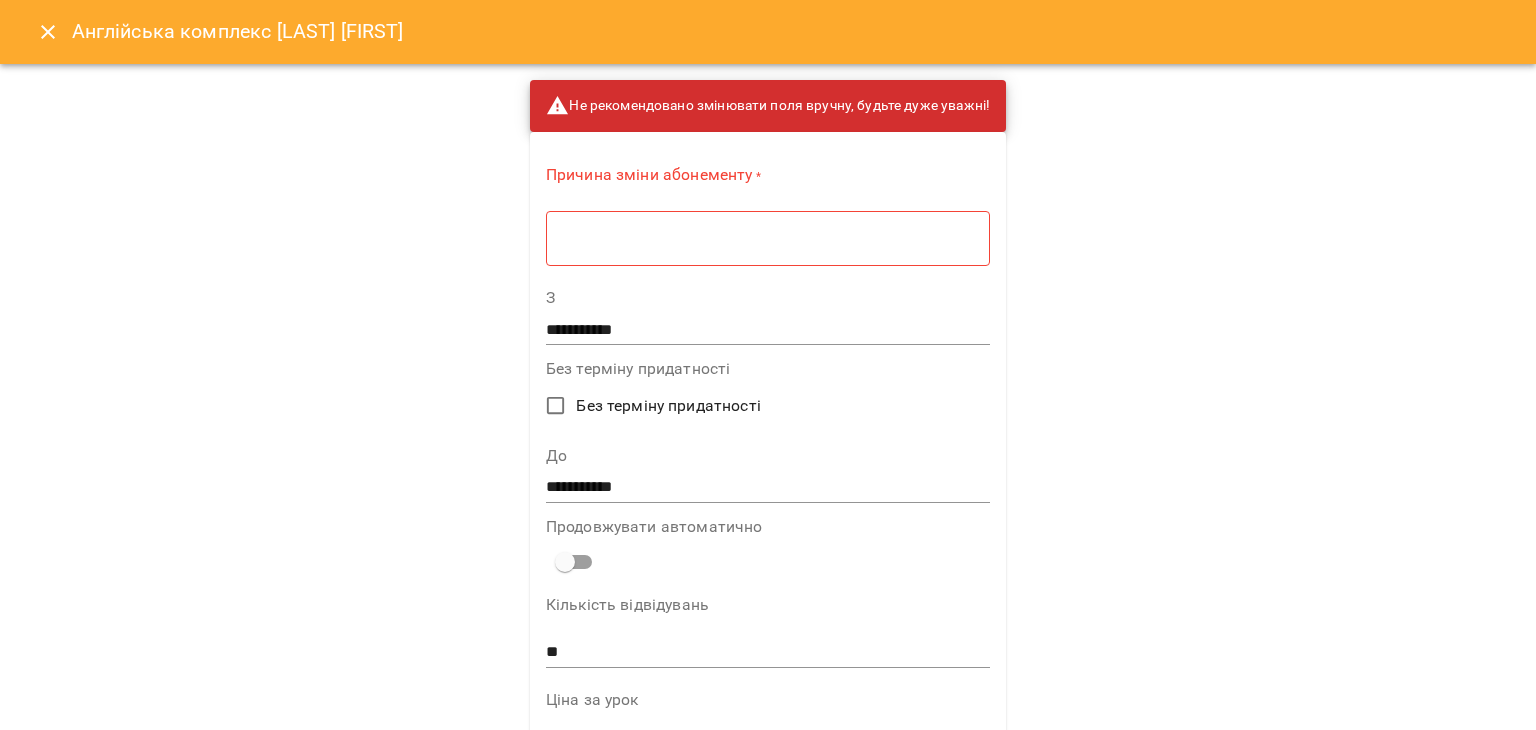 click on "Причина зміни абонементу   * * ​" at bounding box center (768, 219) 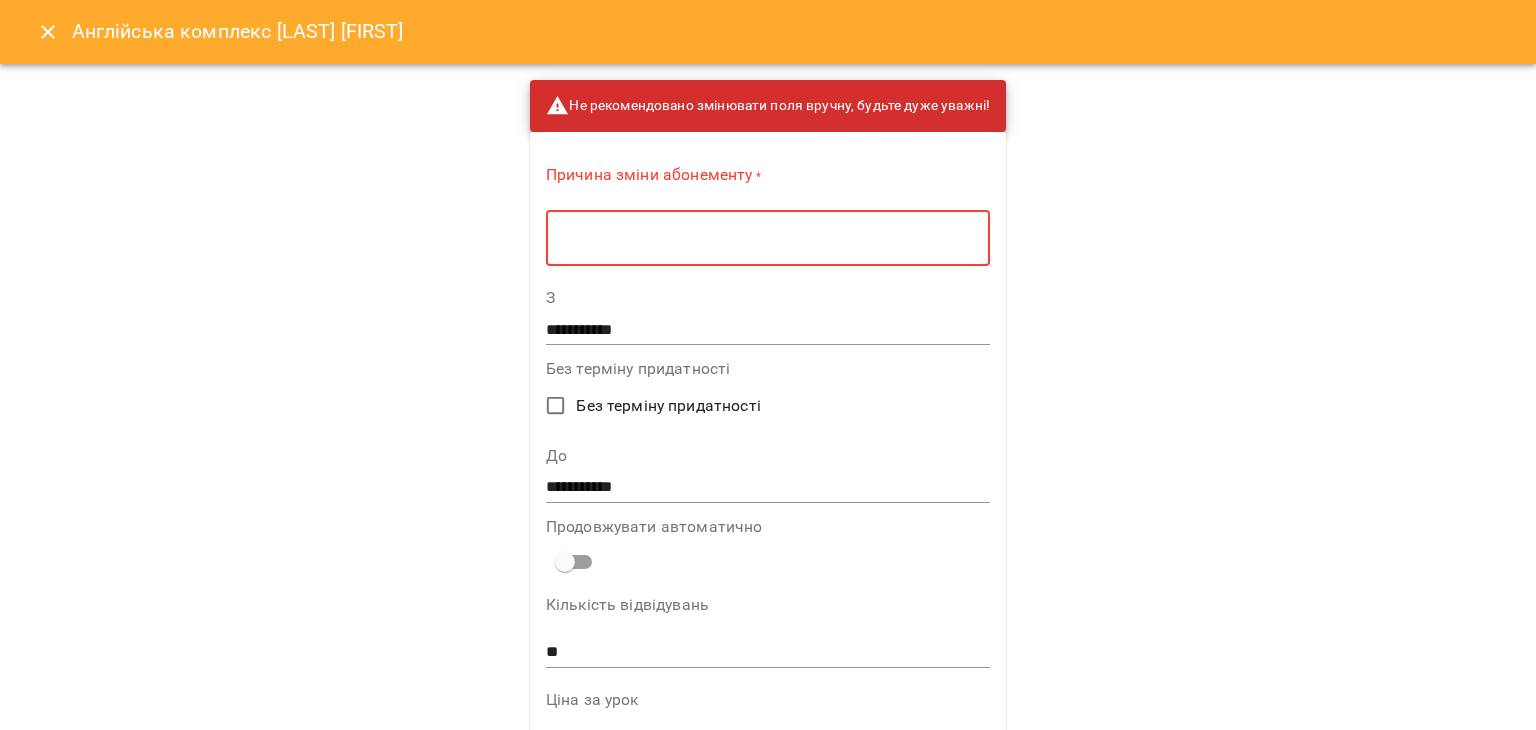 click at bounding box center (768, 238) 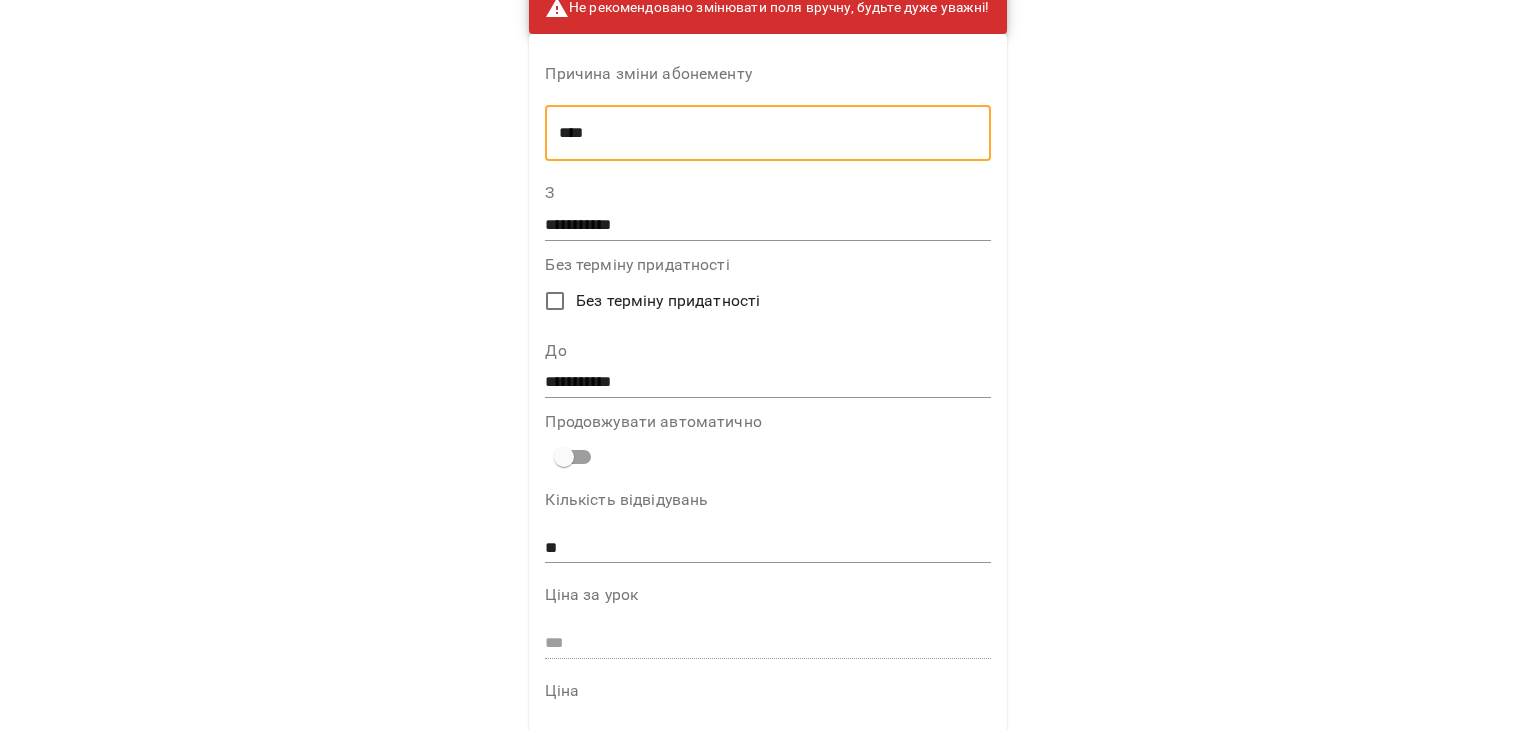 scroll, scrollTop: 96, scrollLeft: 0, axis: vertical 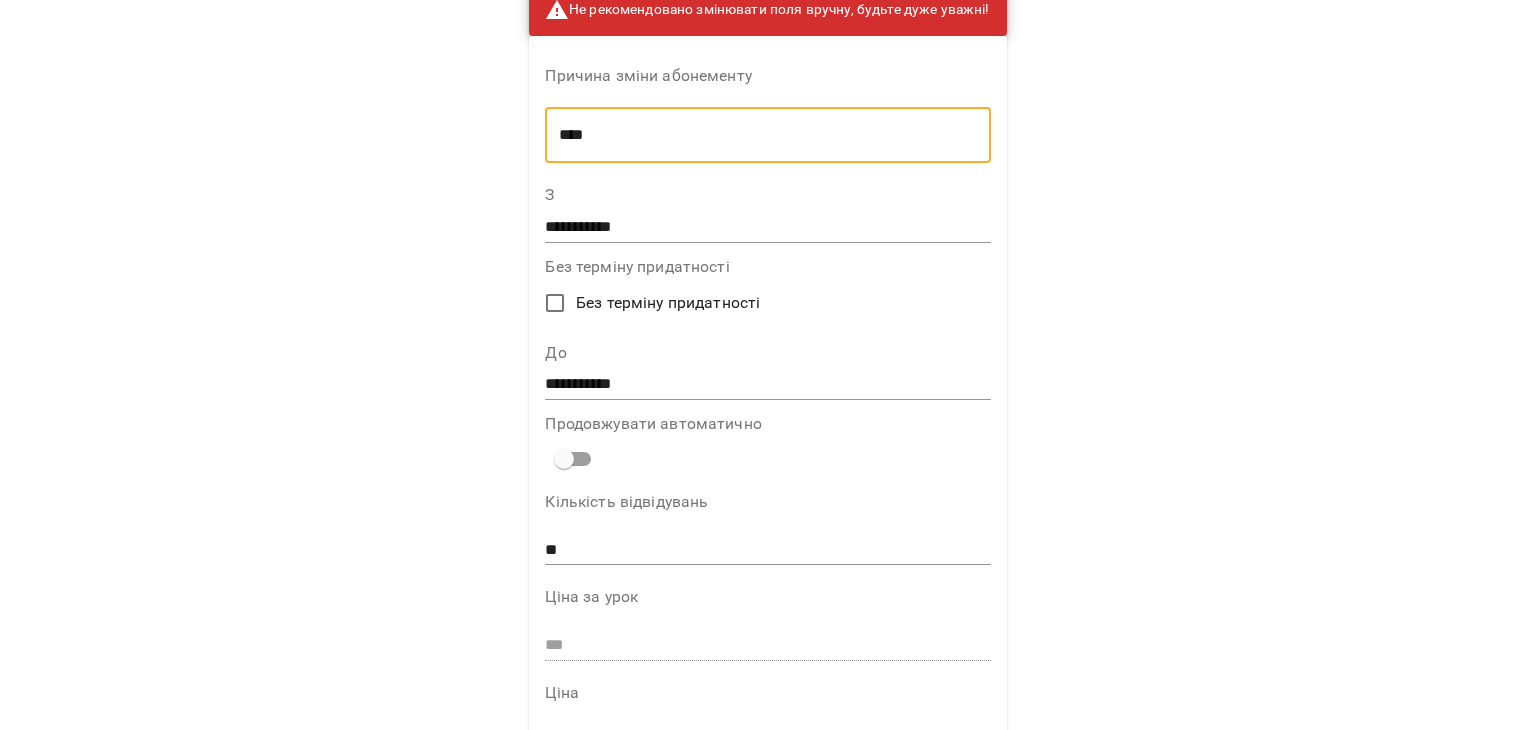type on "****" 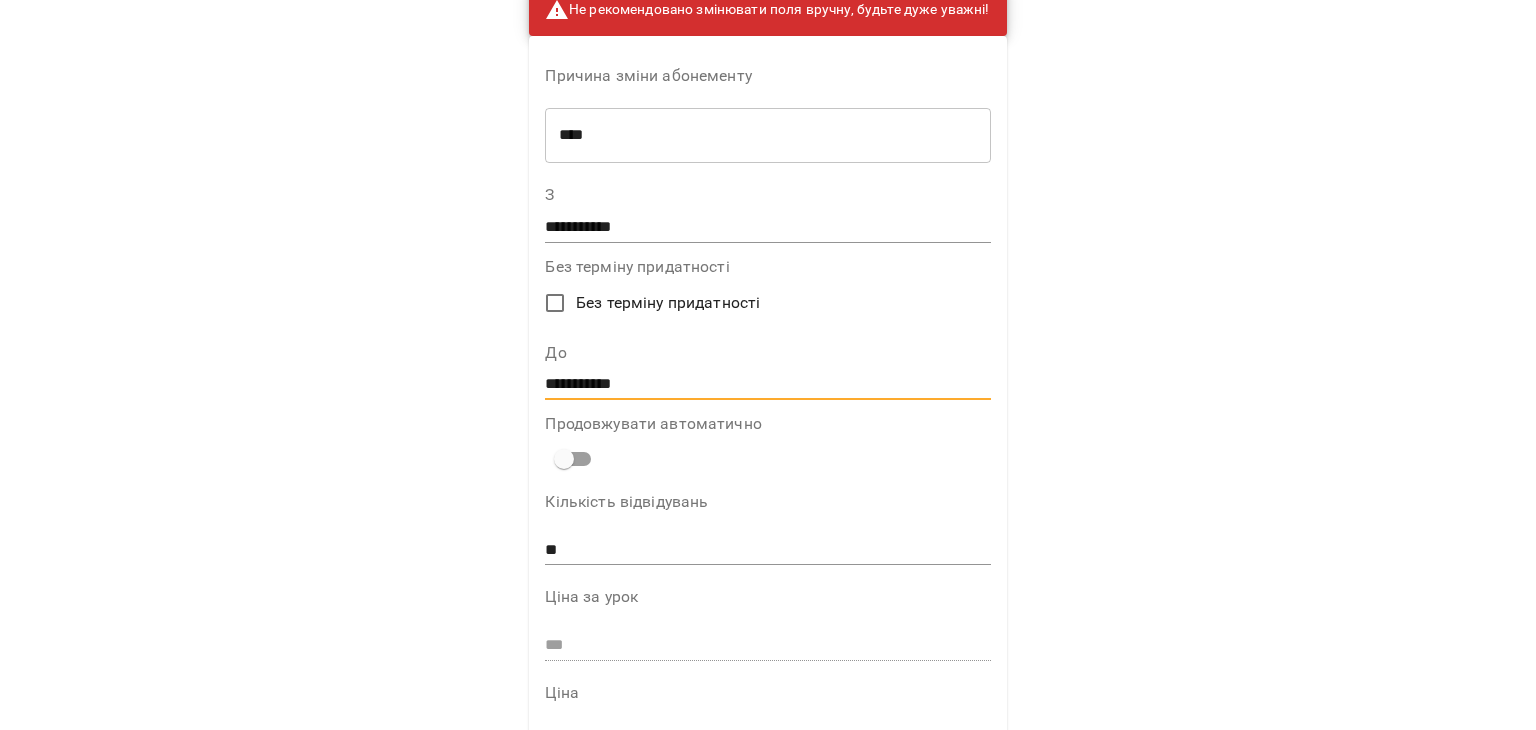 click on "**********" at bounding box center [767, 385] 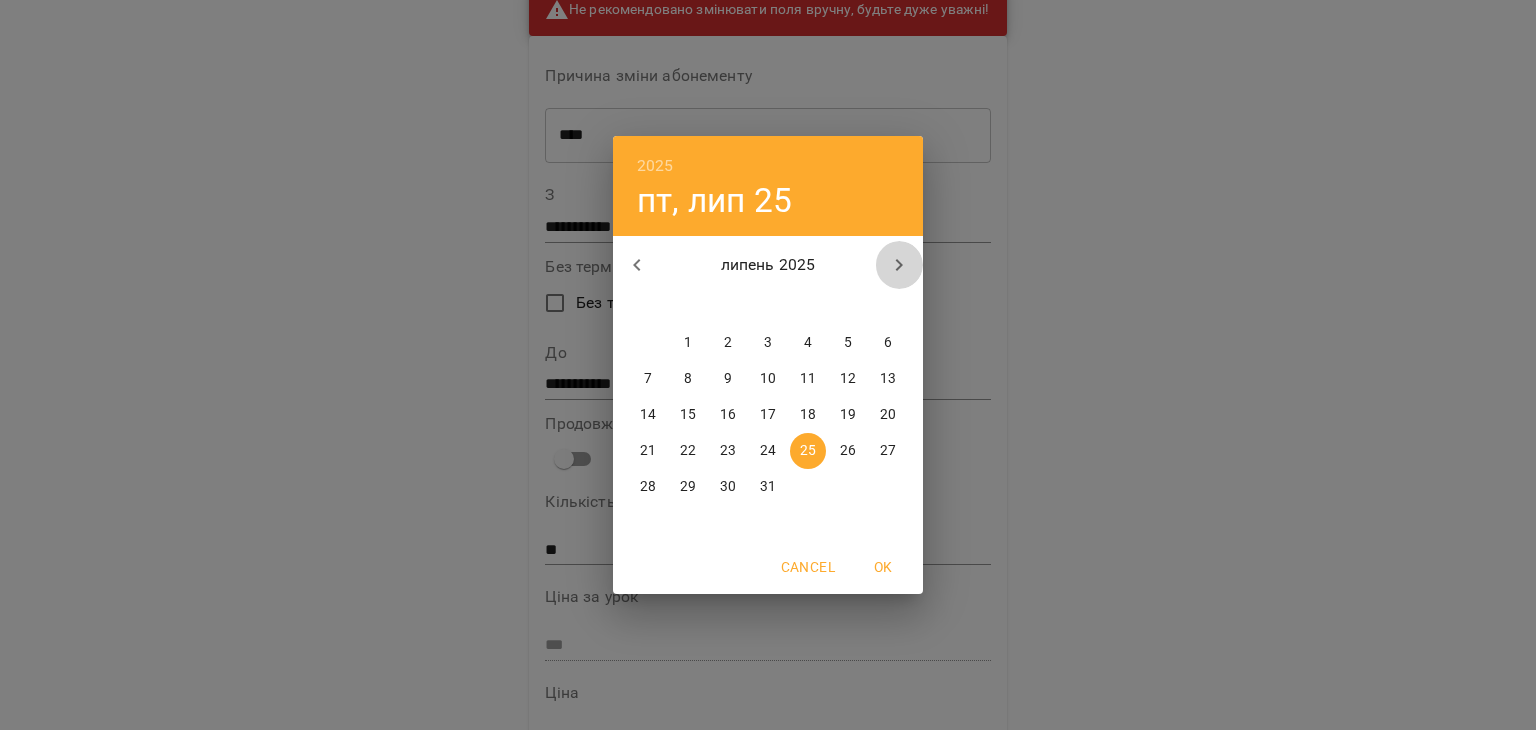 click at bounding box center (899, 265) 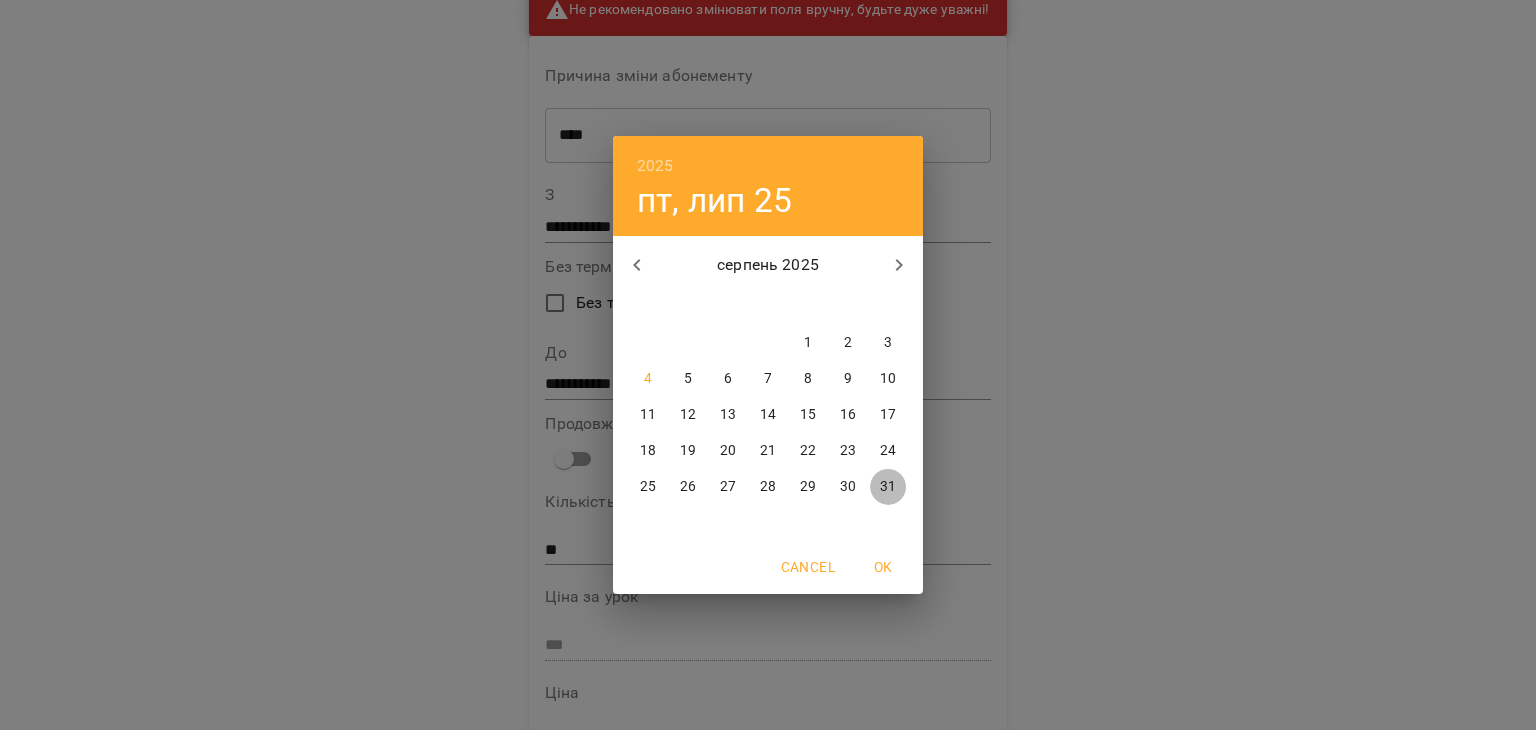 click on "31" at bounding box center [888, 487] 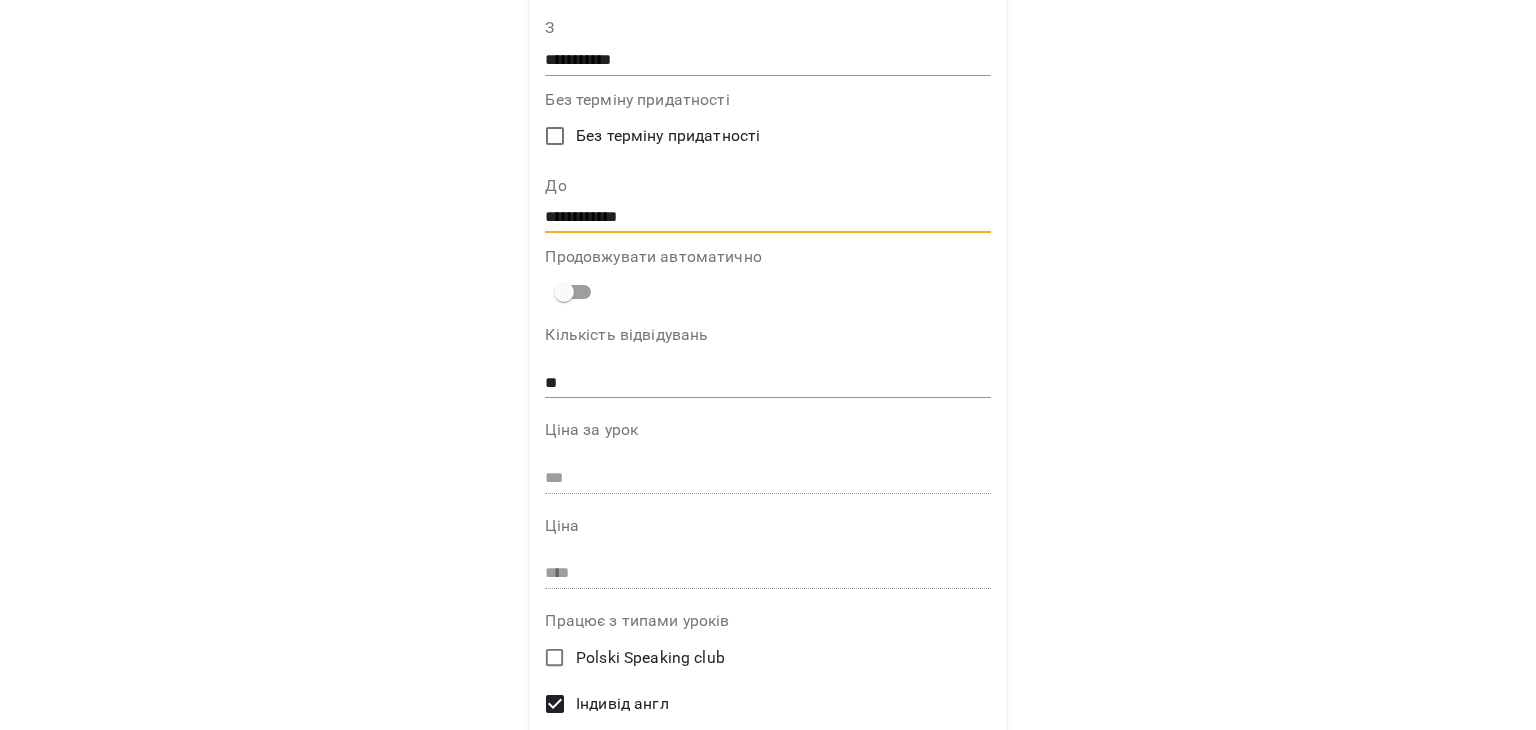 scroll, scrollTop: 774, scrollLeft: 0, axis: vertical 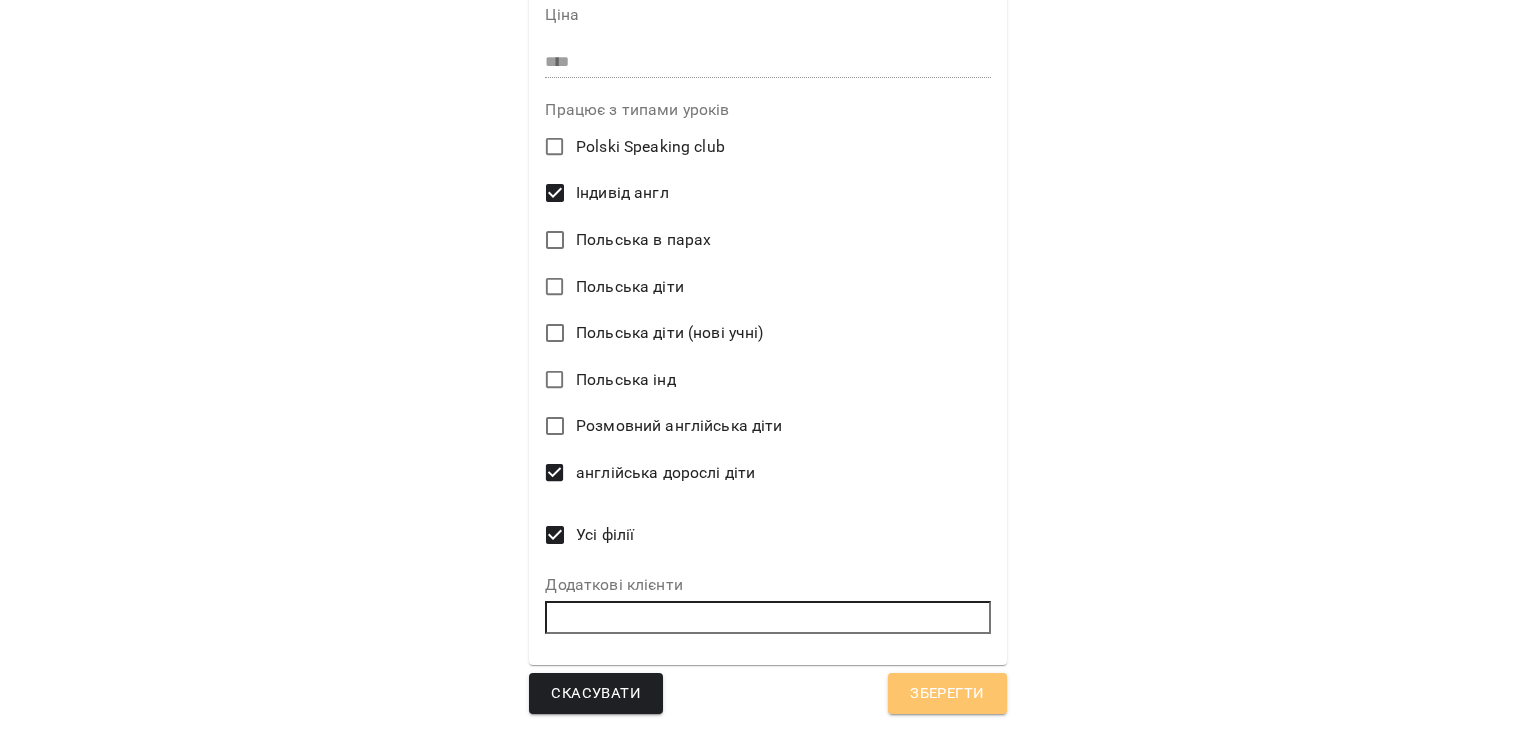 click on "Зберегти" at bounding box center (947, 694) 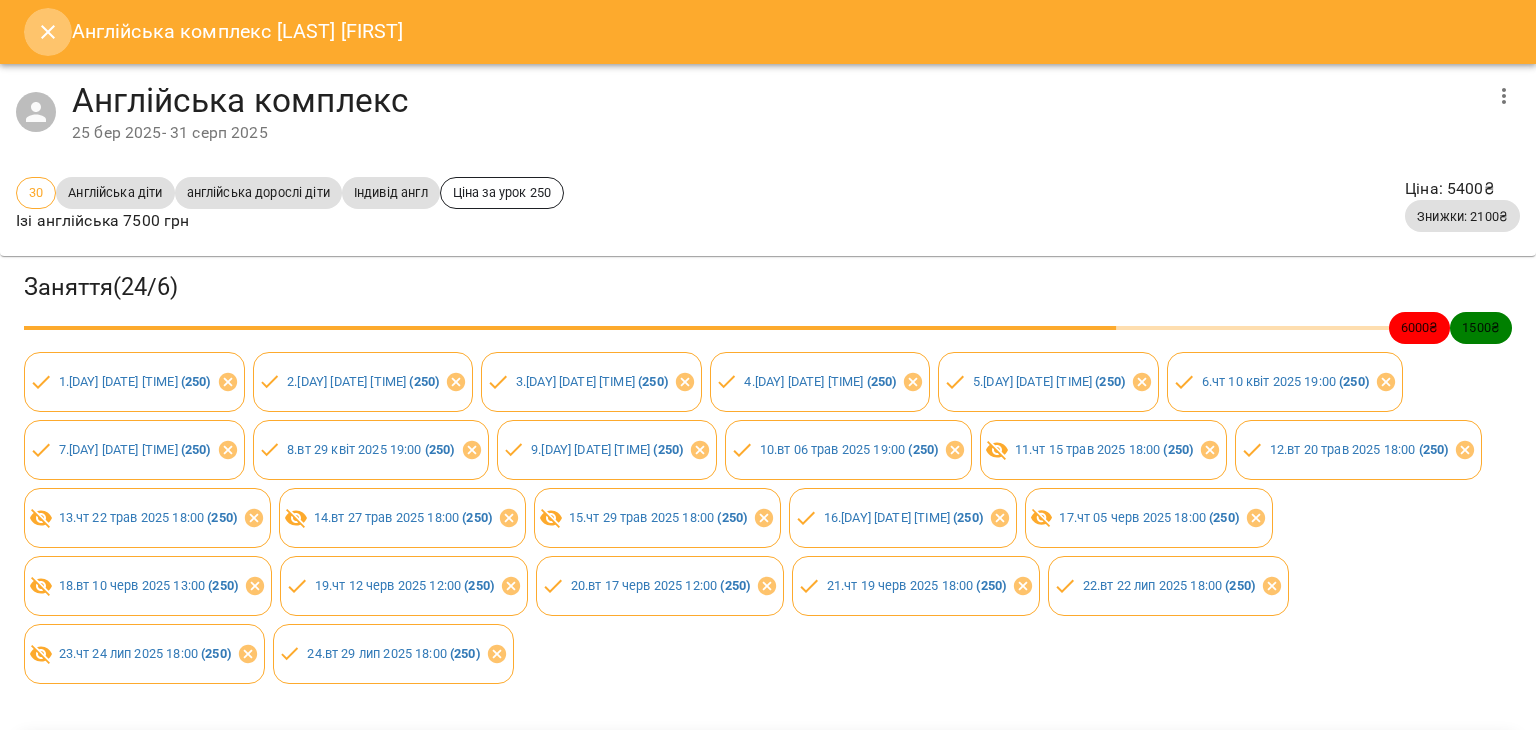 click at bounding box center [48, 32] 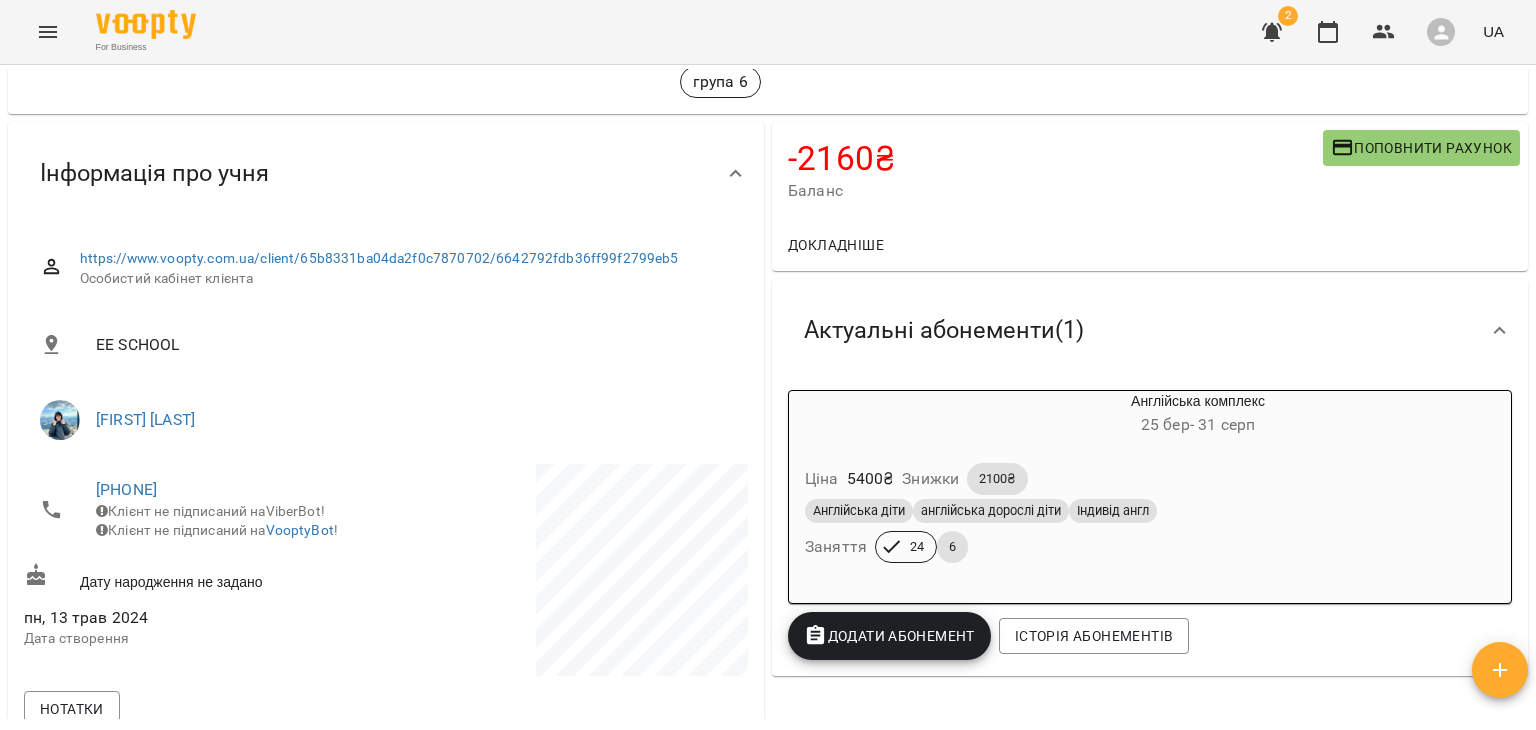 scroll, scrollTop: 0, scrollLeft: 0, axis: both 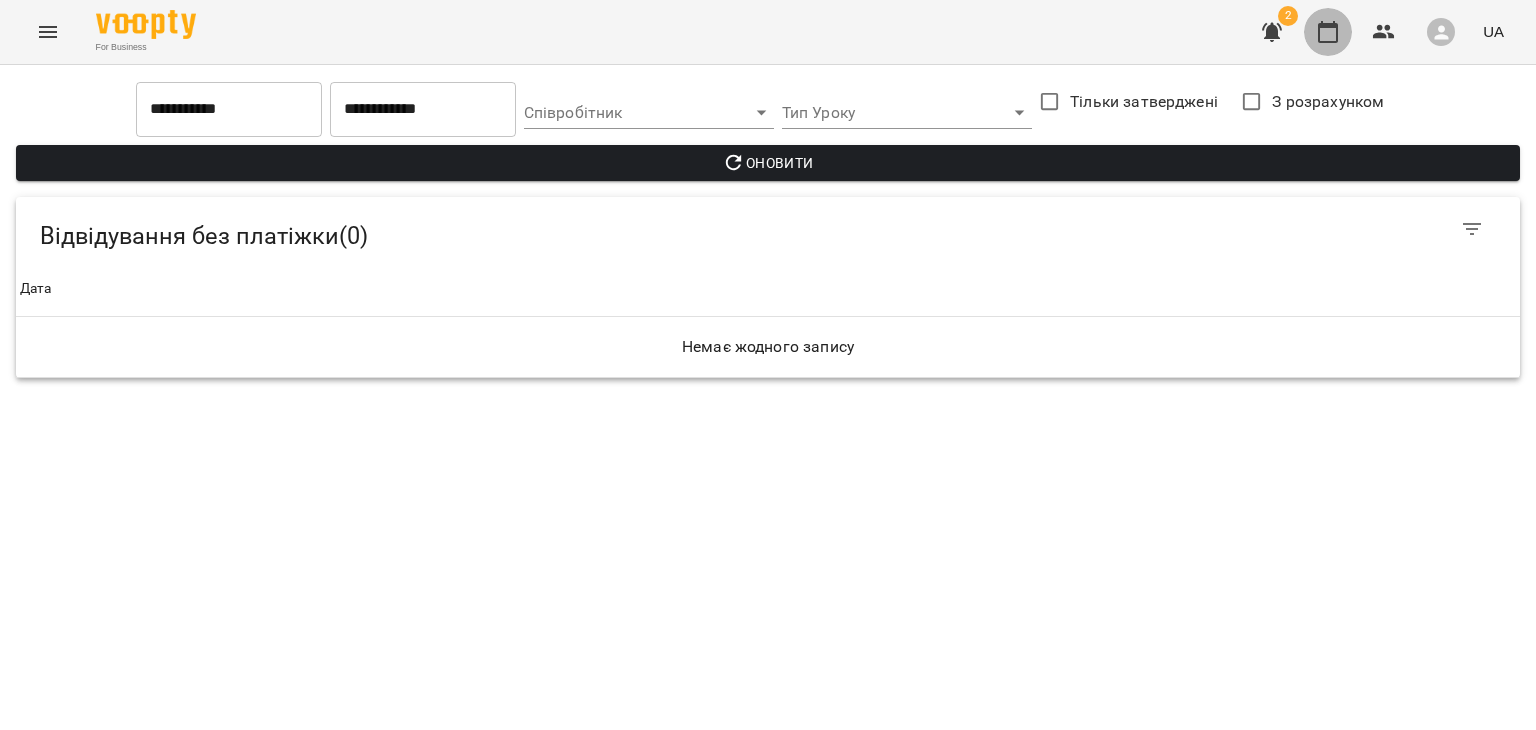 click at bounding box center [1328, 32] 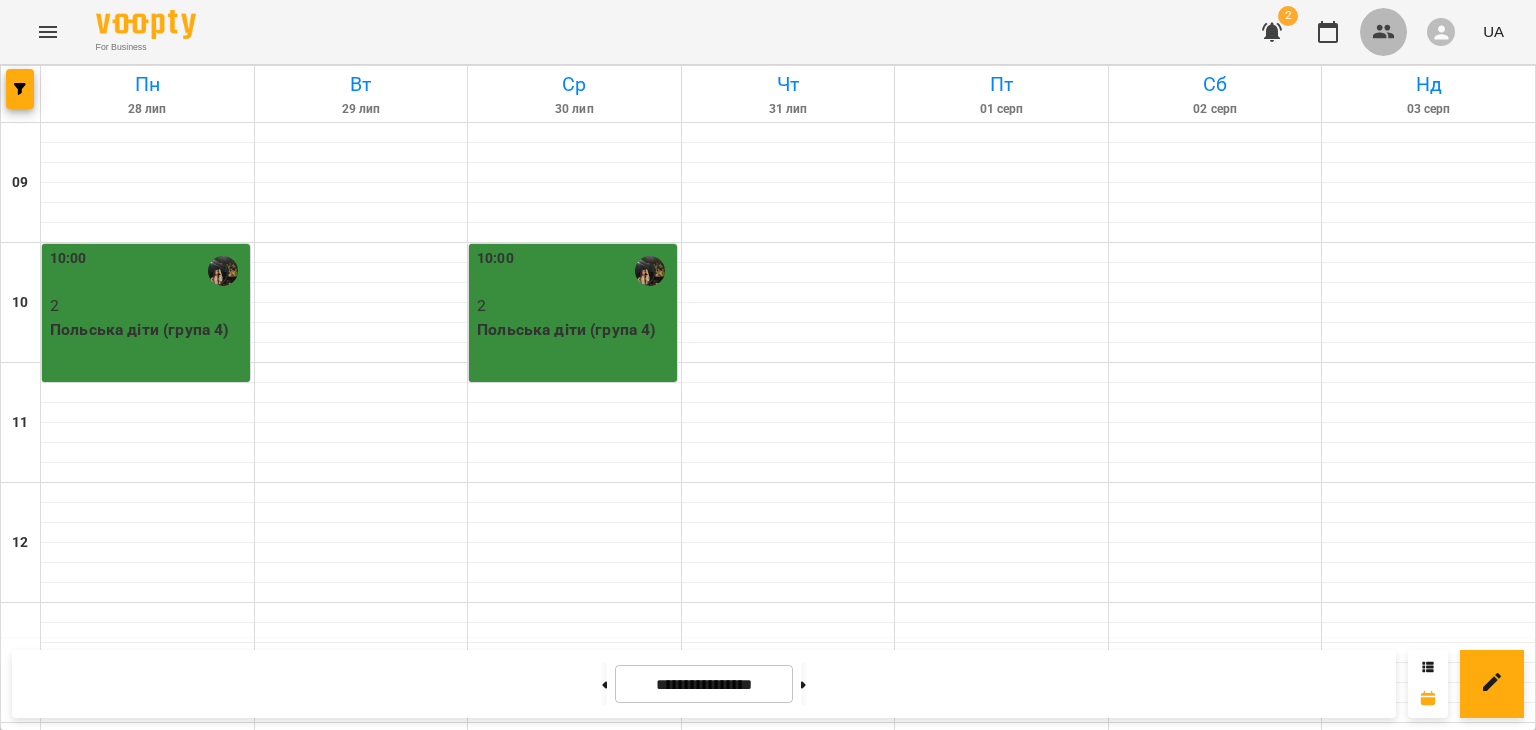 click at bounding box center [1384, 32] 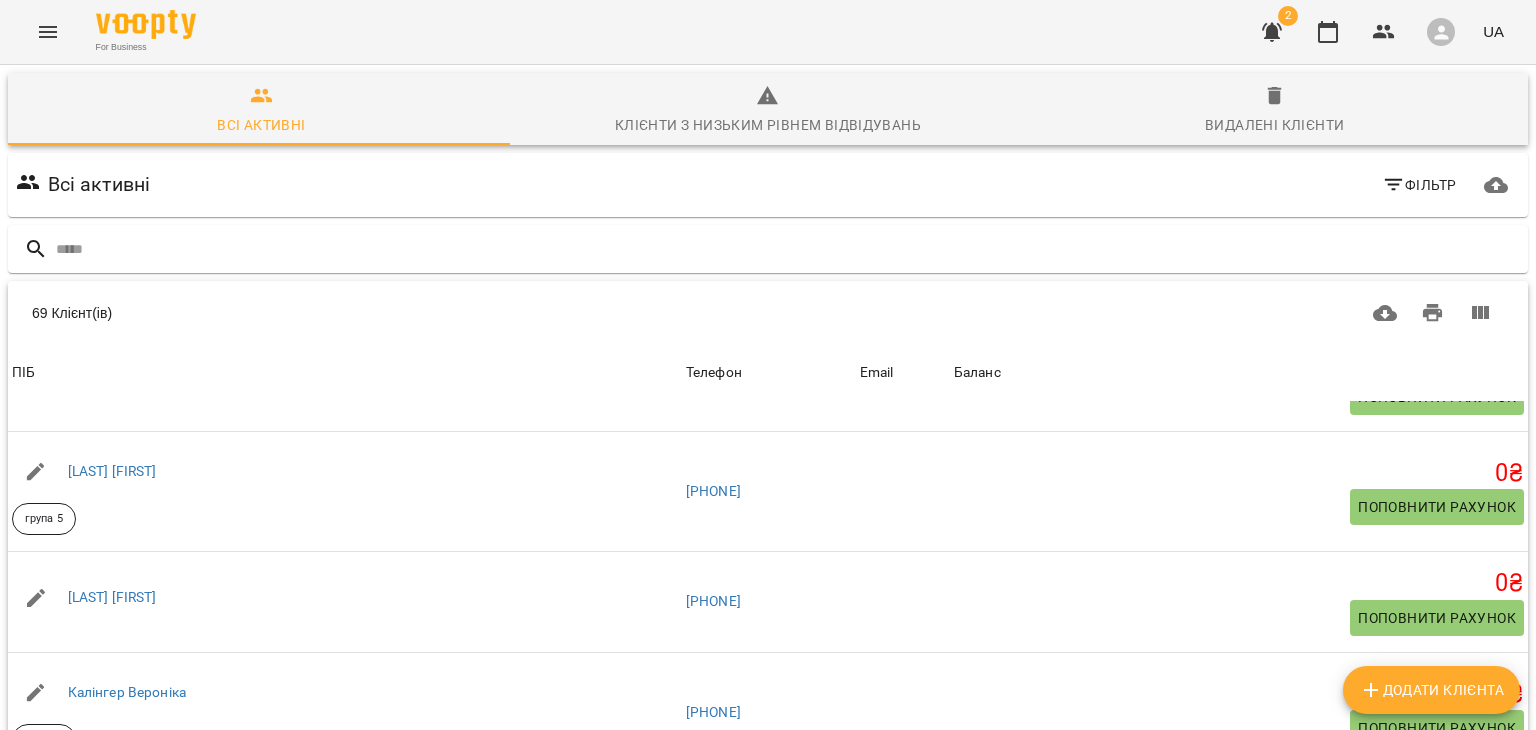 scroll, scrollTop: 2624, scrollLeft: 0, axis: vertical 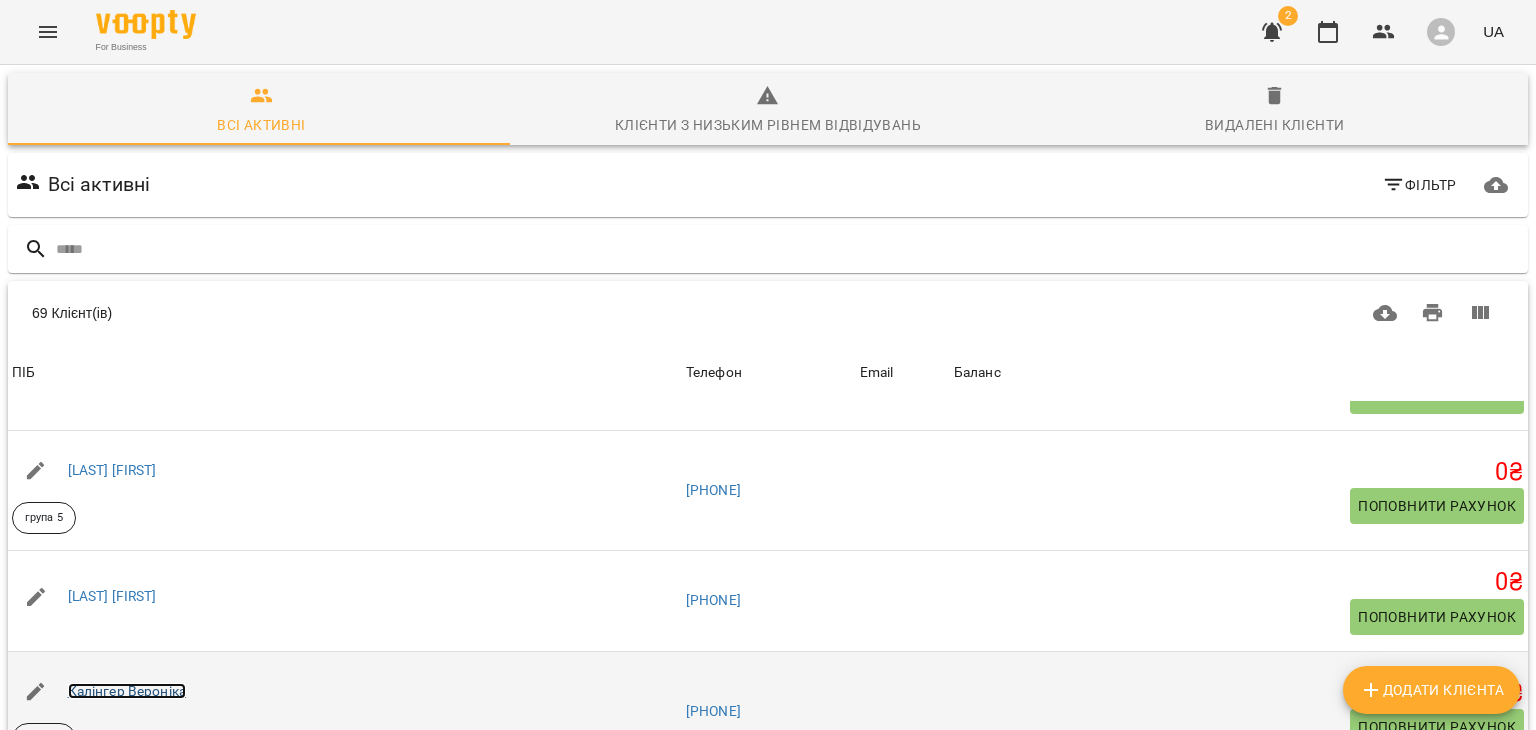 click on "Калінгер Вероніка" at bounding box center (127, 691) 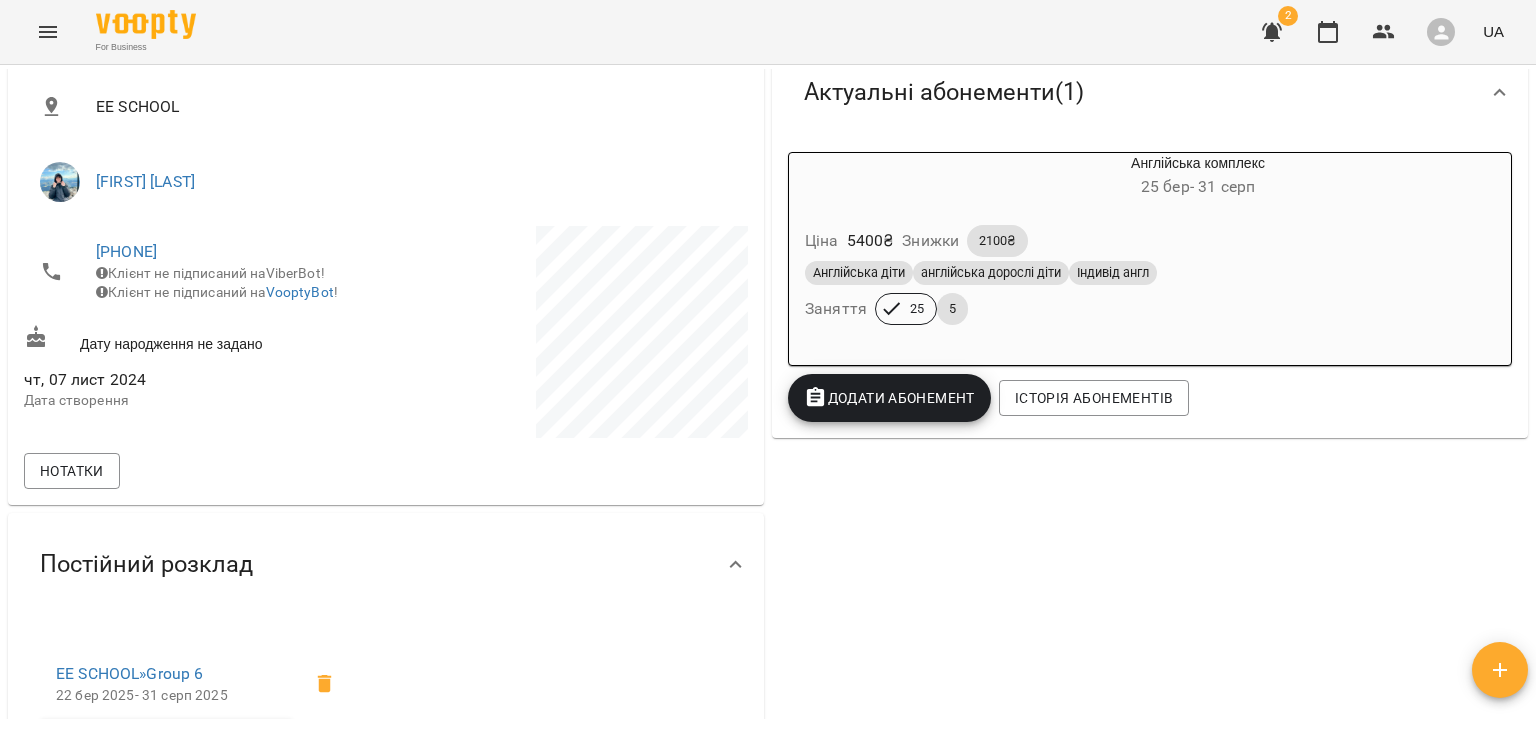 scroll, scrollTop: 344, scrollLeft: 0, axis: vertical 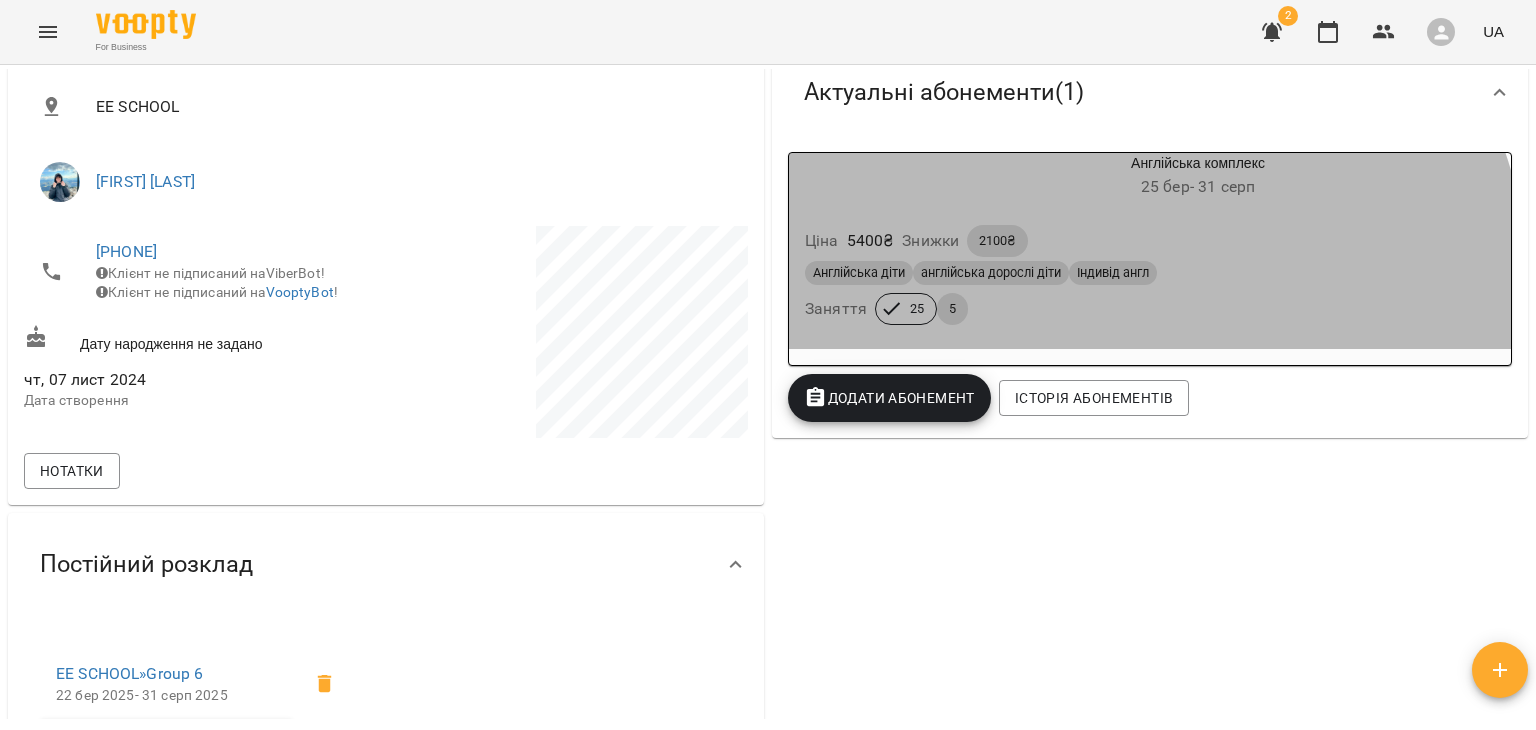 click on "Англійська діти  англійська дорослі діти Індивід англ Заняття 25 5" at bounding box center [1150, 293] 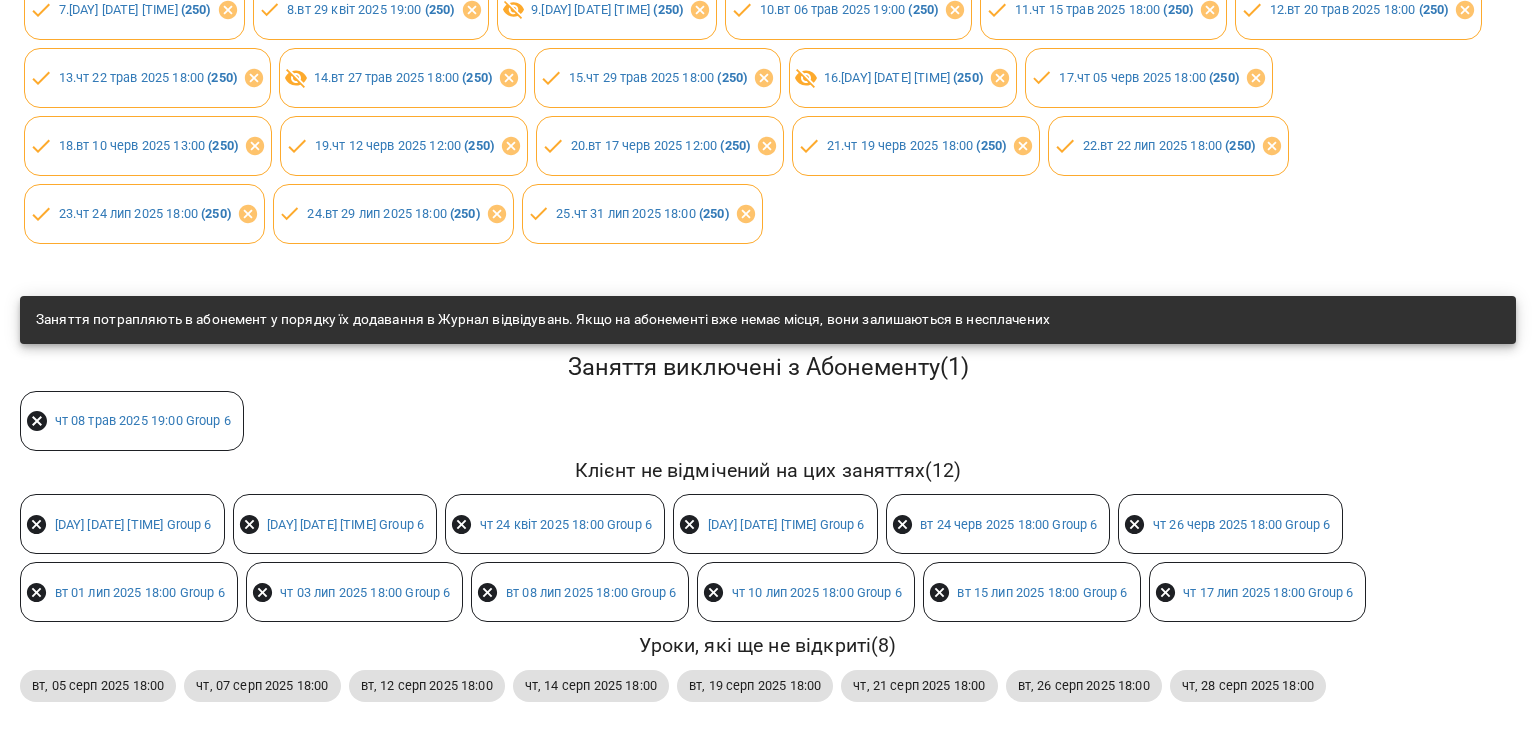 scroll, scrollTop: 0, scrollLeft: 0, axis: both 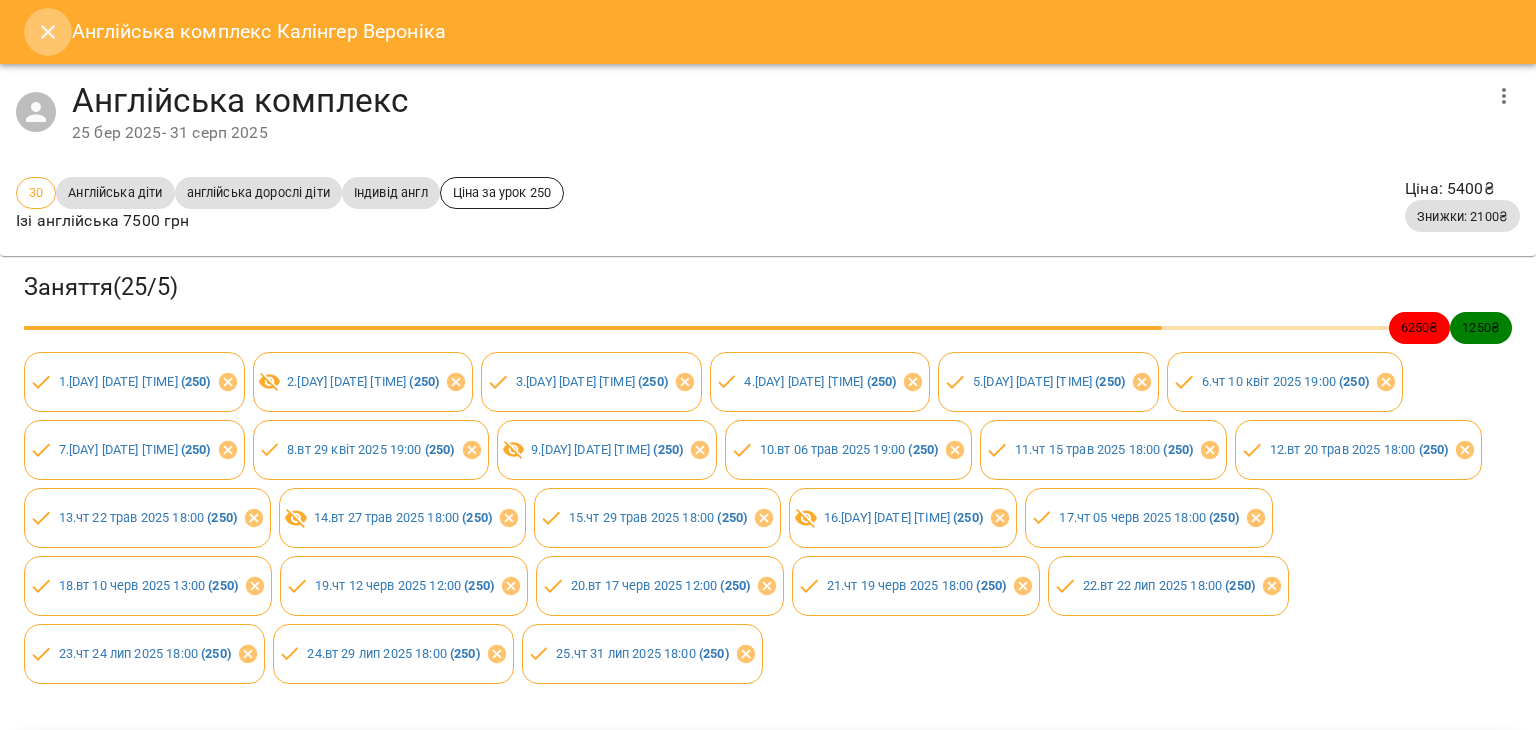 click 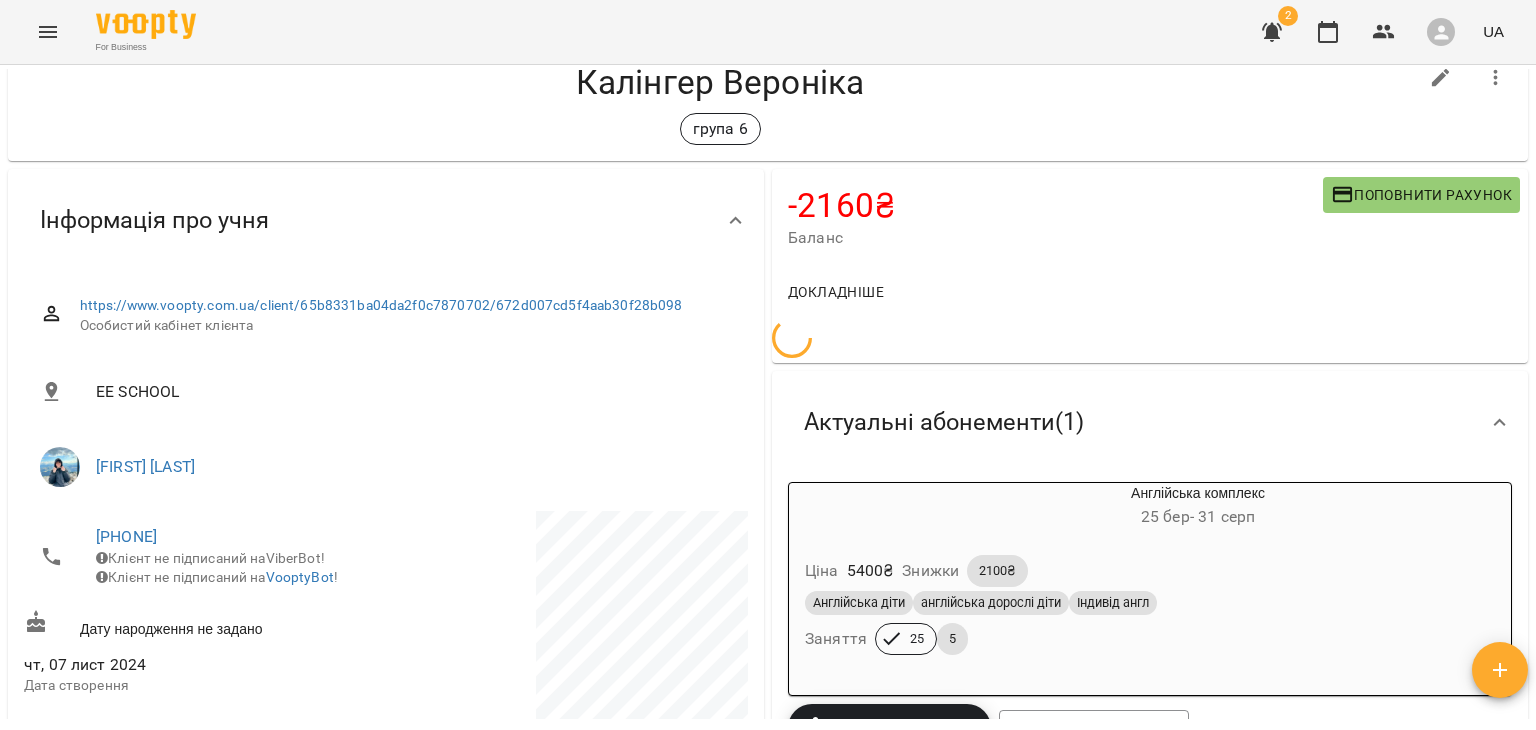 scroll, scrollTop: 58, scrollLeft: 0, axis: vertical 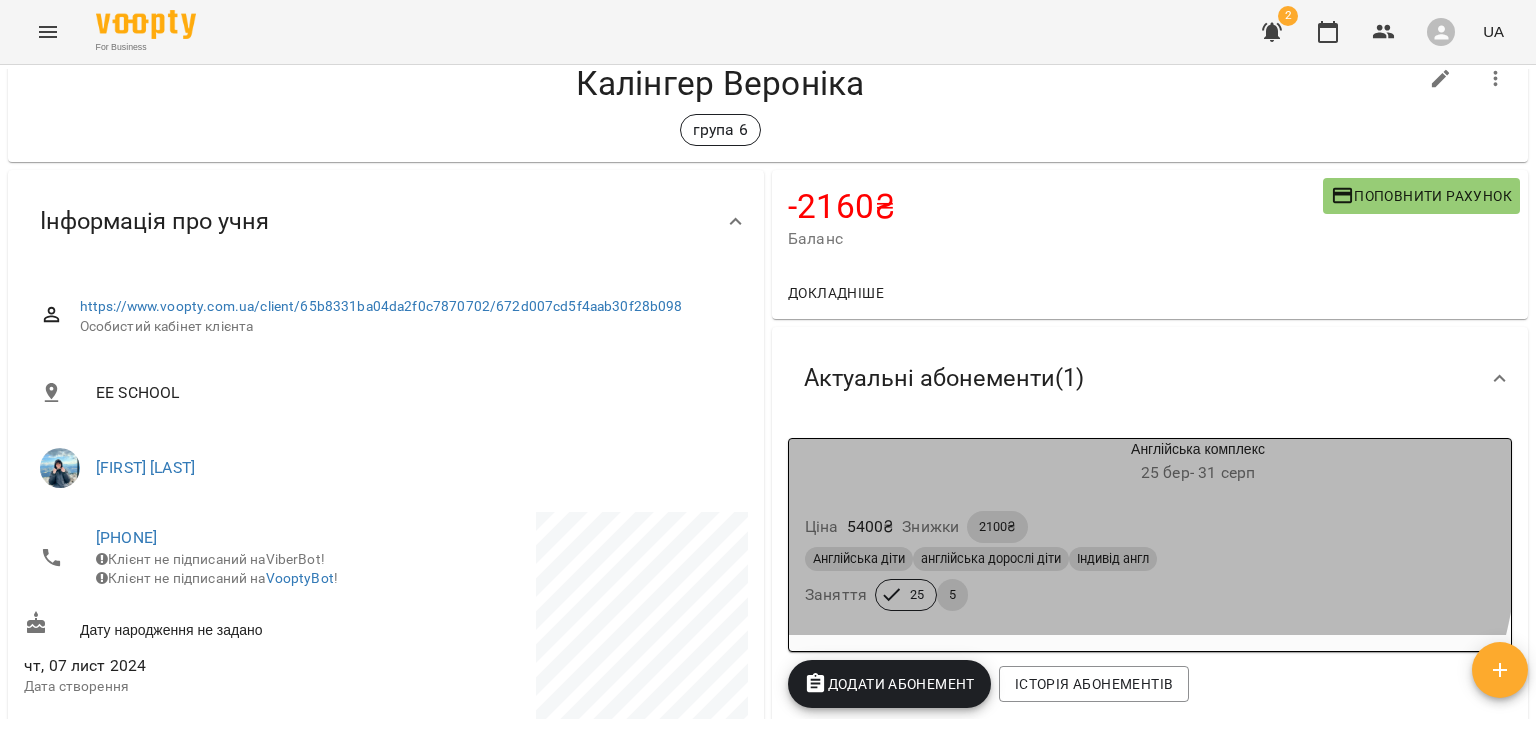 click on "Ціна 5400 ₴ Знижки 2100₴" at bounding box center (1150, 527) 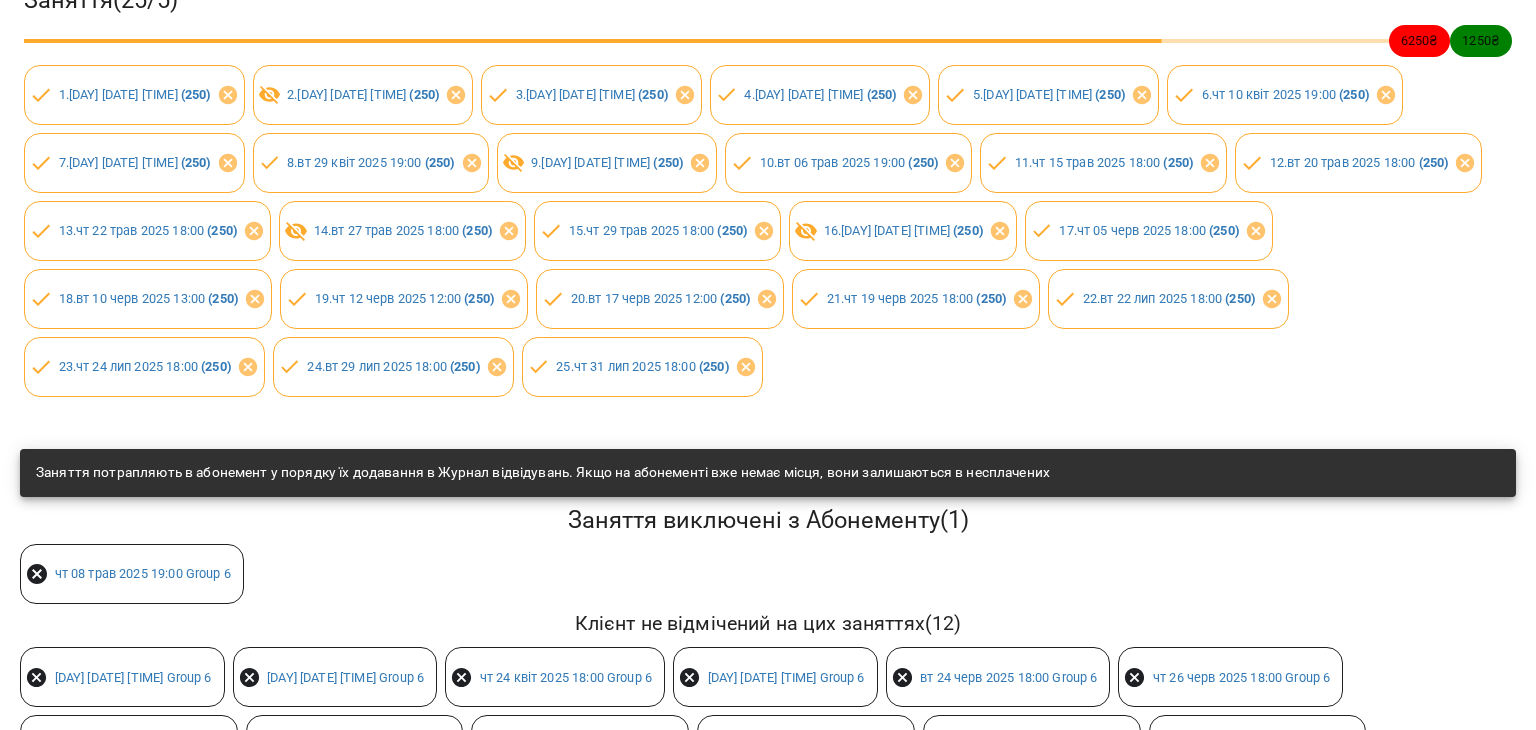 scroll, scrollTop: 304, scrollLeft: 0, axis: vertical 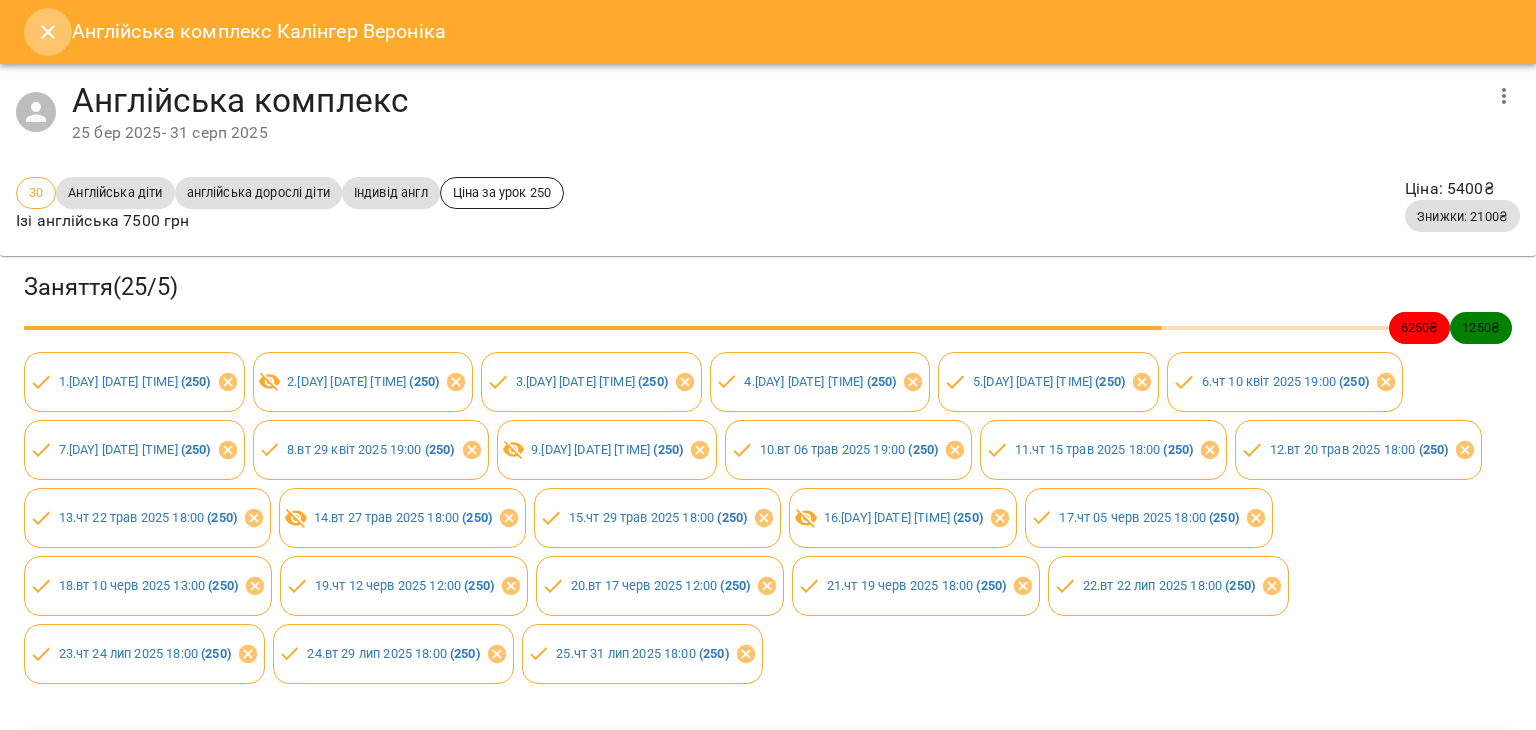 click at bounding box center (48, 32) 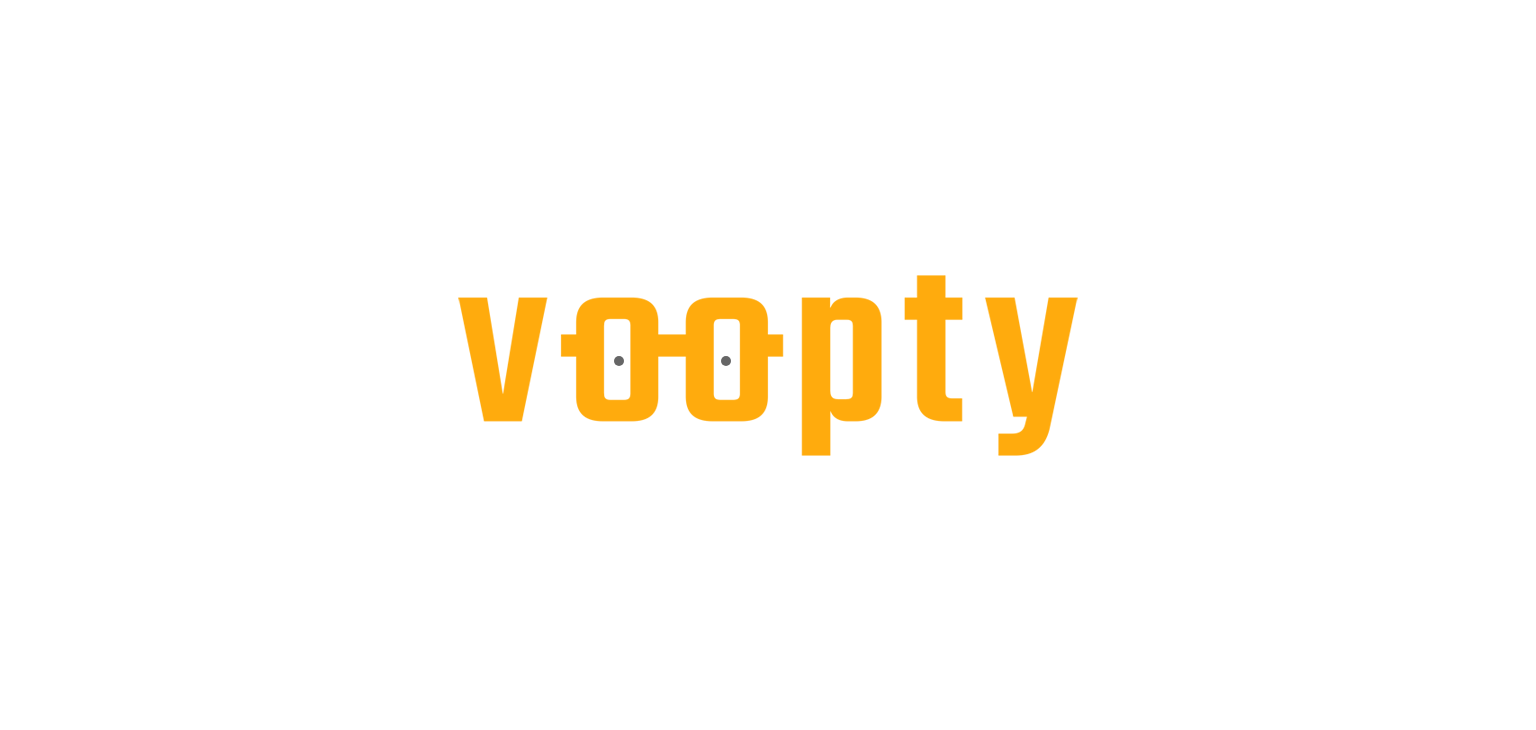 scroll, scrollTop: 0, scrollLeft: 0, axis: both 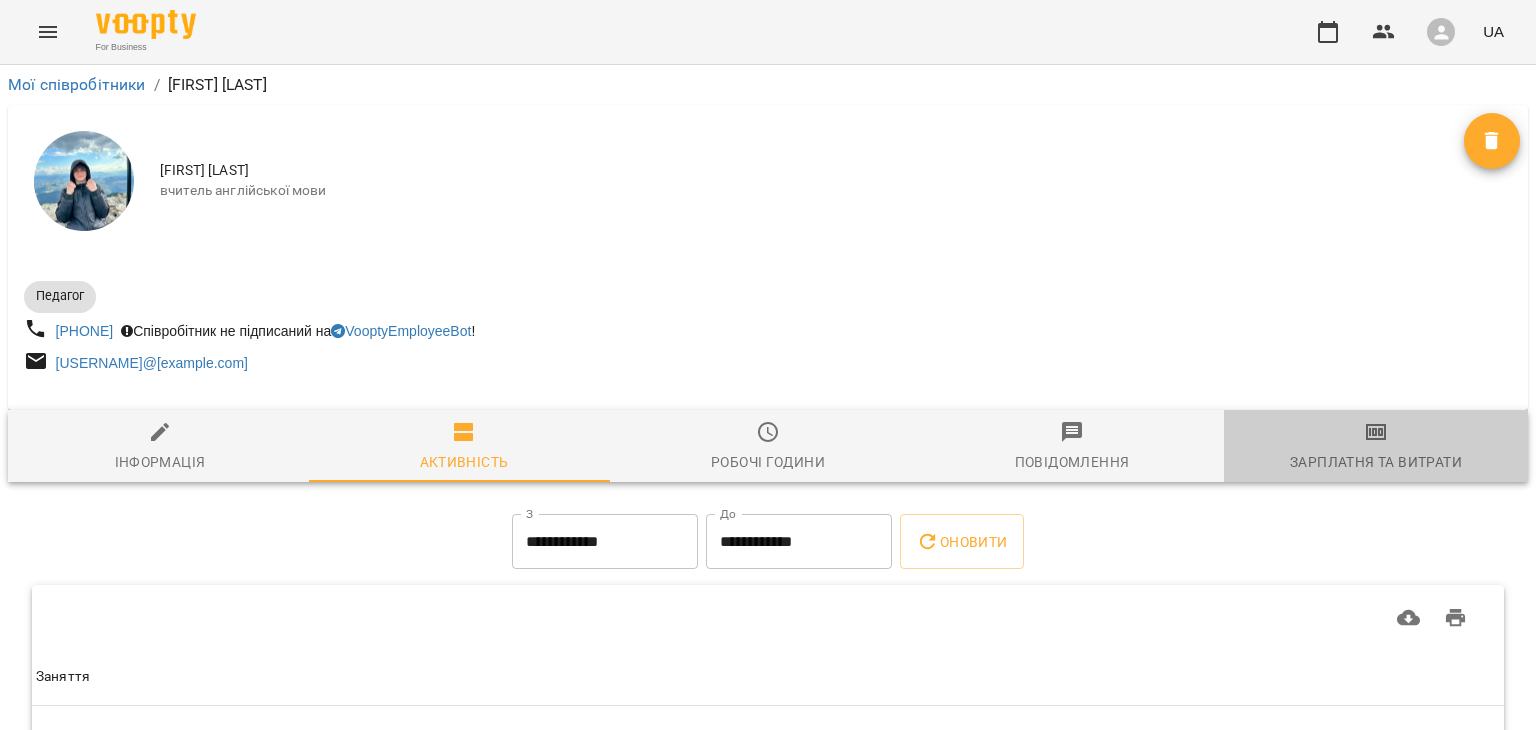 click on "Зарплатня та Витрати" at bounding box center (1376, 447) 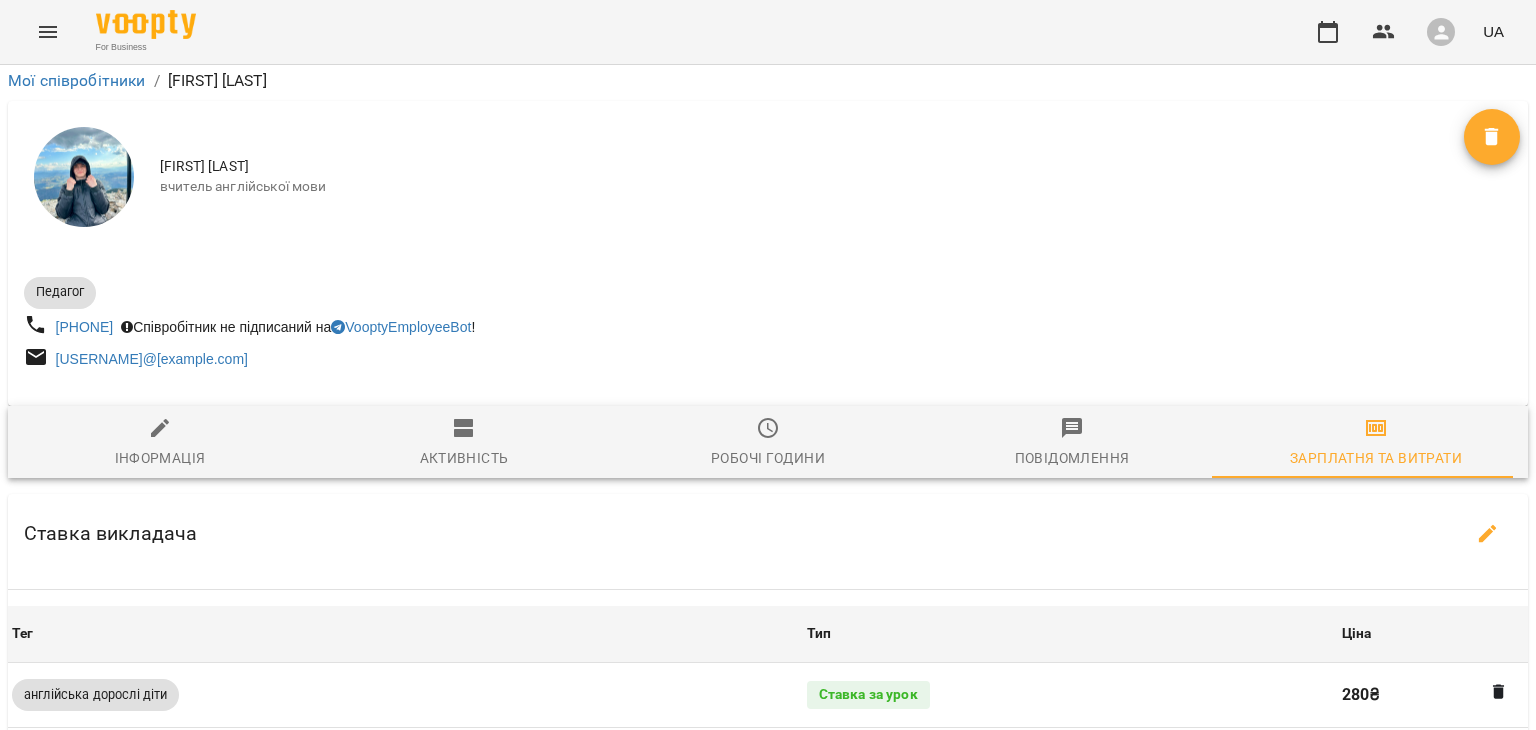 scroll, scrollTop: 378, scrollLeft: 0, axis: vertical 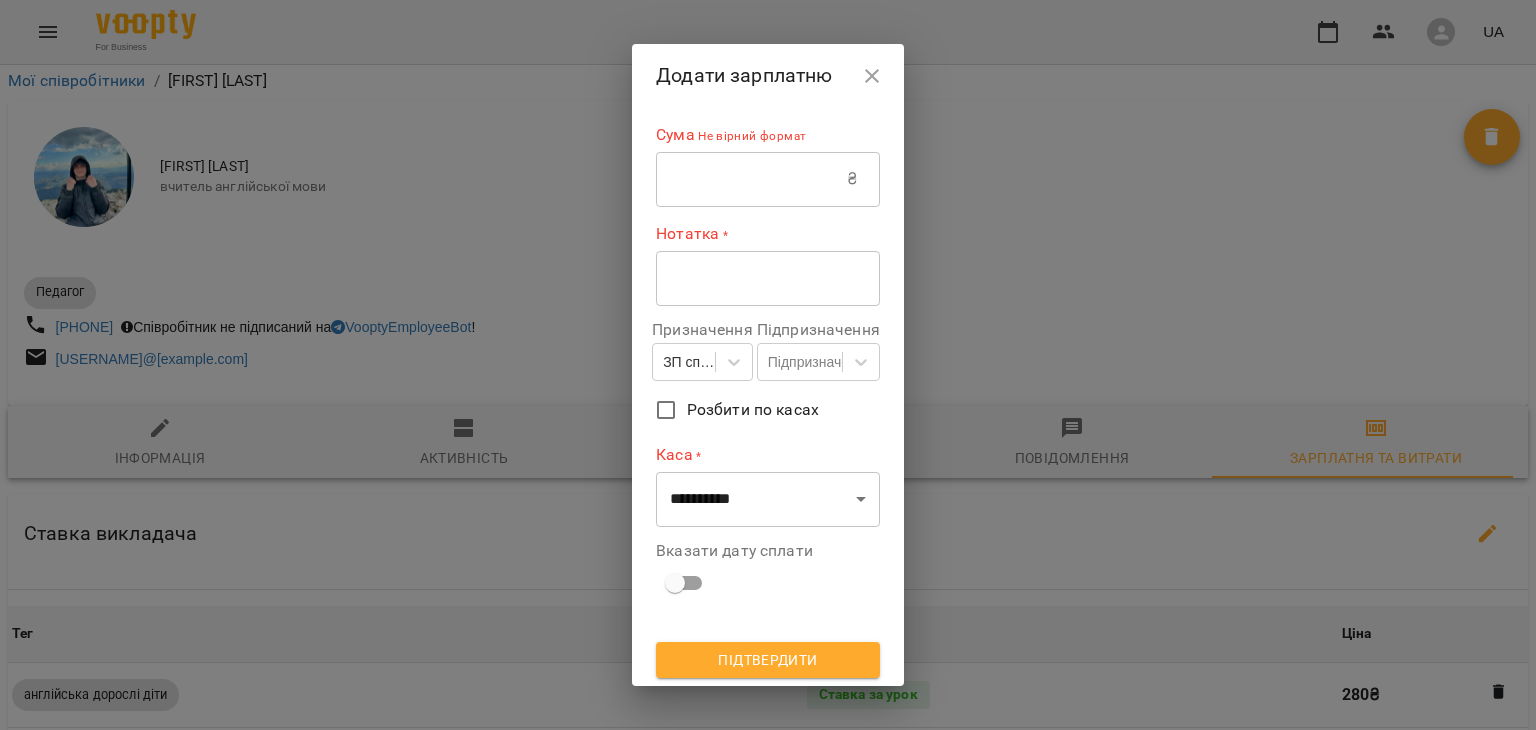 click at bounding box center [751, 179] 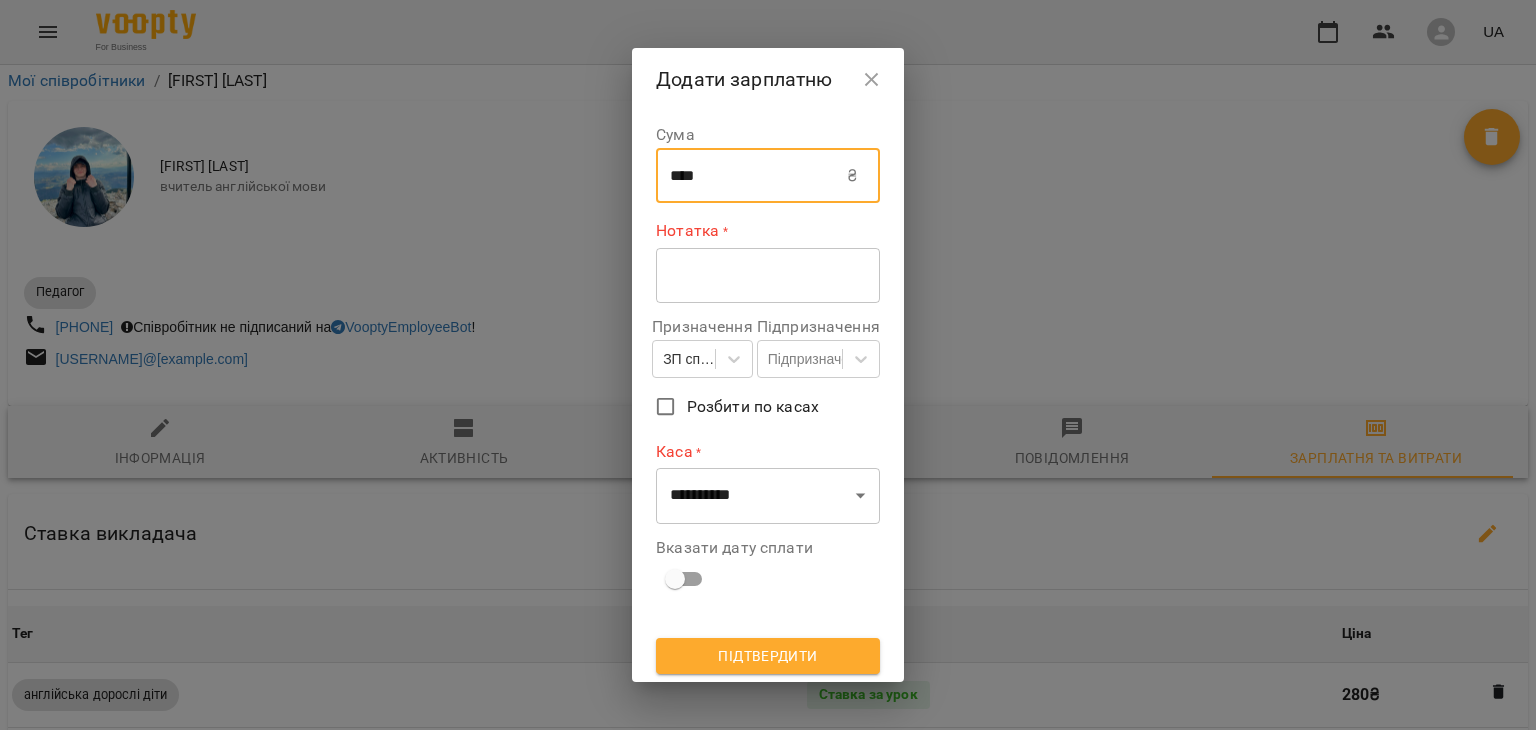 type on "****" 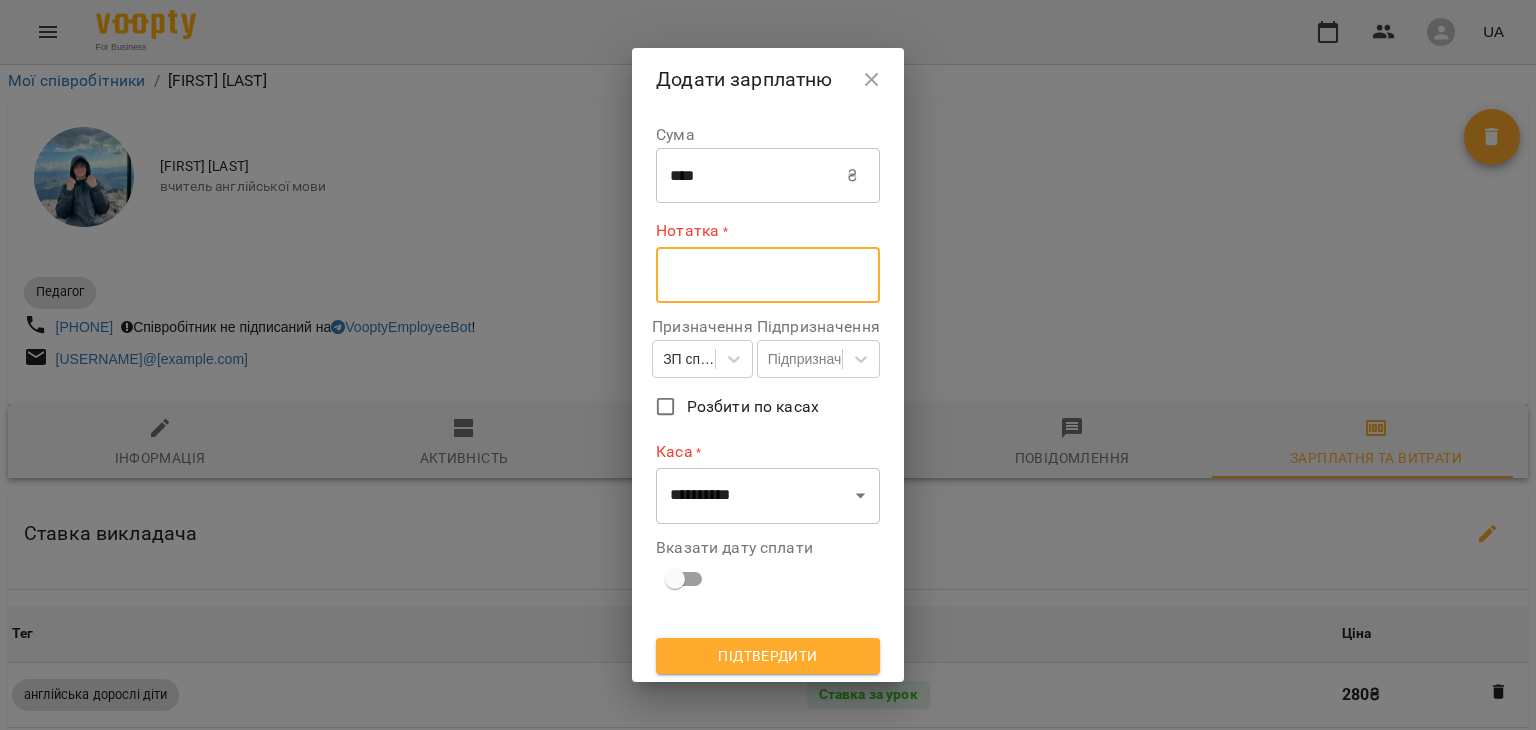 click at bounding box center [768, 275] 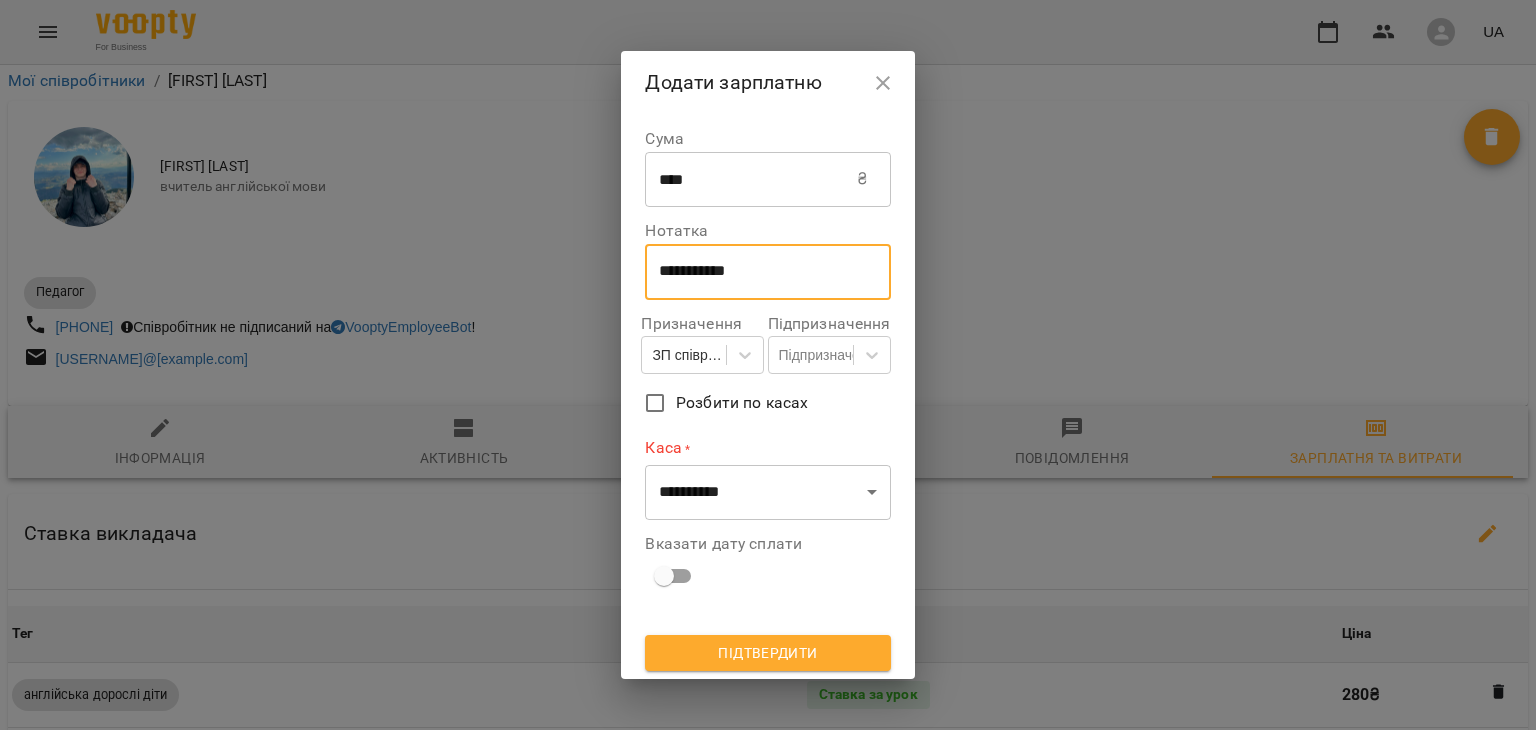 type on "**********" 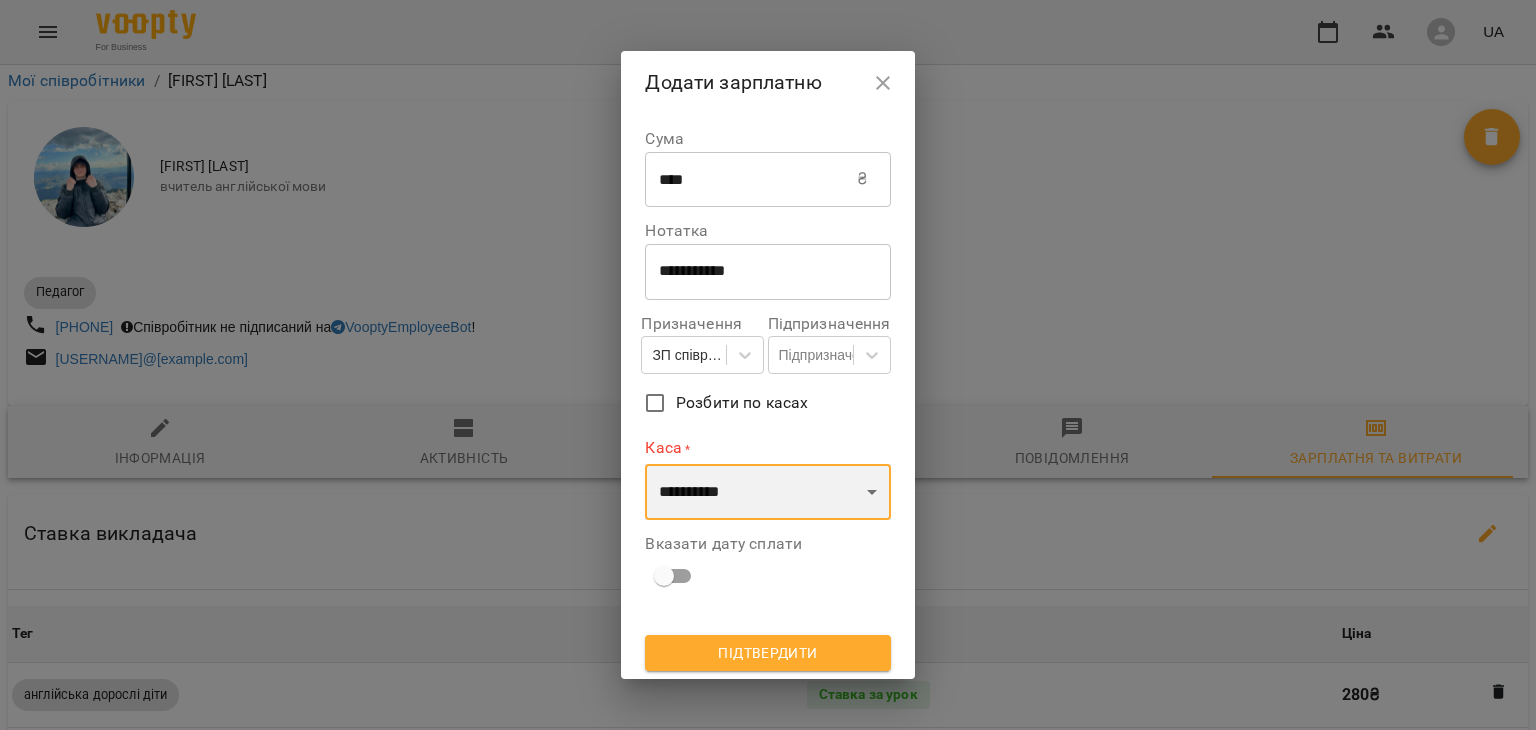 click on "**********" at bounding box center (767, 492) 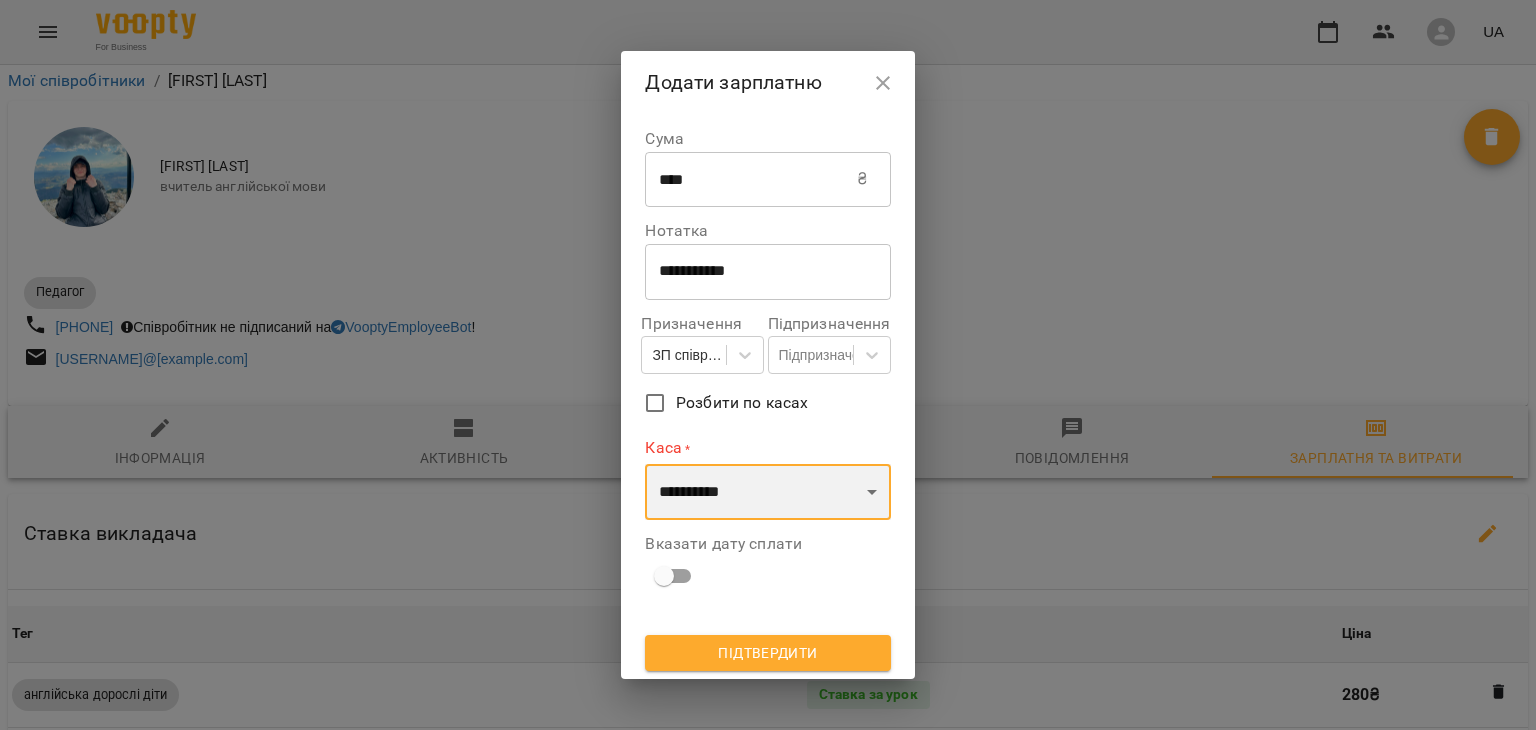 select on "**********" 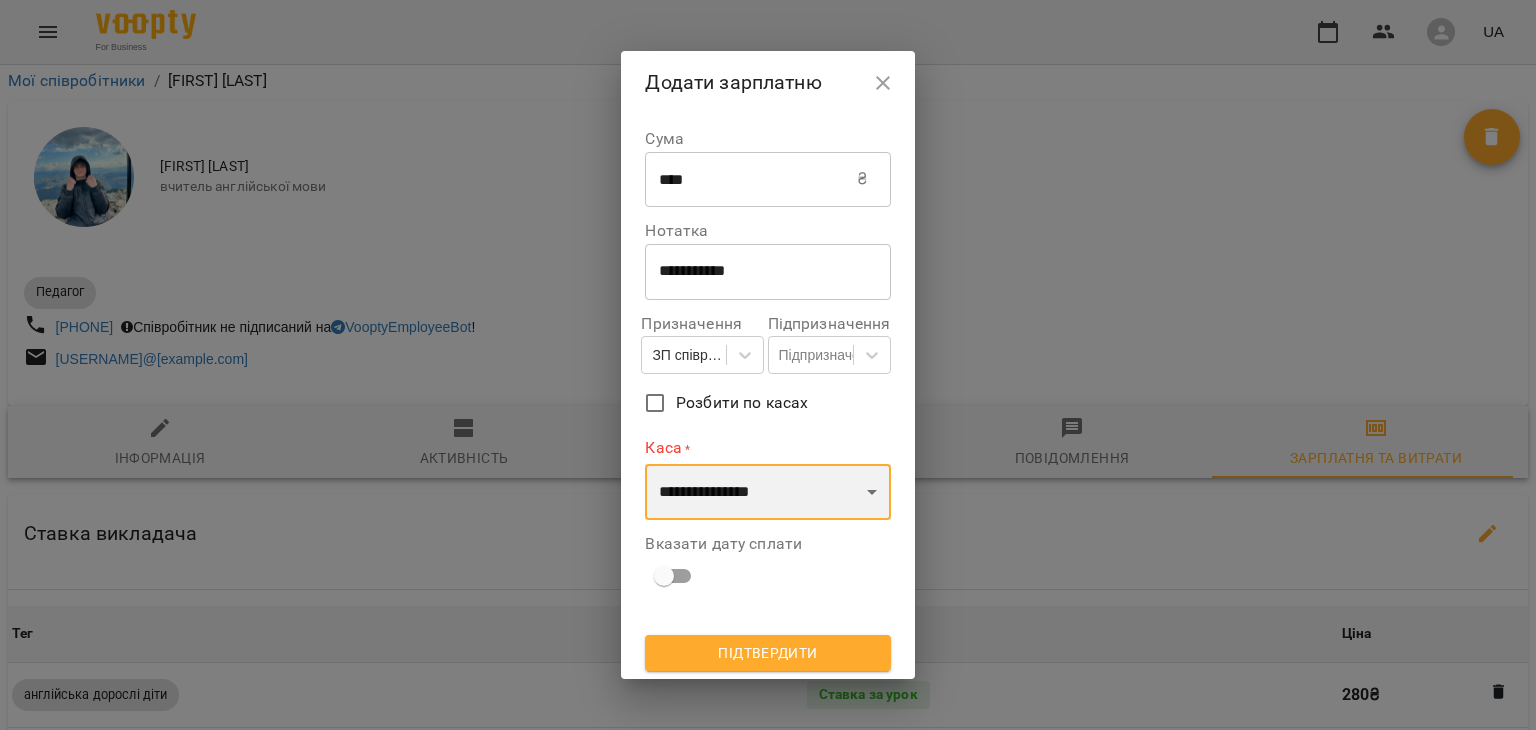 click on "**********" at bounding box center (767, 492) 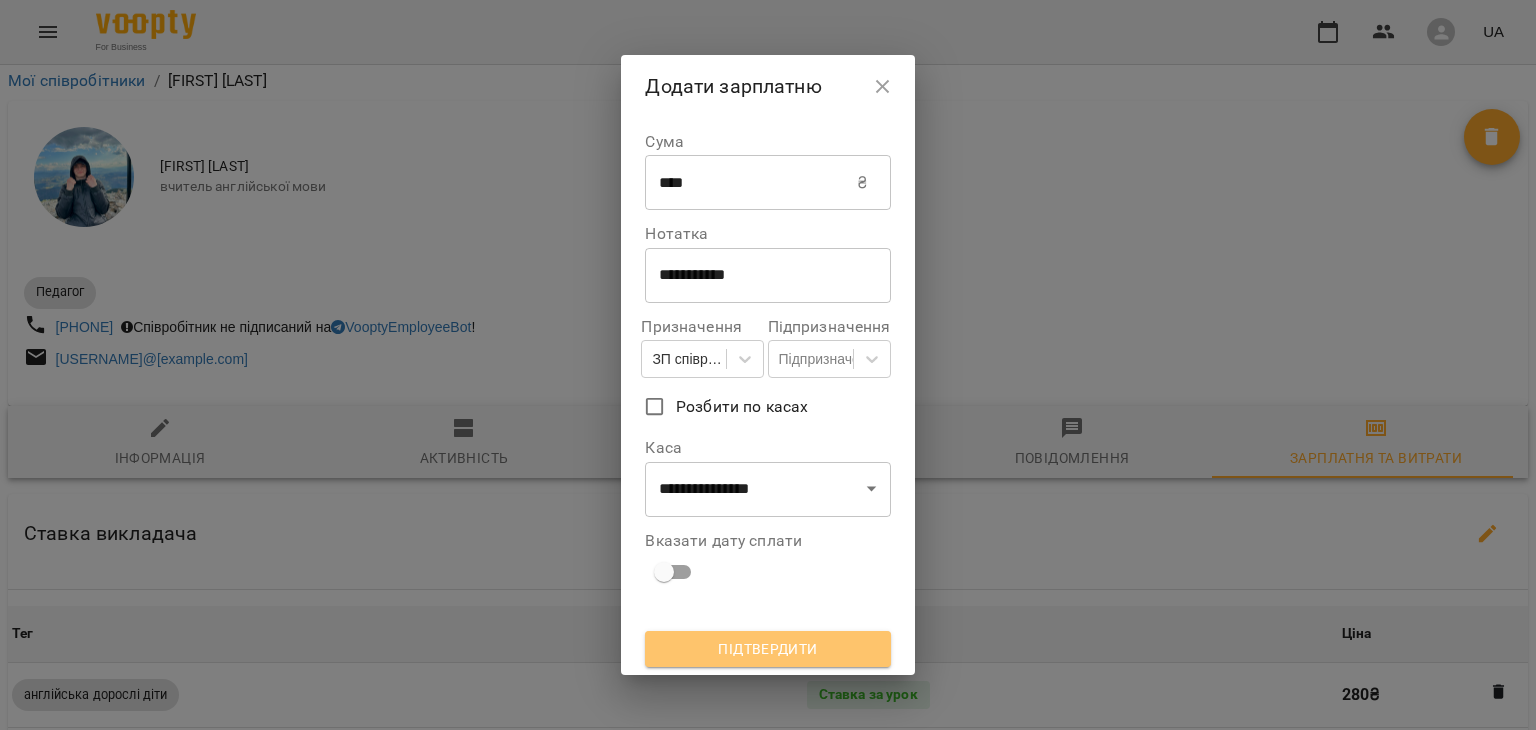 click on "Підтвердити" at bounding box center [767, 649] 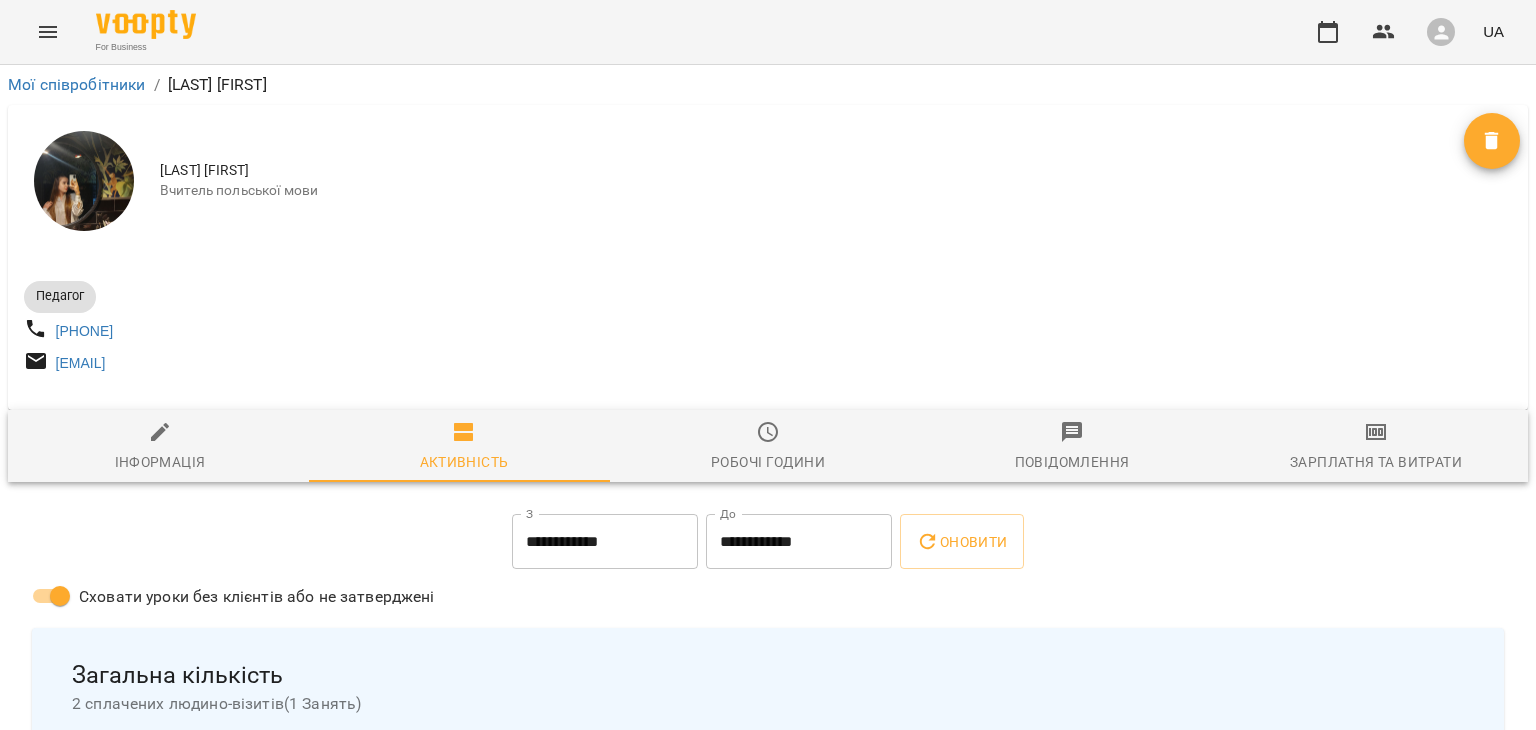 scroll, scrollTop: 0, scrollLeft: 0, axis: both 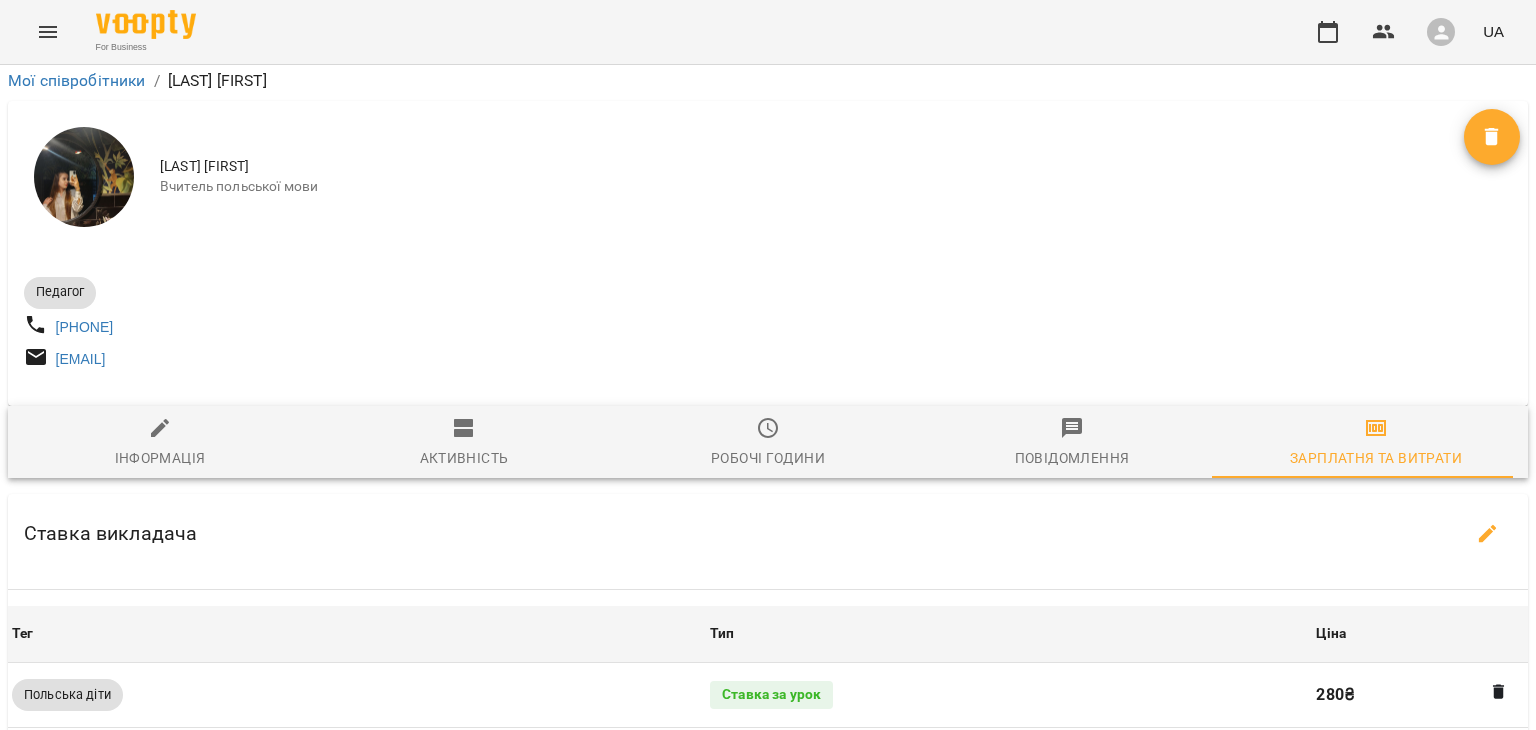 click on "Додати зарплатню" at bounding box center [445, 1070] 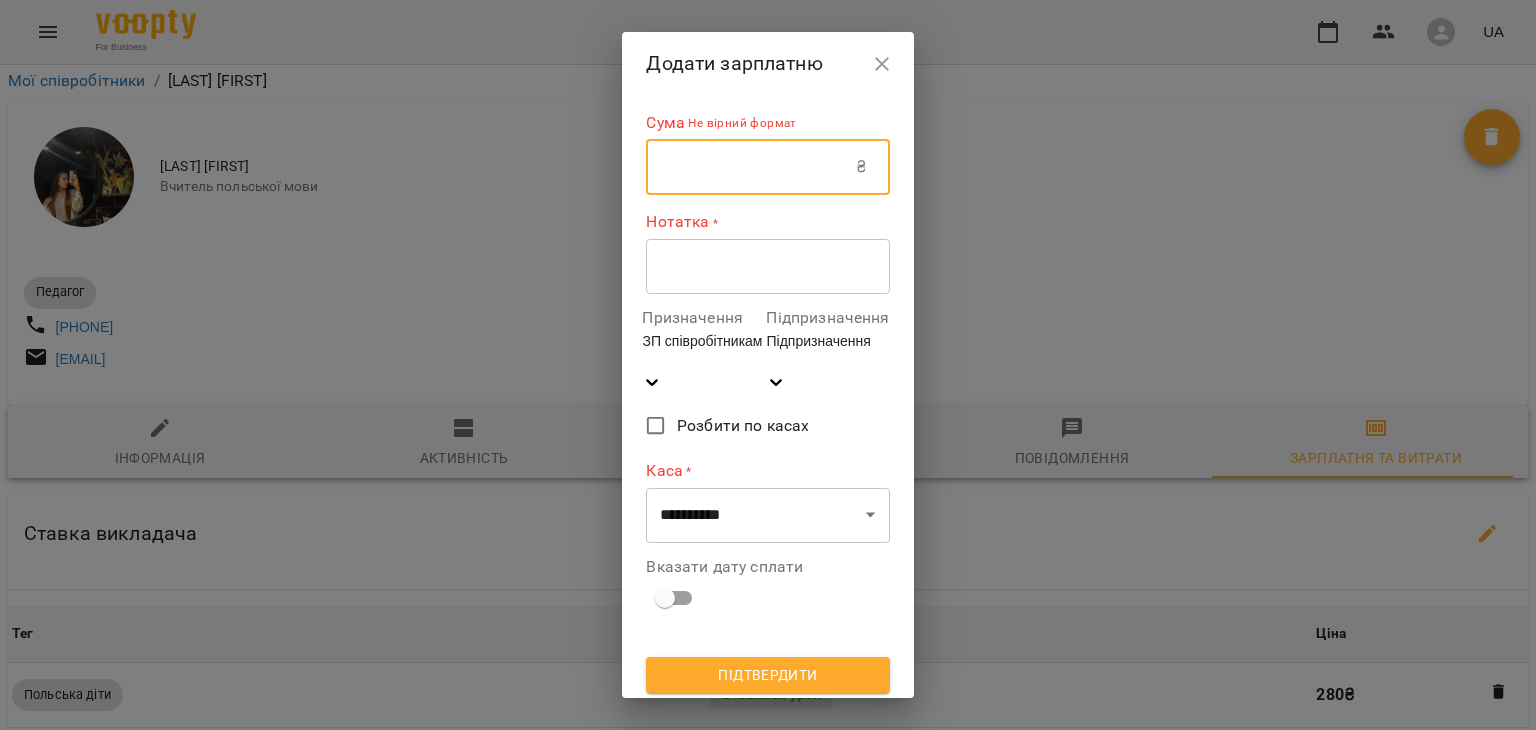 click at bounding box center (751, 167) 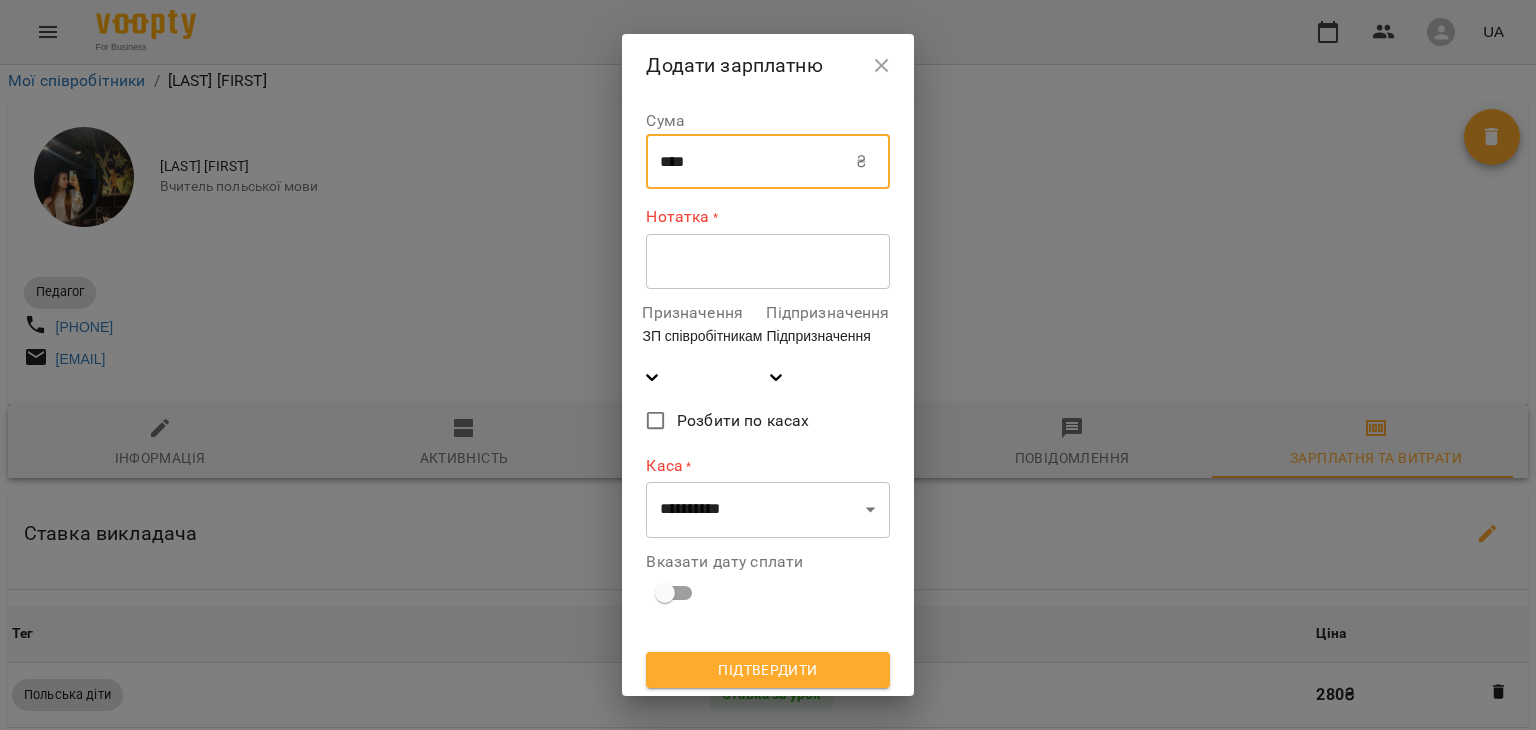 type on "****" 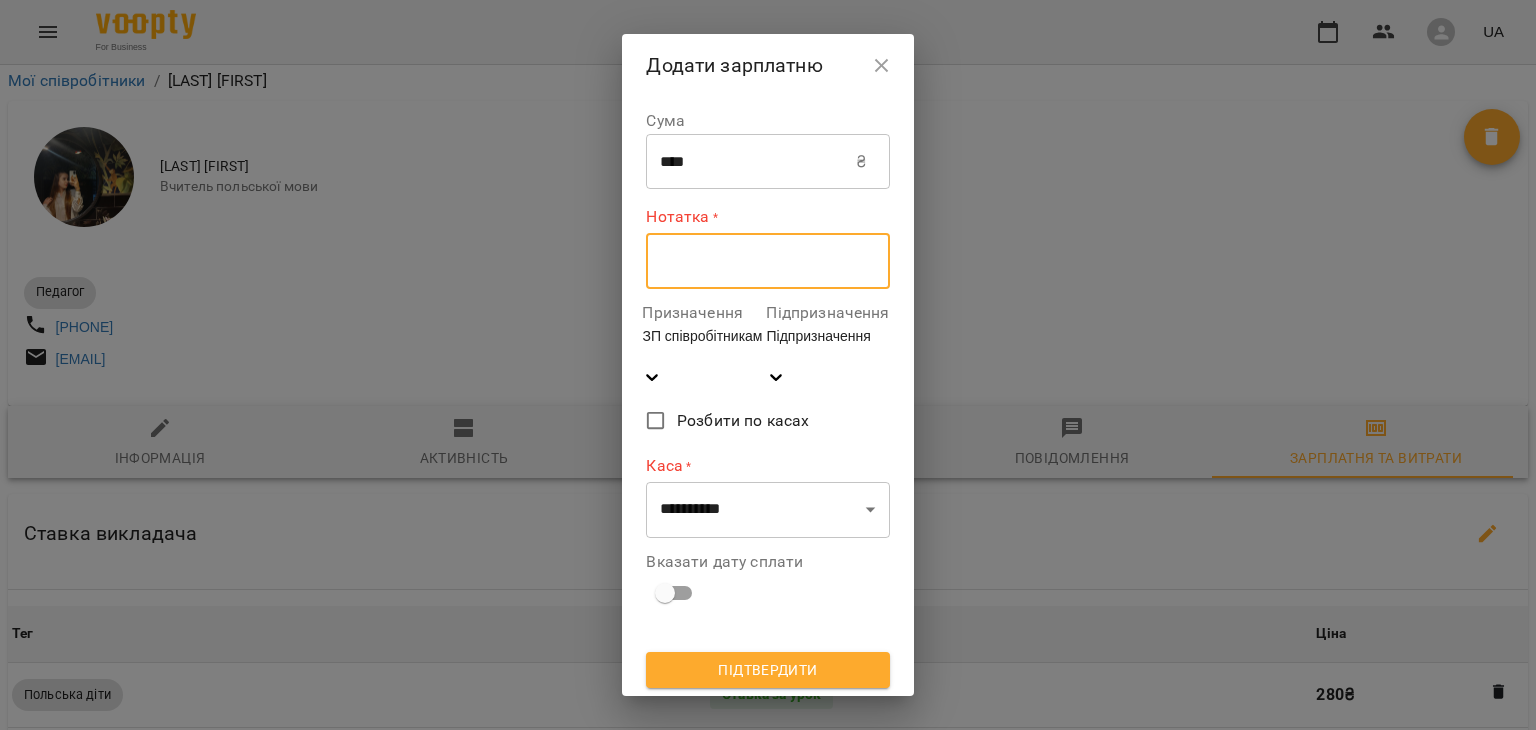 click at bounding box center [767, 261] 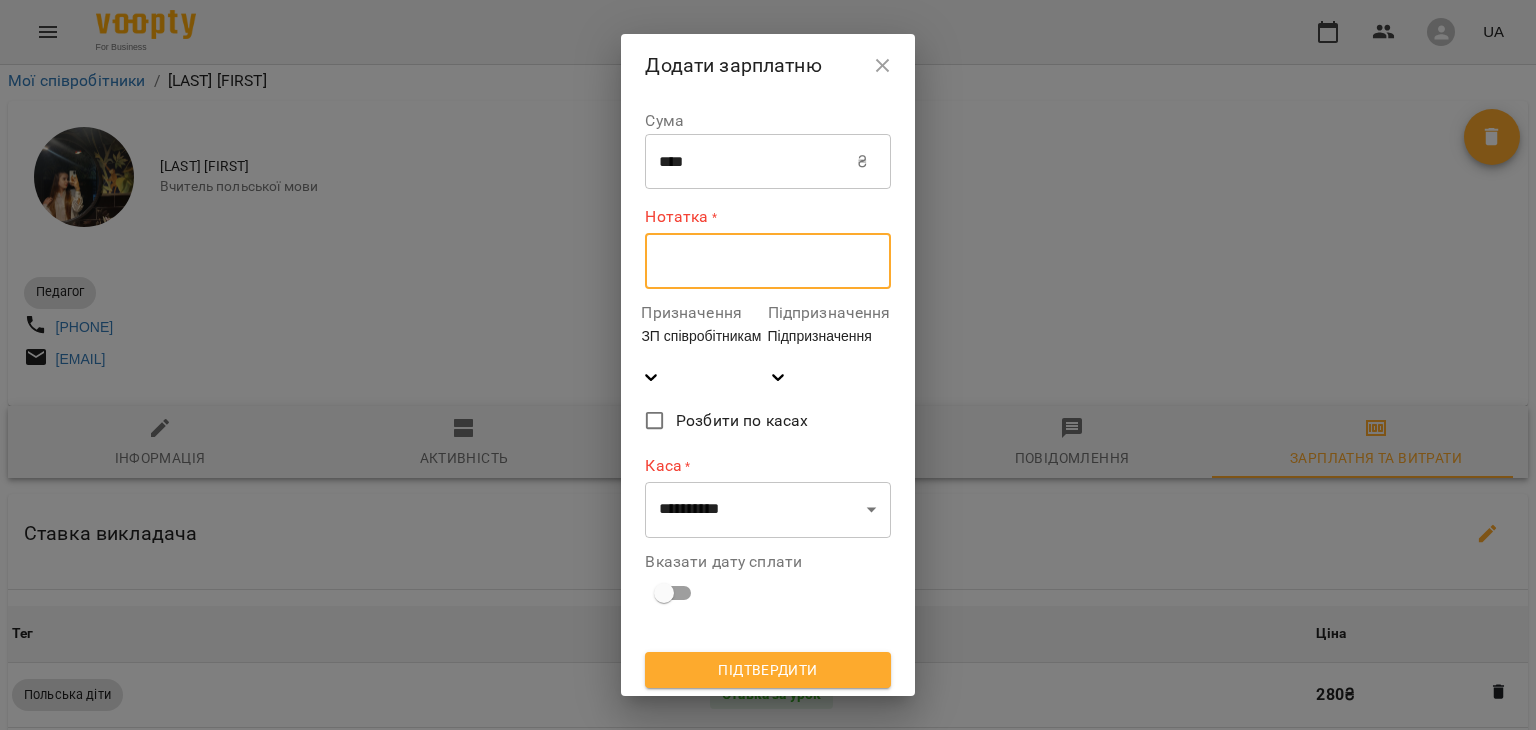 paste on "**********" 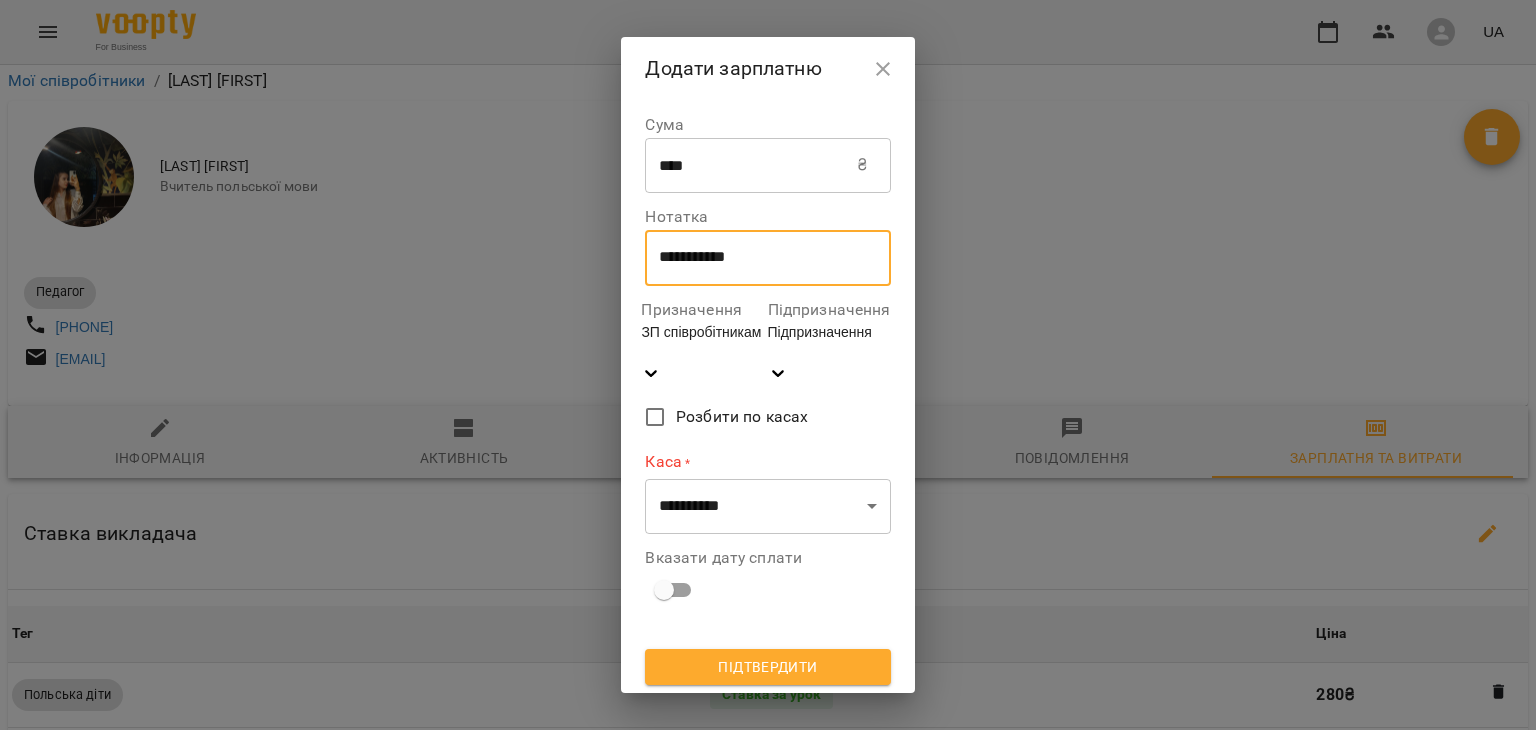 scroll, scrollTop: 0, scrollLeft: 0, axis: both 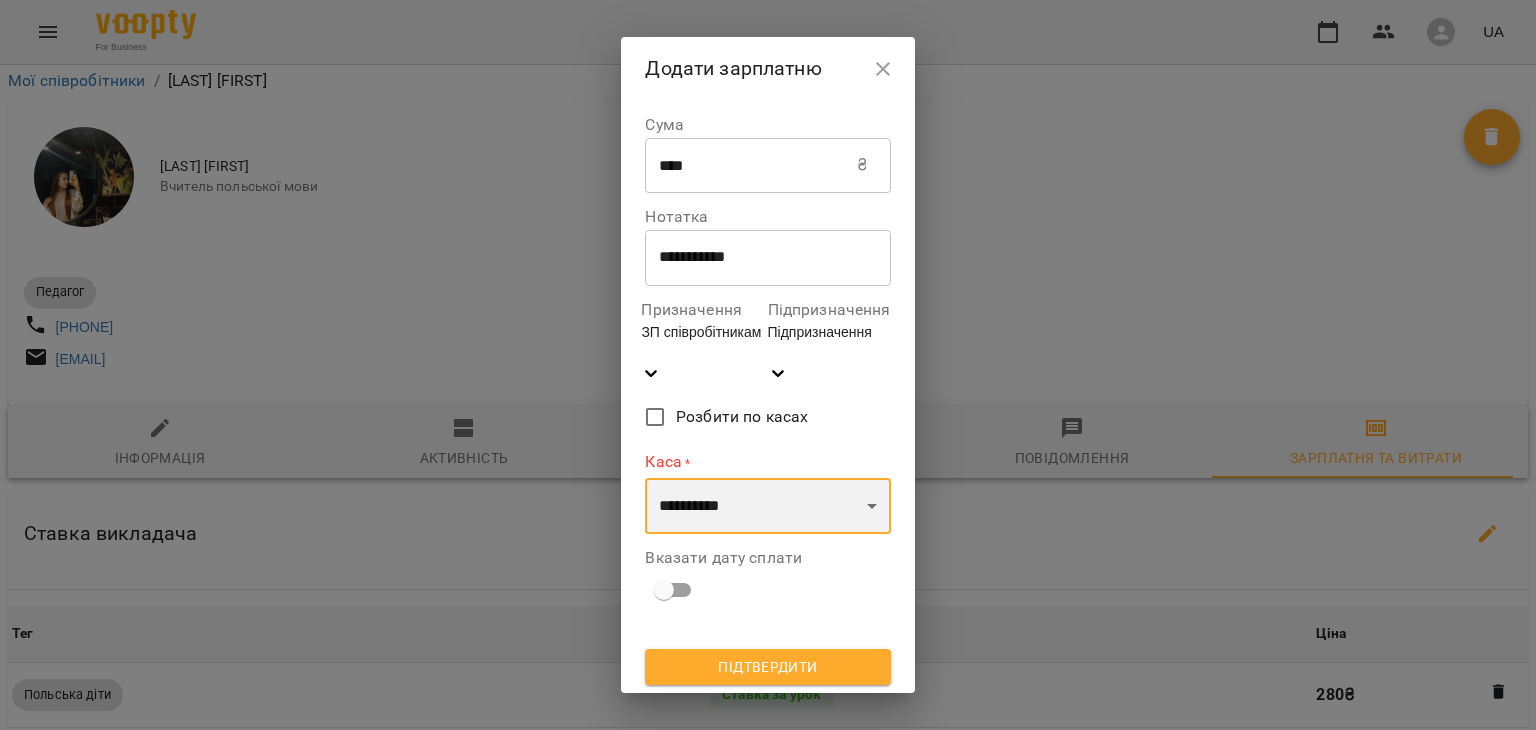 click on "**********" at bounding box center [767, 506] 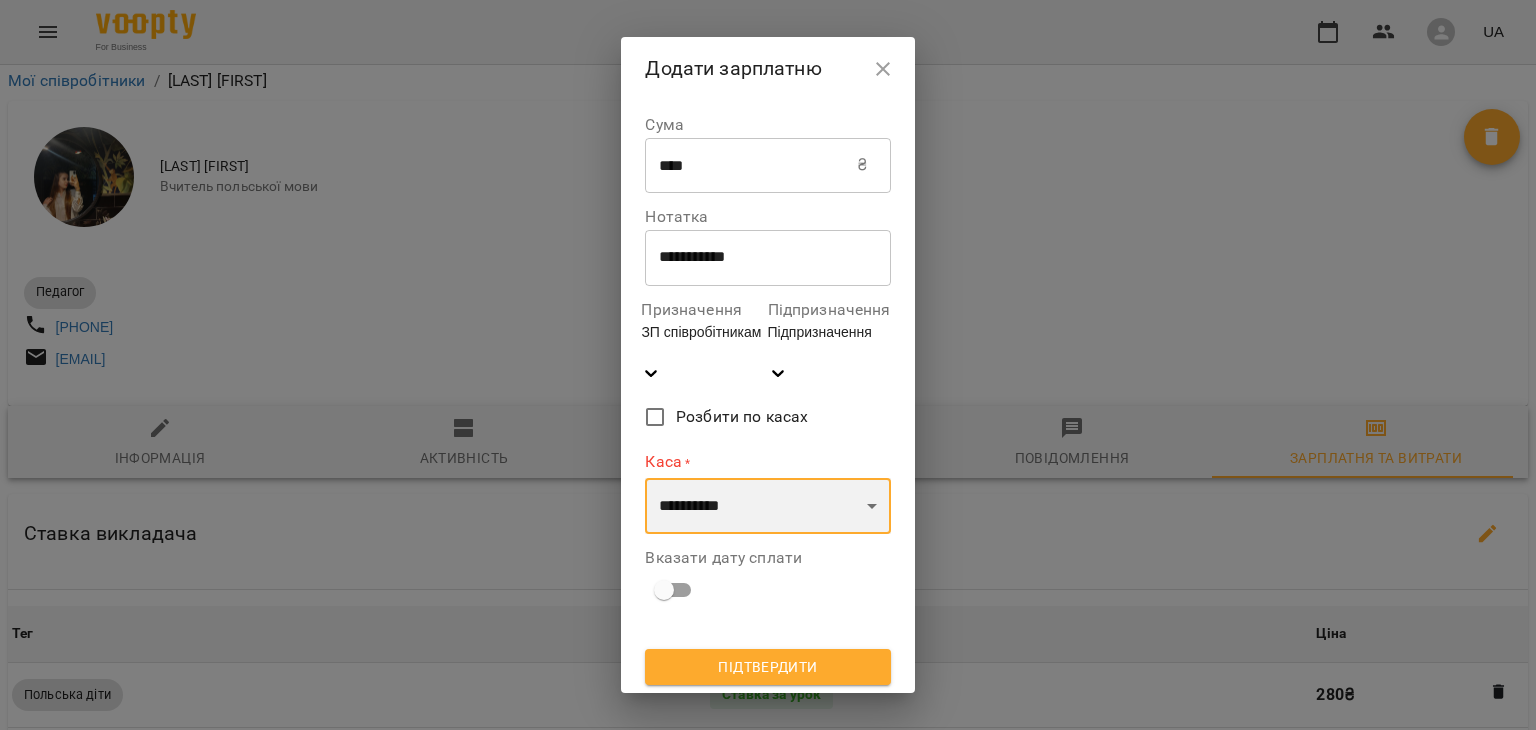select on "****" 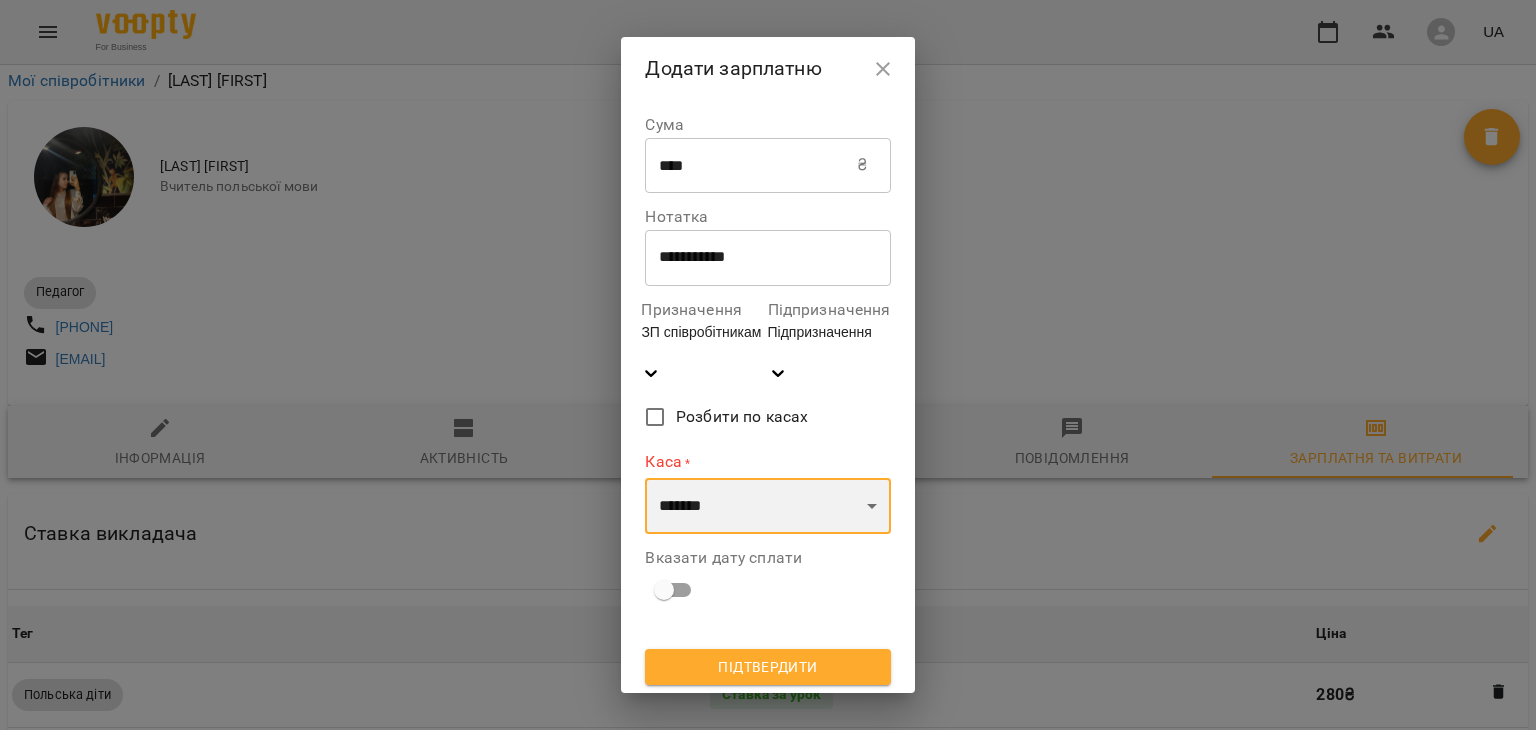 click on "**********" at bounding box center [767, 506] 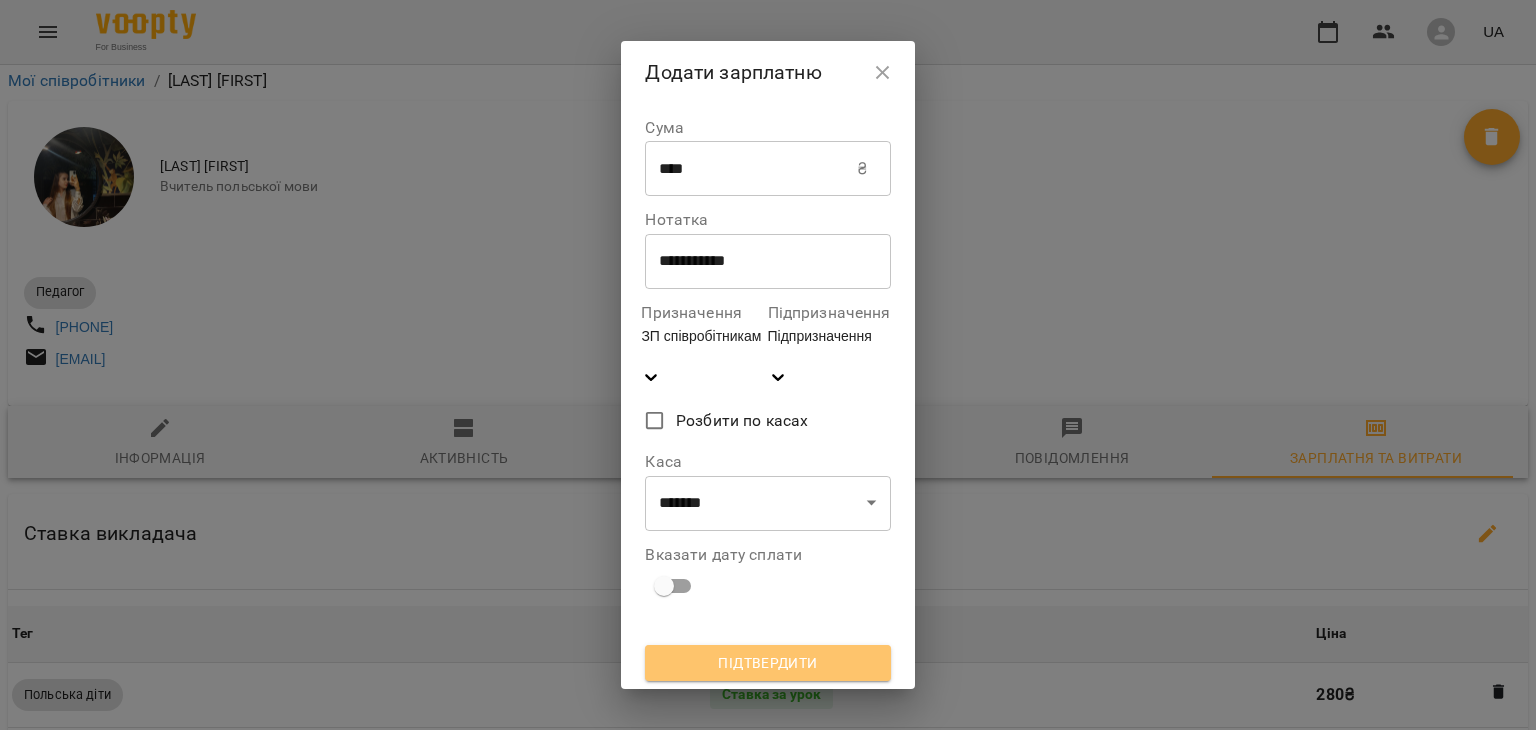 click on "Підтвердити" at bounding box center [767, 663] 